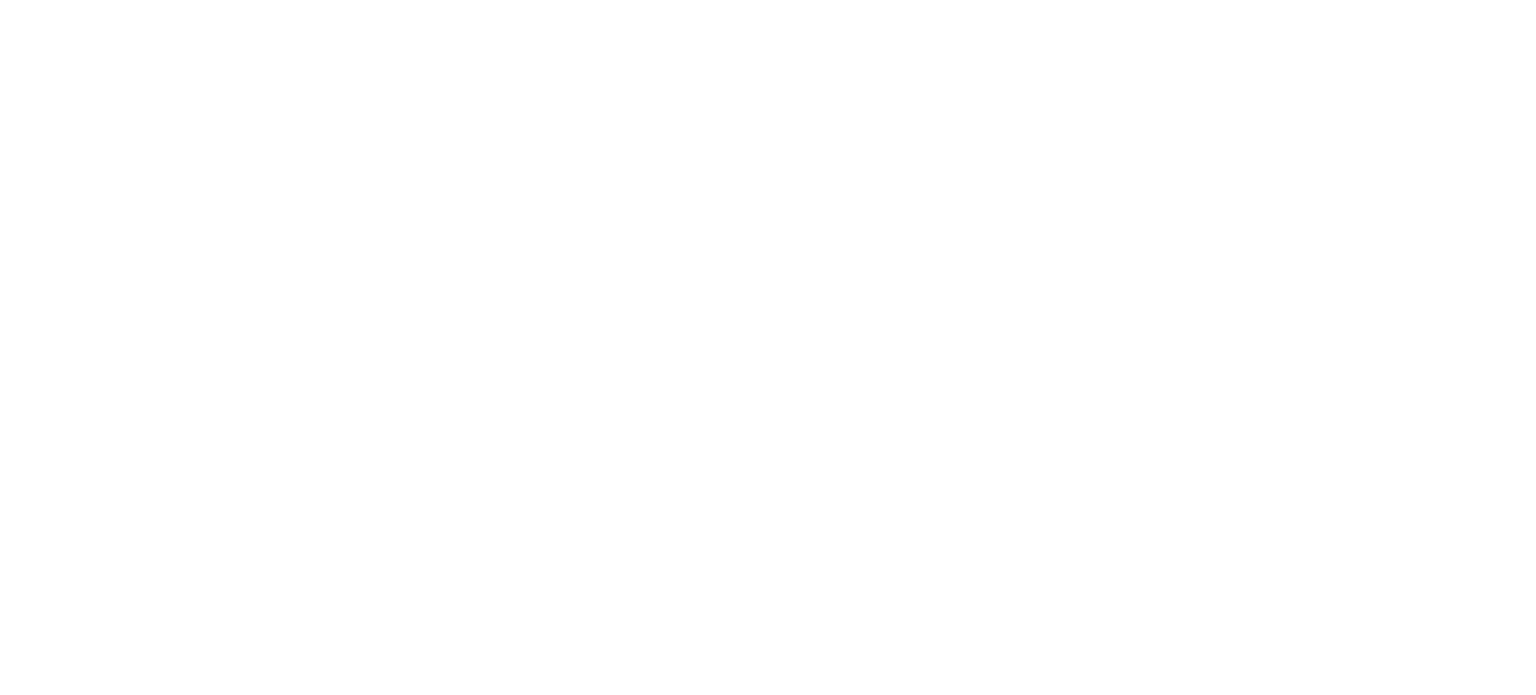 scroll, scrollTop: 0, scrollLeft: 0, axis: both 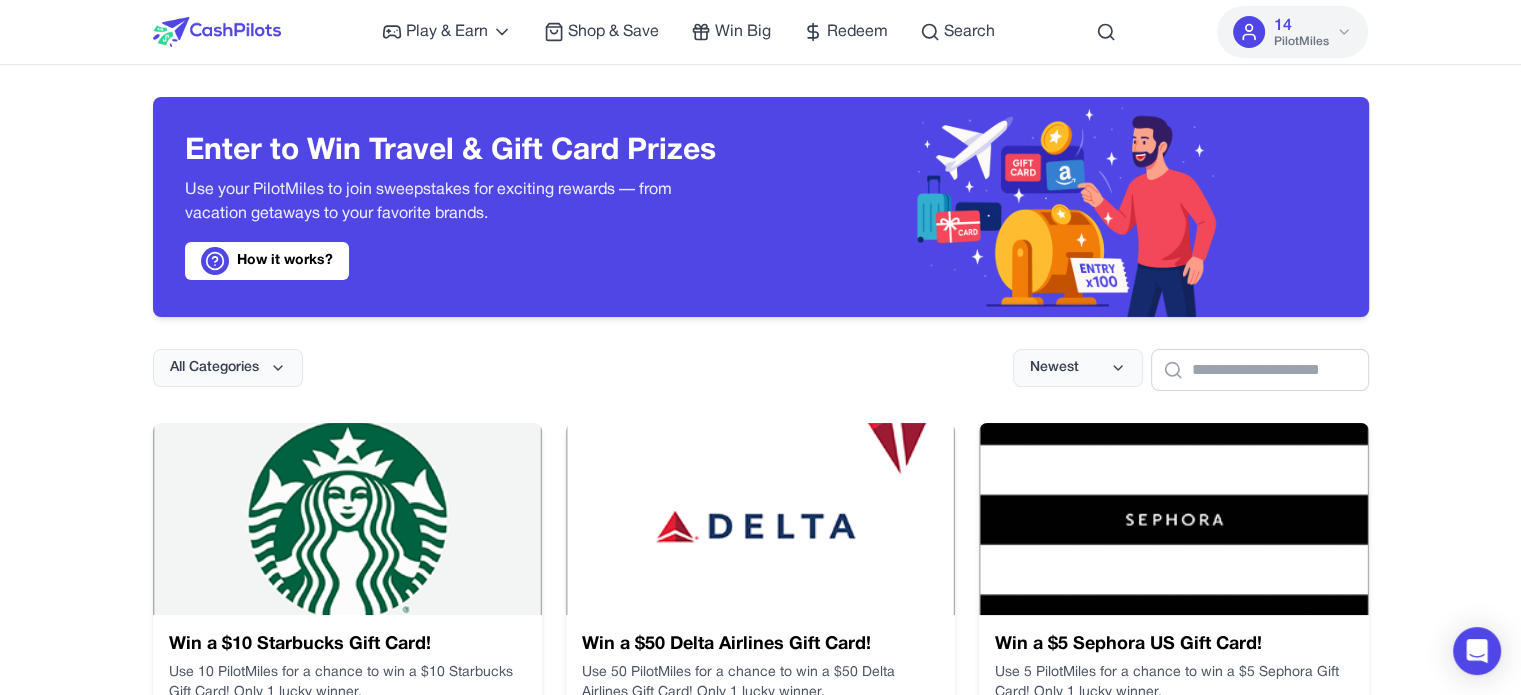 click at bounding box center [1065, 207] 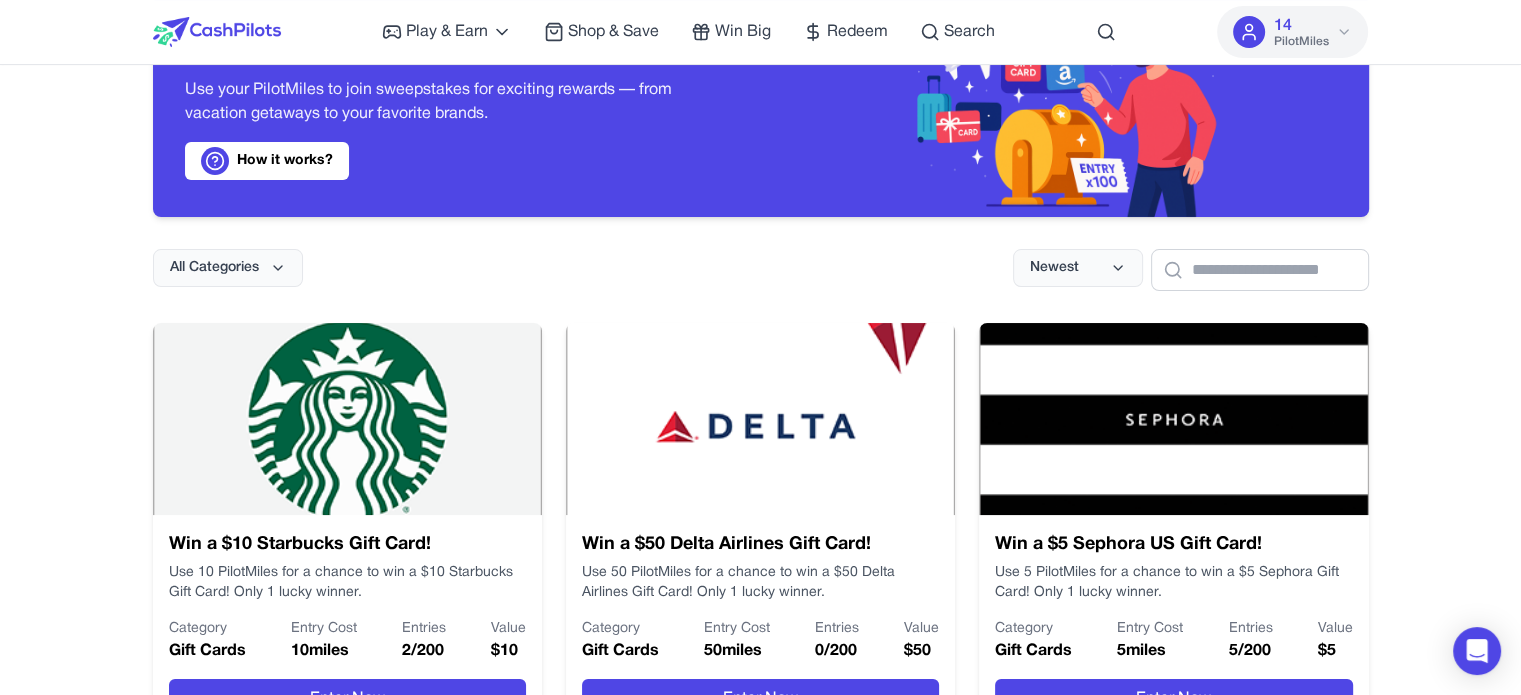 scroll, scrollTop: 0, scrollLeft: 0, axis: both 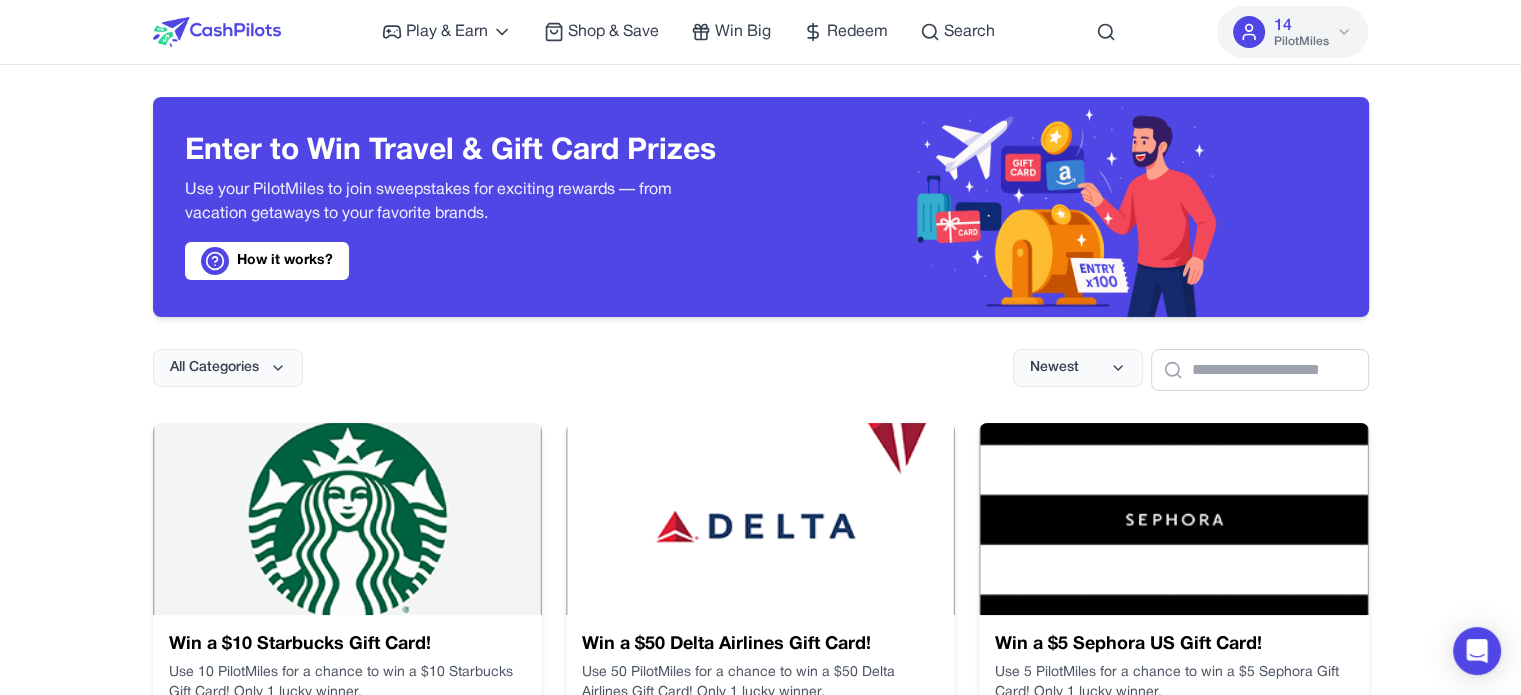 click on "All Categories Newest" at bounding box center (761, 354) 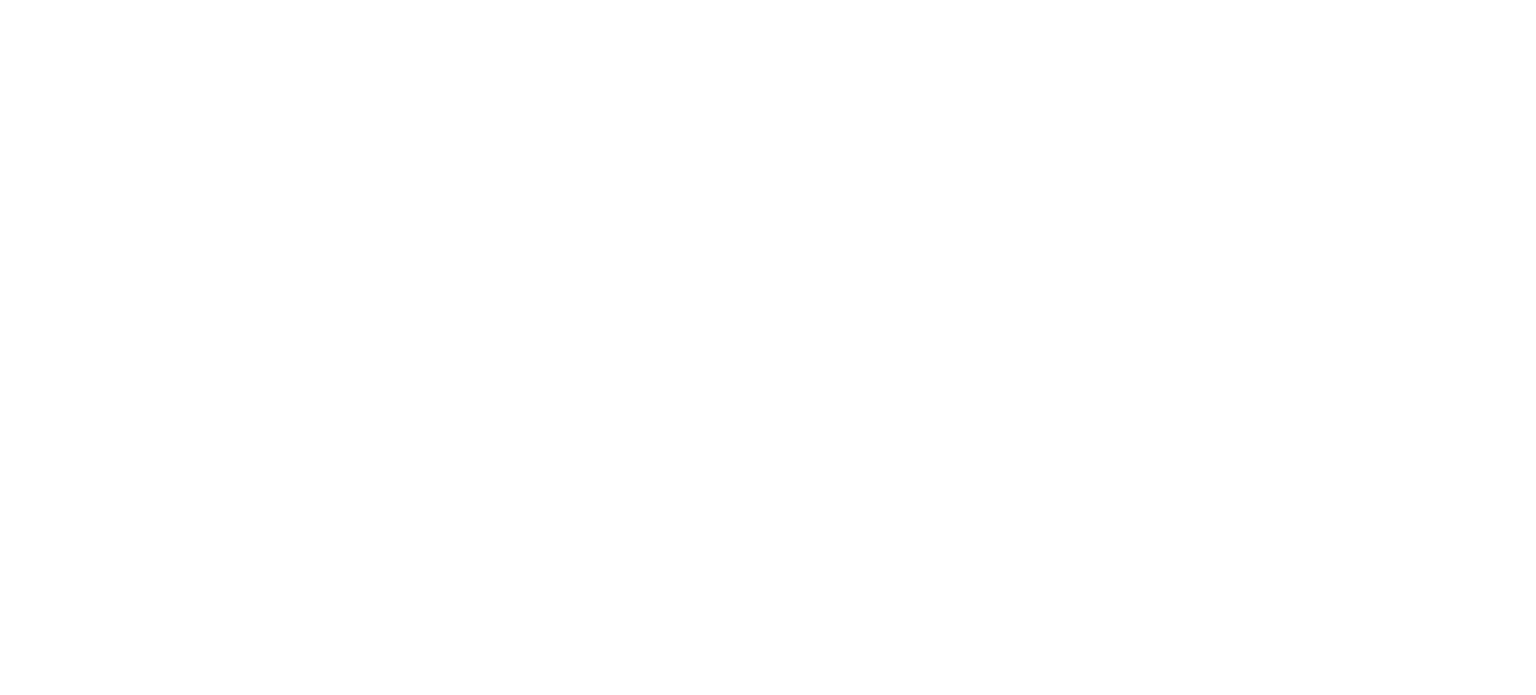 scroll, scrollTop: 0, scrollLeft: 0, axis: both 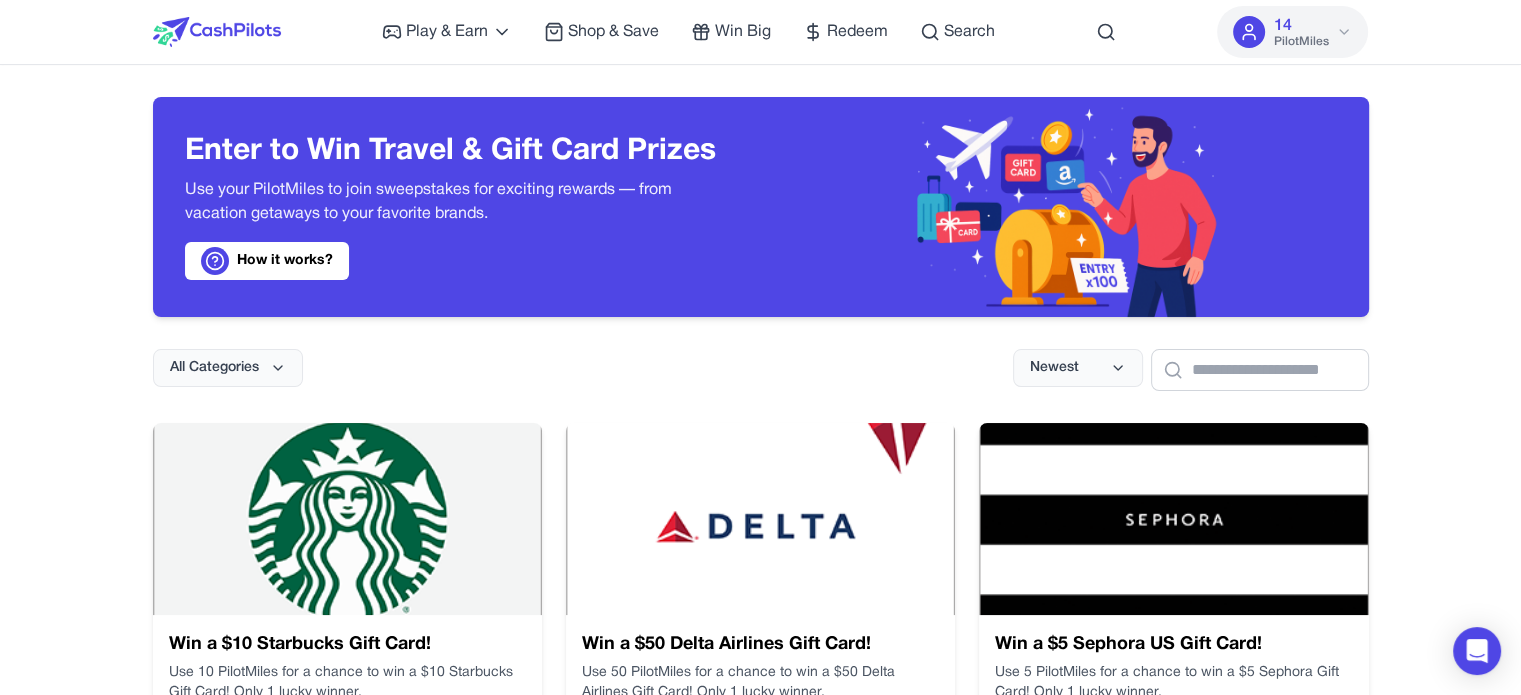 click on "How it works?" at bounding box center (457, 261) 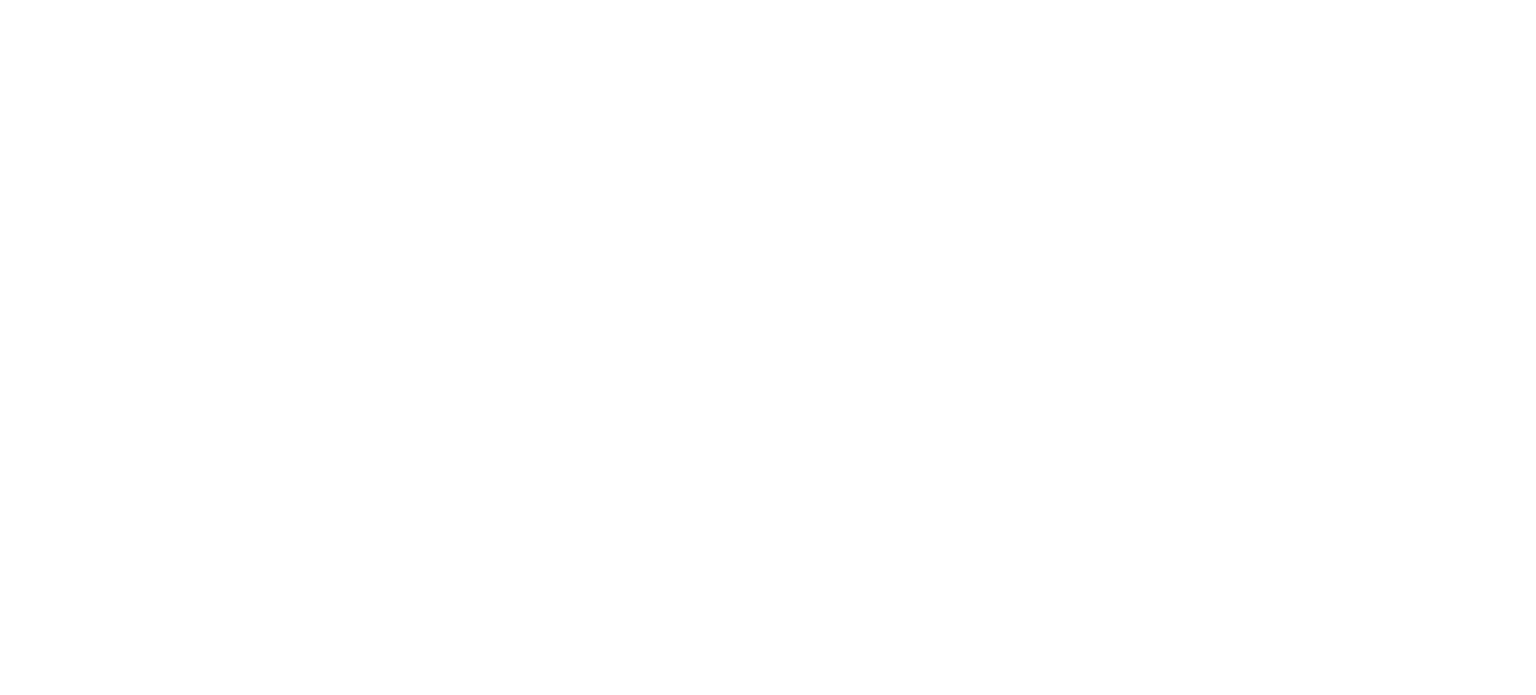 scroll, scrollTop: 0, scrollLeft: 0, axis: both 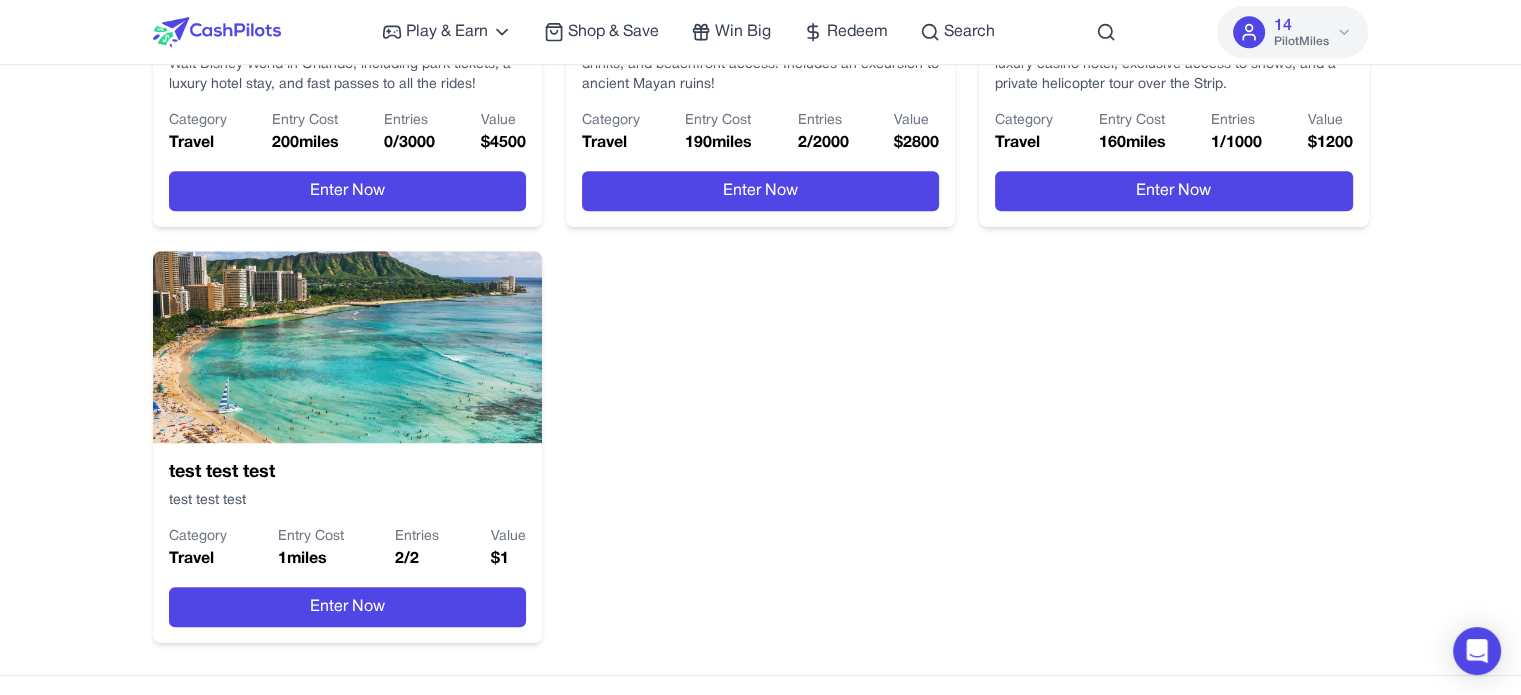 click on "Win a $15 Uber Gift Card! Use 10 PilotMiles for a chance to win a $10 Uber Gift Card! Only 1 lucky winner. Category Gift Cards Entry Cost 10  miles Entries 2  /  300 Value $ 15 Enter Now Win a $50 Target Gift Card! Use 100 PilotMiles for a chance to win a $50 Target Gift Card! Only 1 lucky winner. Category Gift Cards Entry Cost 10  miles Entries 0  /  1000 Value $ 50 Enter Now Win a $50 Delta Airlines Gift Card! Use 50 PilotMiles for a chance to win a $50 Delta Airlines Gift Card! Only 1 lucky winner. Category Gift Cards Entry Cost 50  miles Entries 0  /  200 Value $ 50 Enter Now Win a $5 Sephora US Gift Card! Use 5 PilotMiles for a chance to win a $5 Sephora Gift Card! Only 1 lucky winner. Category Gift Cards Entry Cost 5  miles Entries 5  /  200 Value $ 5 Enter Now Win a $10 Starbucks Gift Card! Use 10 PilotMiles for a chance to win a $10 Starbucks Gift Card! Only 1 lucky winner. Category Gift Cards Entry Cost 10  miles Entries 2  /  200 Value $ 10 Enter Now Win a $5 Lego Gift Card! Category Gift Cards 5 2" at bounding box center [761, -217] 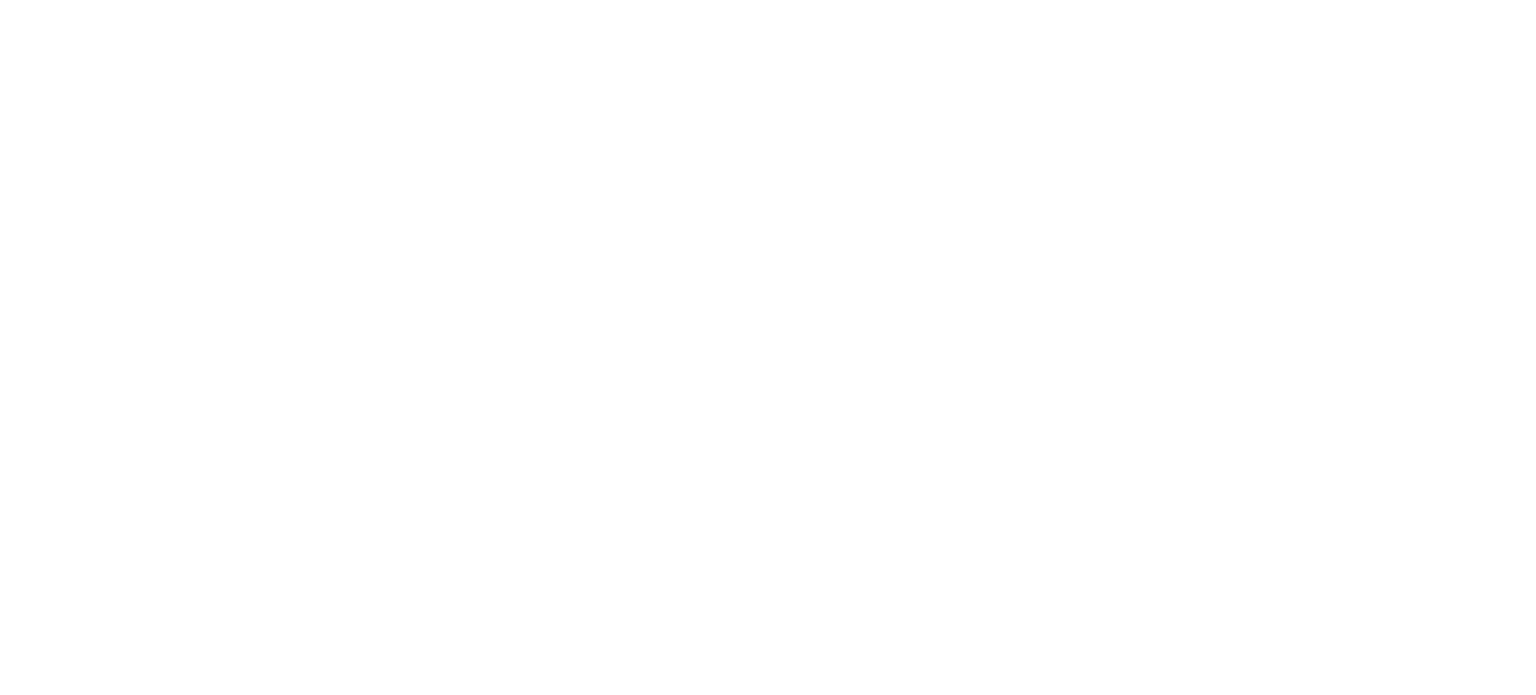 scroll, scrollTop: 0, scrollLeft: 0, axis: both 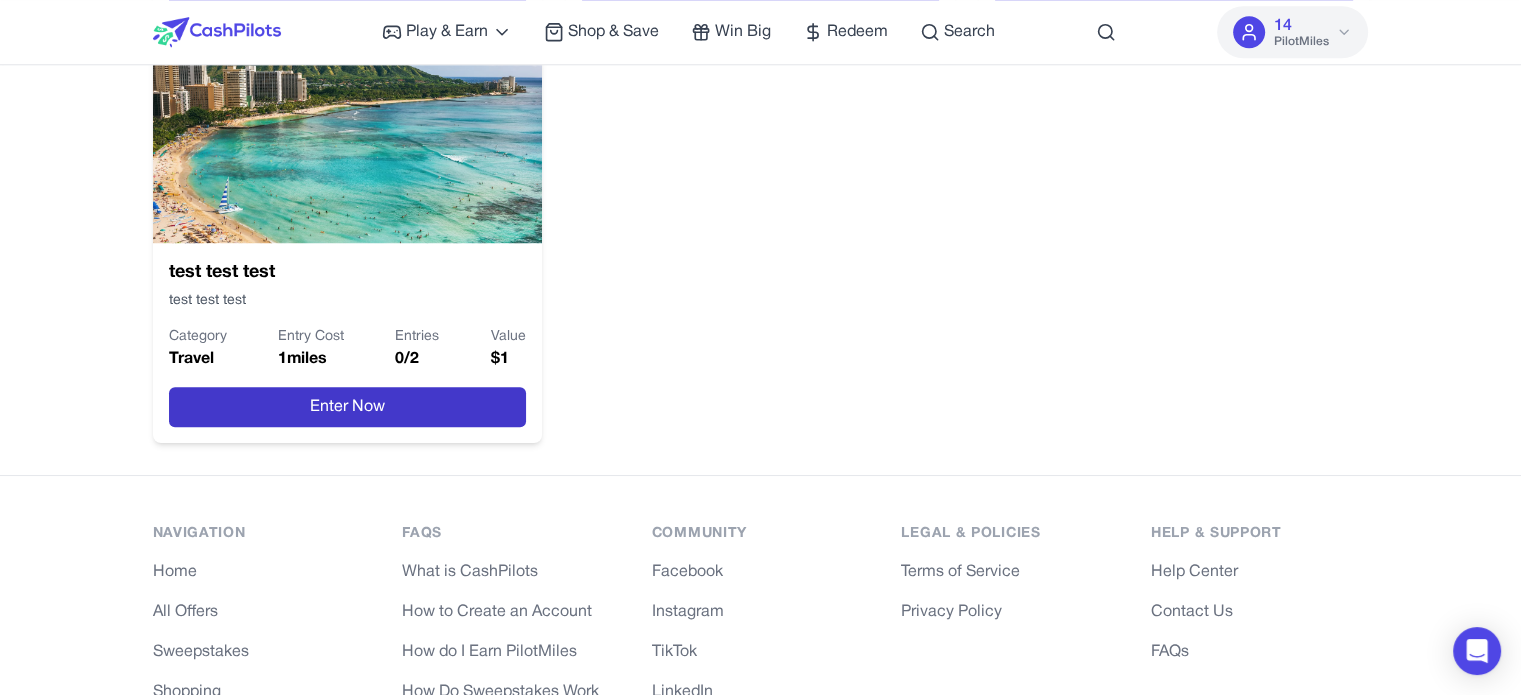 click on "Enter Now" at bounding box center [347, 407] 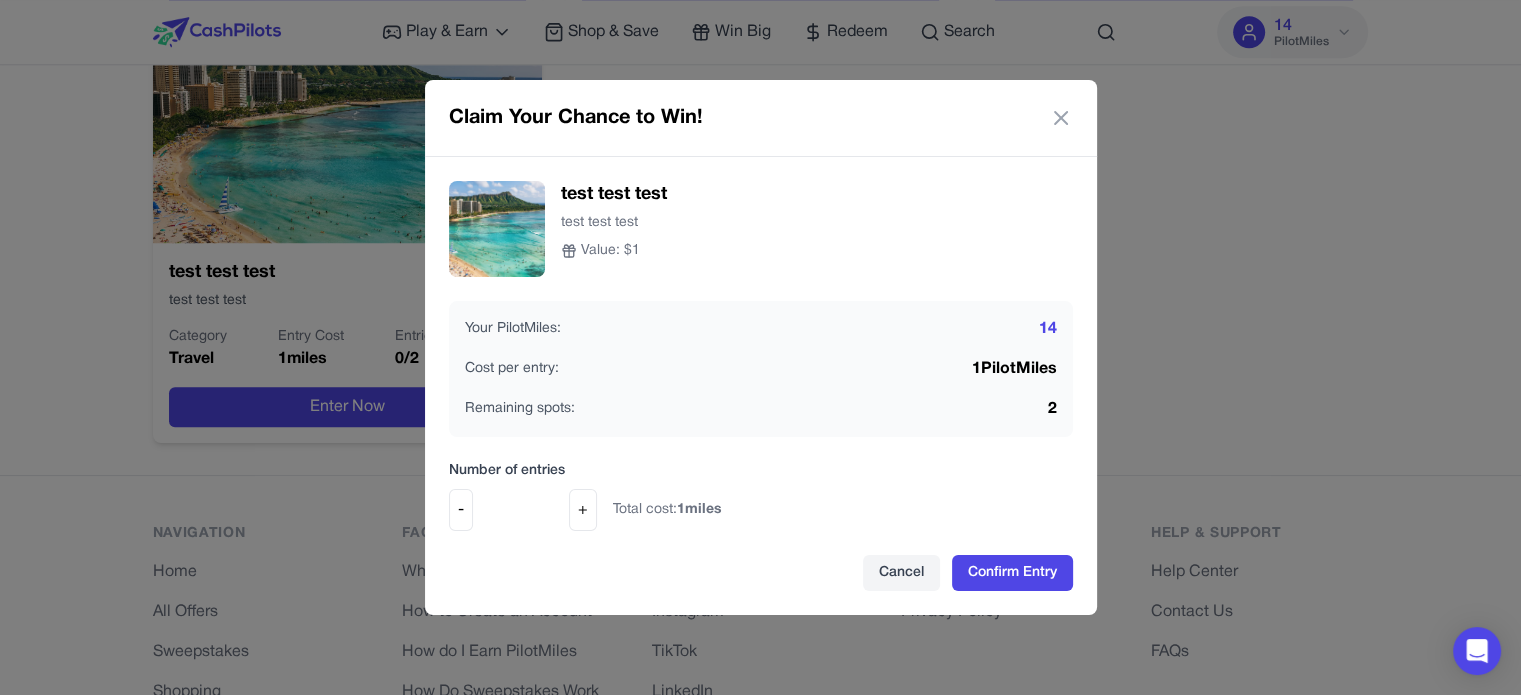 drag, startPoint x: 558, startPoint y: 532, endPoint x: 572, endPoint y: 519, distance: 19.104973 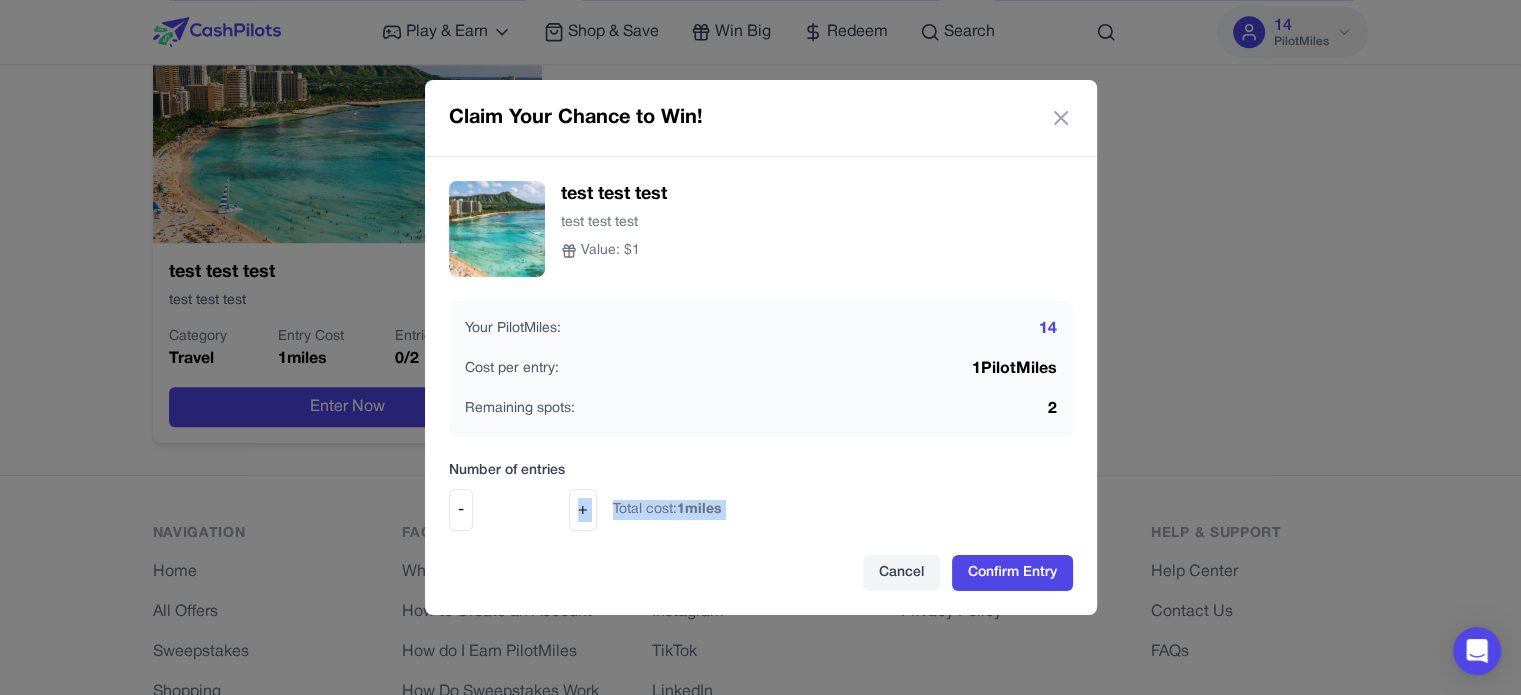 click on "+" at bounding box center [583, 510] 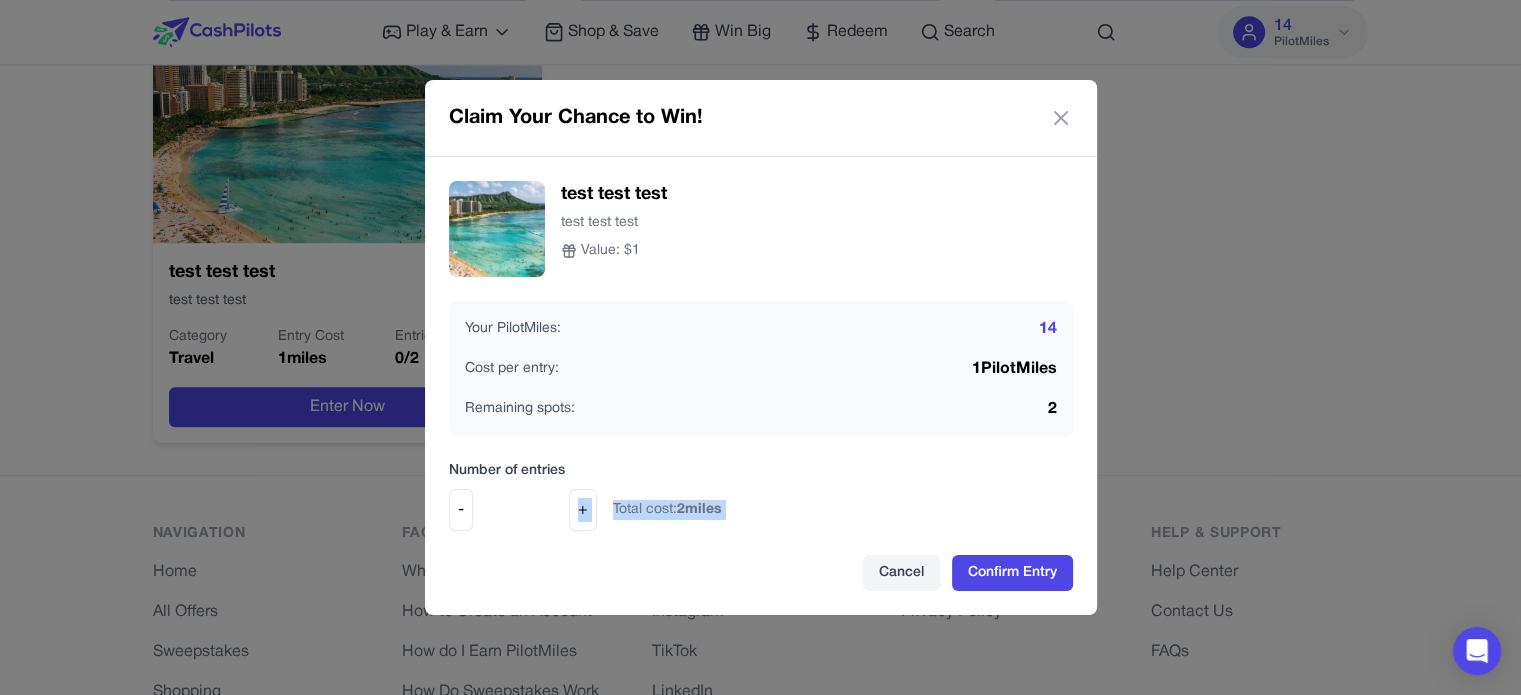 click on "2  miles" at bounding box center [699, 509] 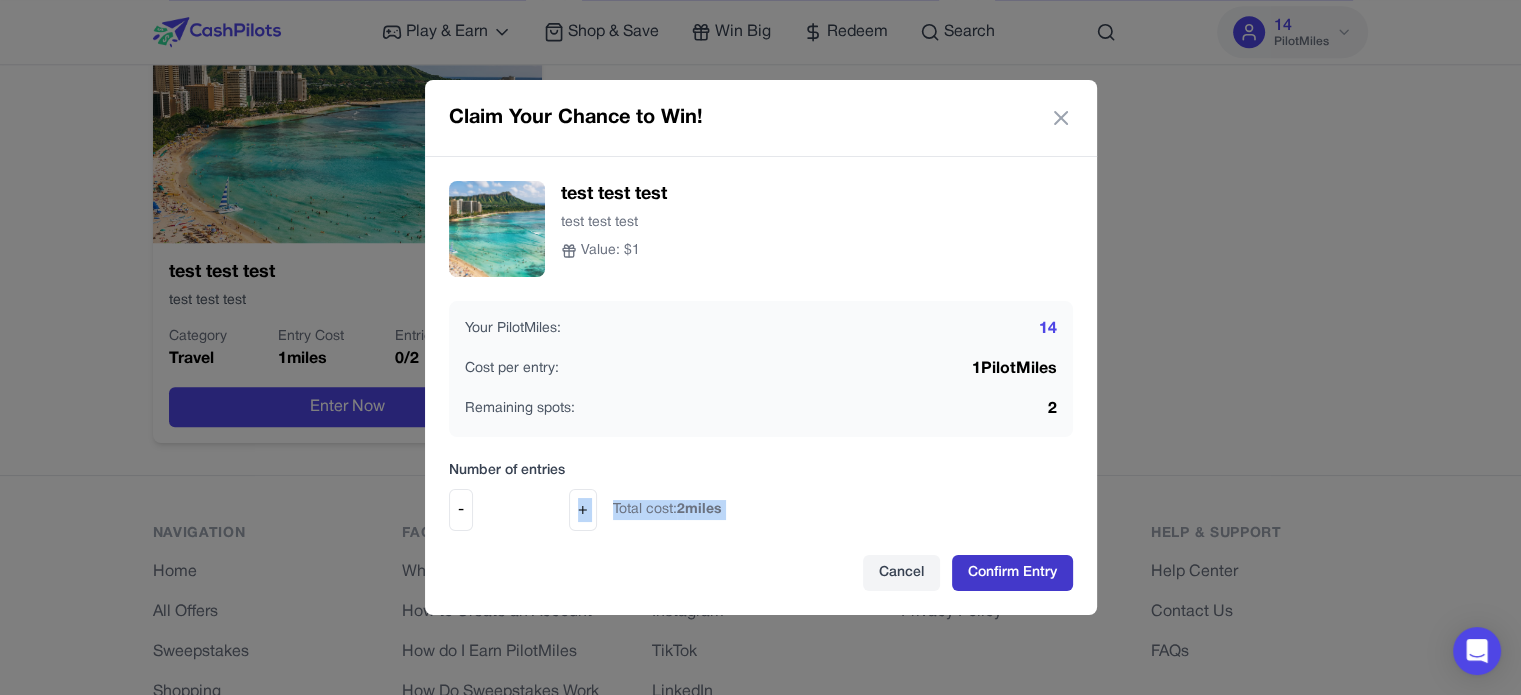 click on "Confirm Entry" at bounding box center (1012, 573) 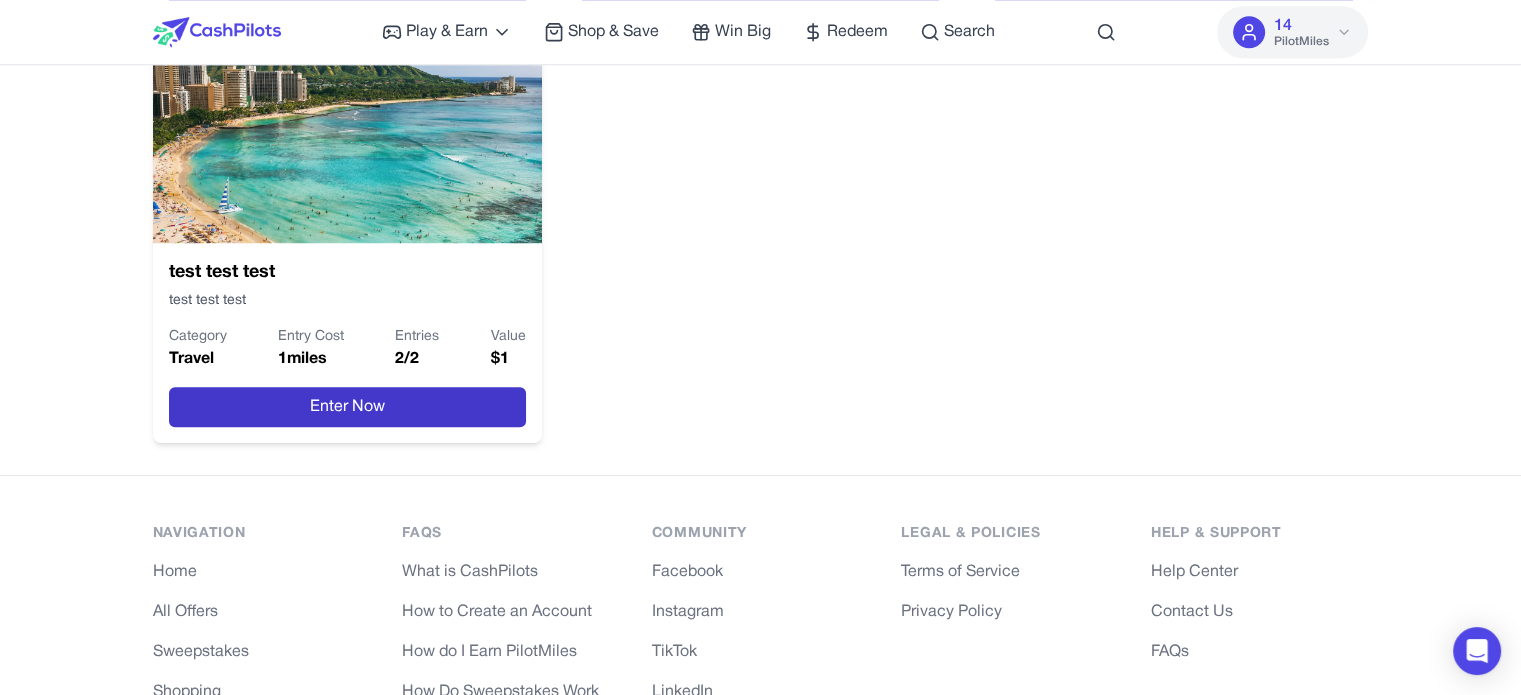 click on "Enter Now" at bounding box center [347, 407] 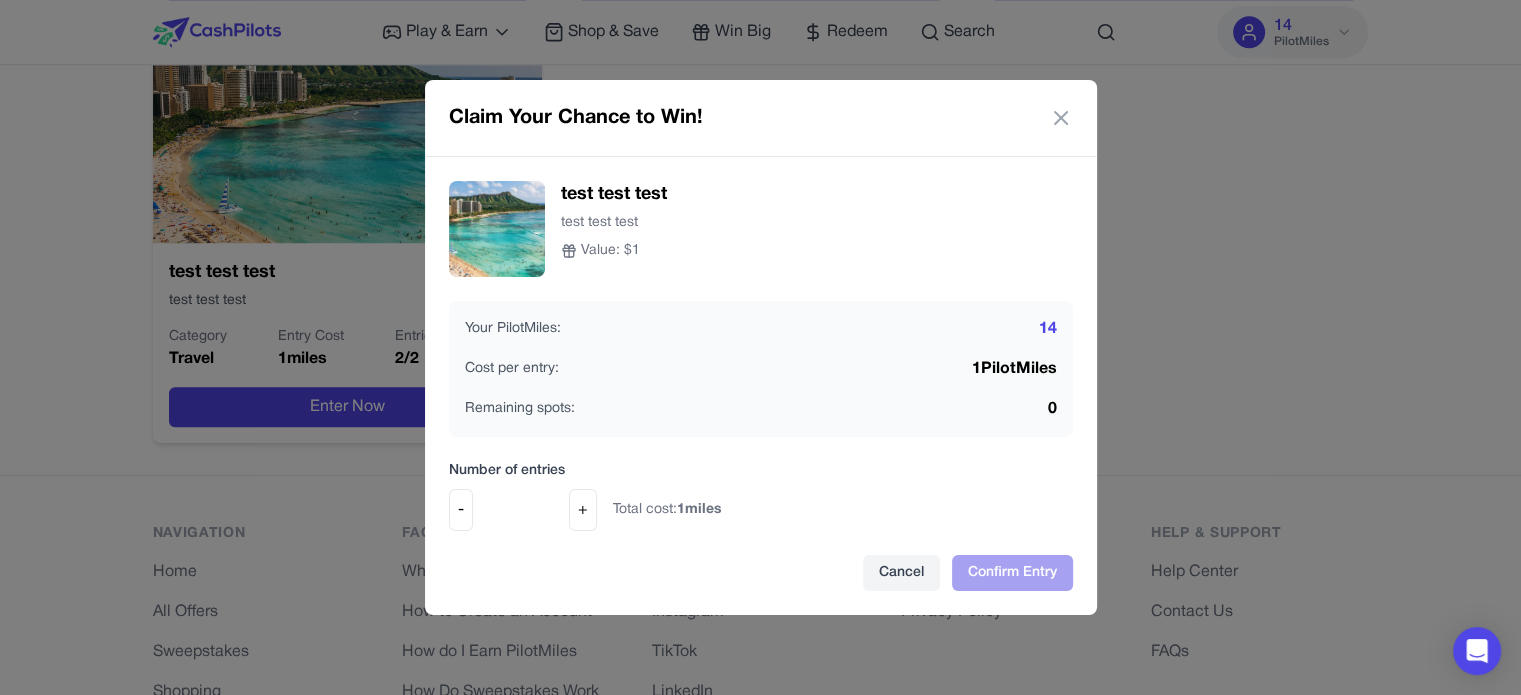 click on "- * +" at bounding box center [523, 510] 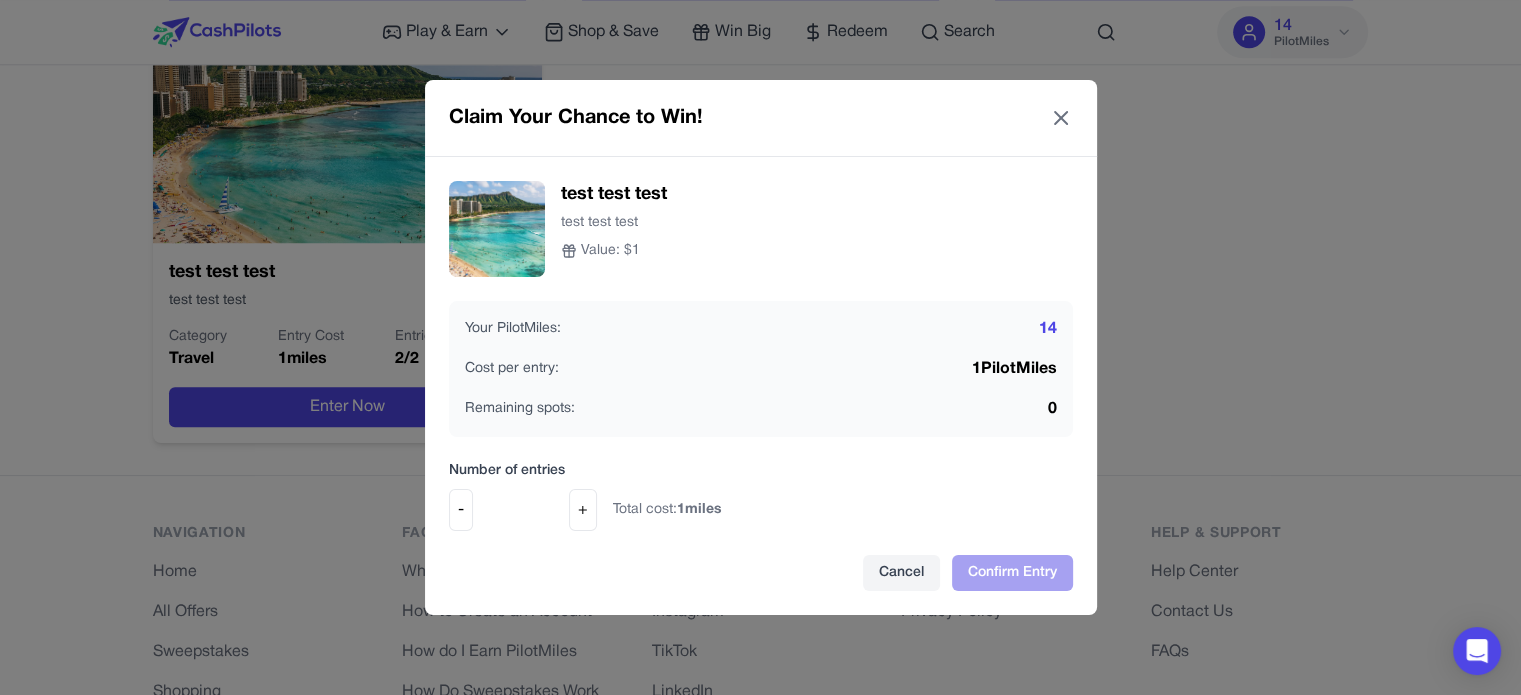 click 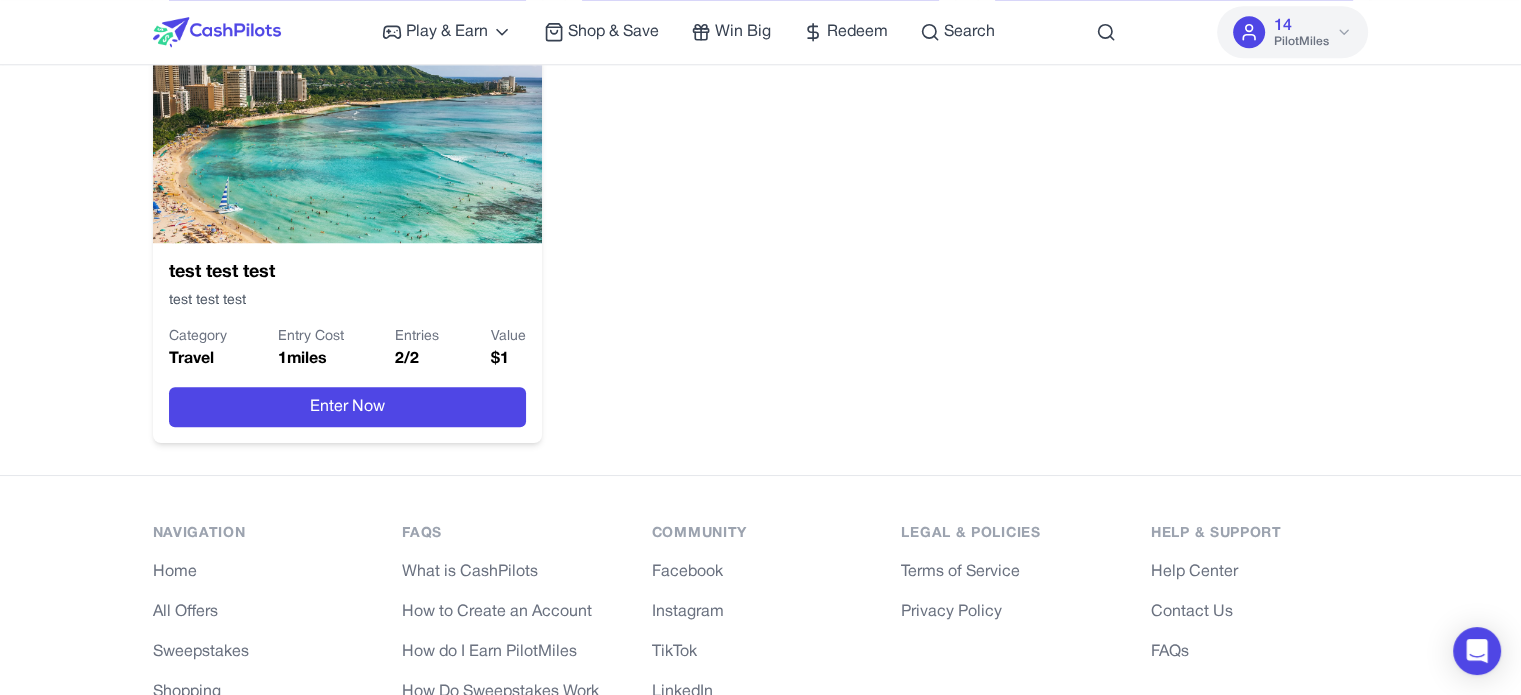 click on "Win a $15 Uber Gift Card! Use 10 PilotMiles for a chance to win a $10 Uber Gift Card! Only 1 lucky winner. Category Gift Cards Entry Cost 10  miles Entries 2  /  300 Value $ 15 Enter Now Win a $50 Target Gift Card! Use 100 PilotMiles for a chance to win a $50 Target Gift Card! Only 1 lucky winner. Category Gift Cards Entry Cost 10  miles Entries 0  /  1000 Value $ 50 Enter Now Win a $50 Delta Airlines Gift Card! Use 50 PilotMiles for a chance to win a $50 Delta Airlines Gift Card! Only 1 lucky winner. Category Gift Cards Entry Cost 50  miles Entries 0  /  200 Value $ 50 Enter Now Win a $5 Sephora US Gift Card! Use 5 PilotMiles for a chance to win a $5 Sephora Gift Card! Only 1 lucky winner. Category Gift Cards Entry Cost 5  miles Entries 5  /  200 Value $ 5 Enter Now Win a $10 Starbucks Gift Card! Use 10 PilotMiles for a chance to win a $10 Starbucks Gift Card! Only 1 lucky winner. Category Gift Cards Entry Cost 10  miles Entries 2  /  200 Value $ 10 Enter Now Win a $5 Lego Gift Card! Category Gift Cards 5 2" at bounding box center [761, -417] 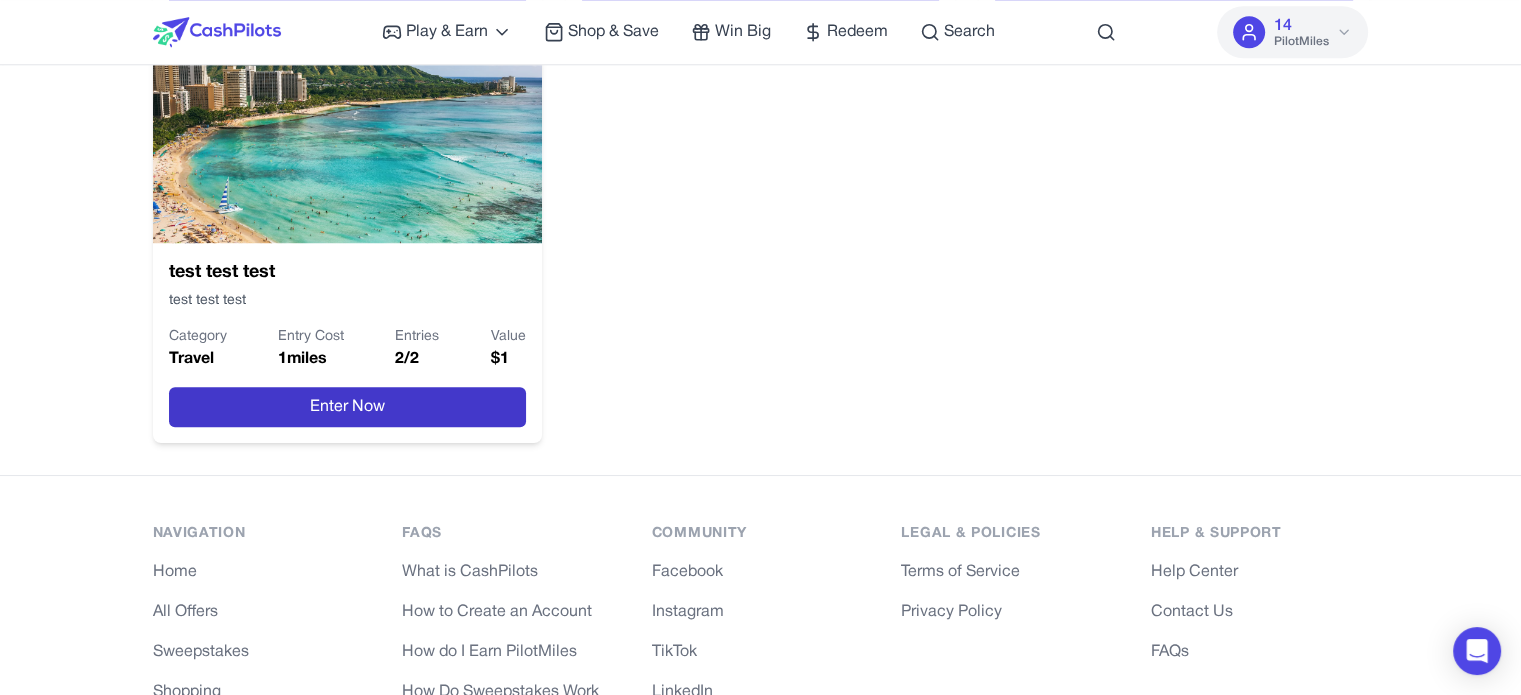 click on "Enter Now" at bounding box center [347, 407] 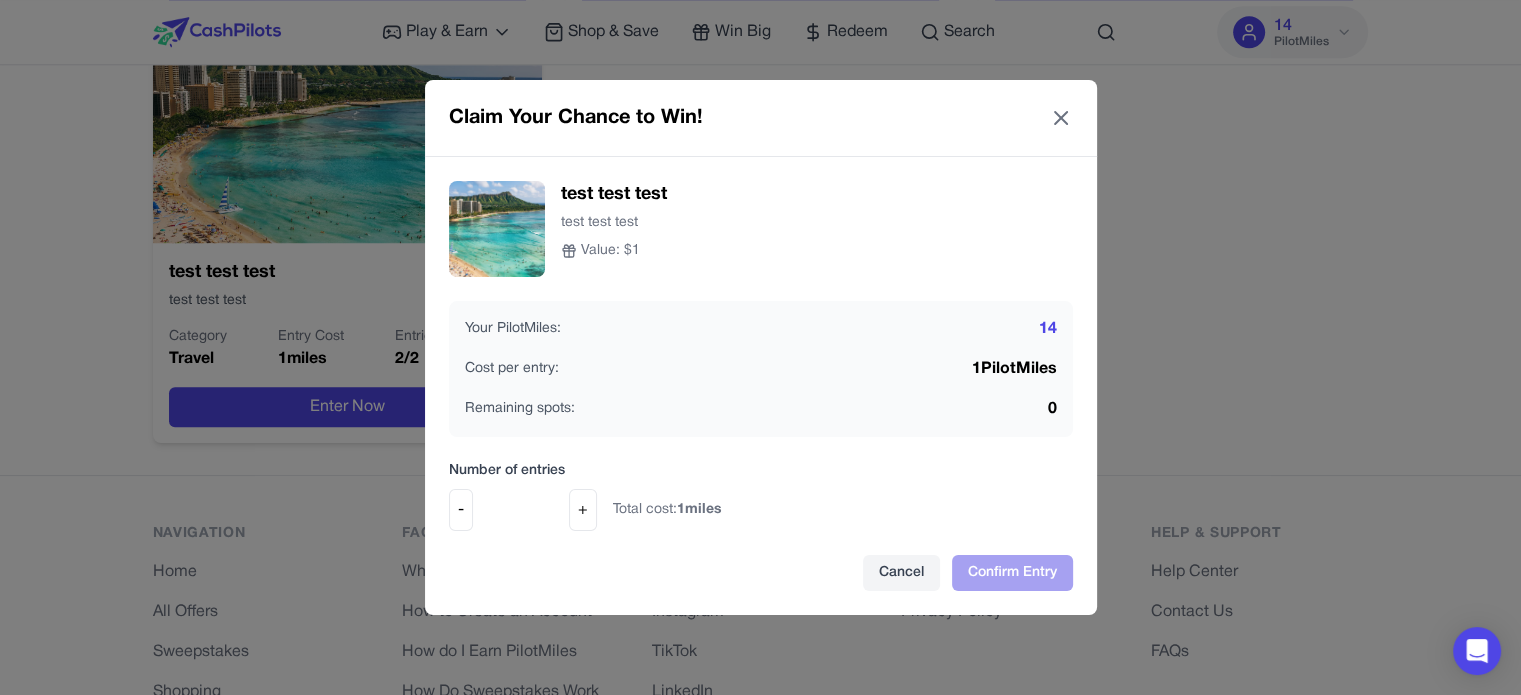 click 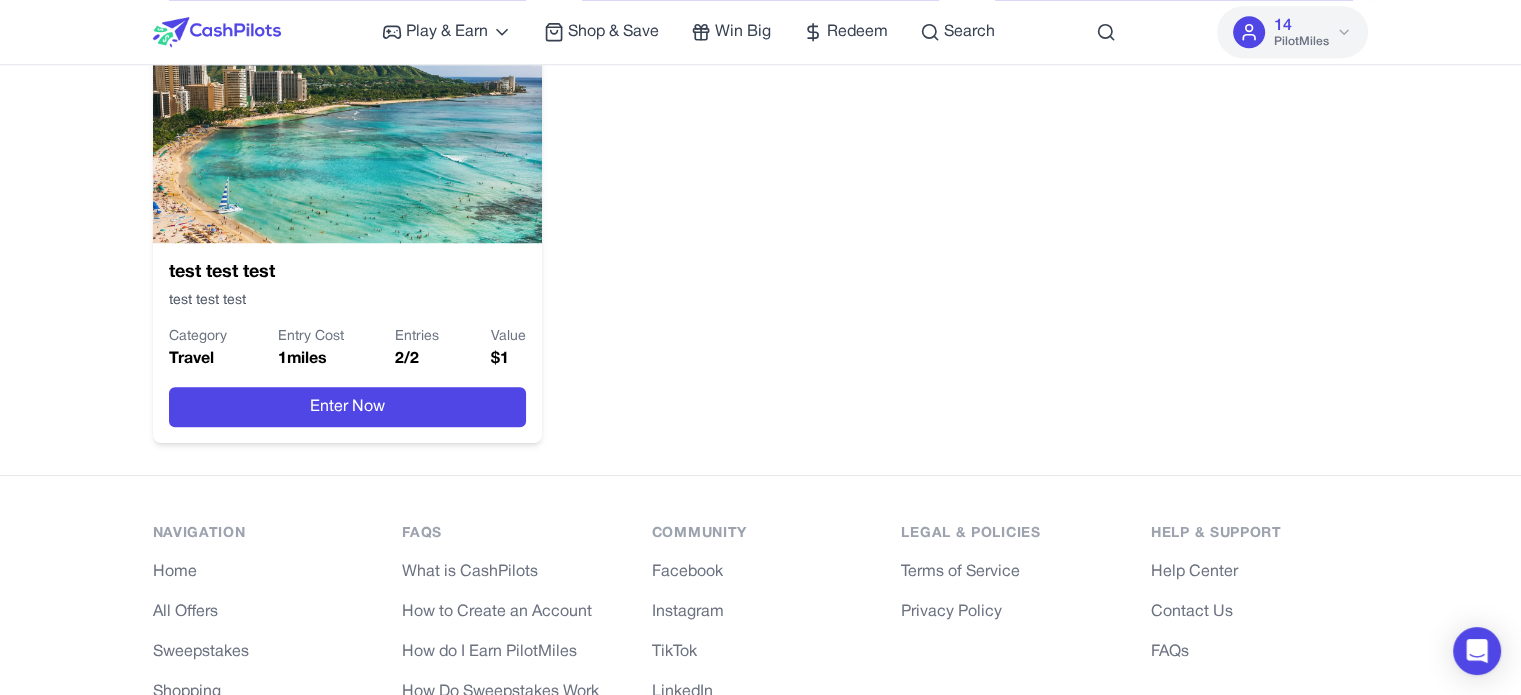 click on "Win a $15 Uber Gift Card! Use 10 PilotMiles for a chance to win a $10 Uber Gift Card! Only 1 lucky winner. Category Gift Cards Entry Cost 10  miles Entries 2  /  300 Value $ 15 Enter Now Win a $50 Target Gift Card! Use 100 PilotMiles for a chance to win a $50 Target Gift Card! Only 1 lucky winner. Category Gift Cards Entry Cost 10  miles Entries 0  /  1000 Value $ 50 Enter Now Win a $50 Delta Airlines Gift Card! Use 50 PilotMiles for a chance to win a $50 Delta Airlines Gift Card! Only 1 lucky winner. Category Gift Cards Entry Cost 50  miles Entries 0  /  200 Value $ 50 Enter Now Win a $5 Sephora US Gift Card! Use 5 PilotMiles for a chance to win a $5 Sephora Gift Card! Only 1 lucky winner. Category Gift Cards Entry Cost 5  miles Entries 5  /  200 Value $ 5 Enter Now Win a $10 Starbucks Gift Card! Use 10 PilotMiles for a chance to win a $10 Starbucks Gift Card! Only 1 lucky winner. Category Gift Cards Entry Cost 10  miles Entries 2  /  200 Value $ 10 Enter Now Win a $5 Lego Gift Card! Category Gift Cards 5 2" at bounding box center (761, -417) 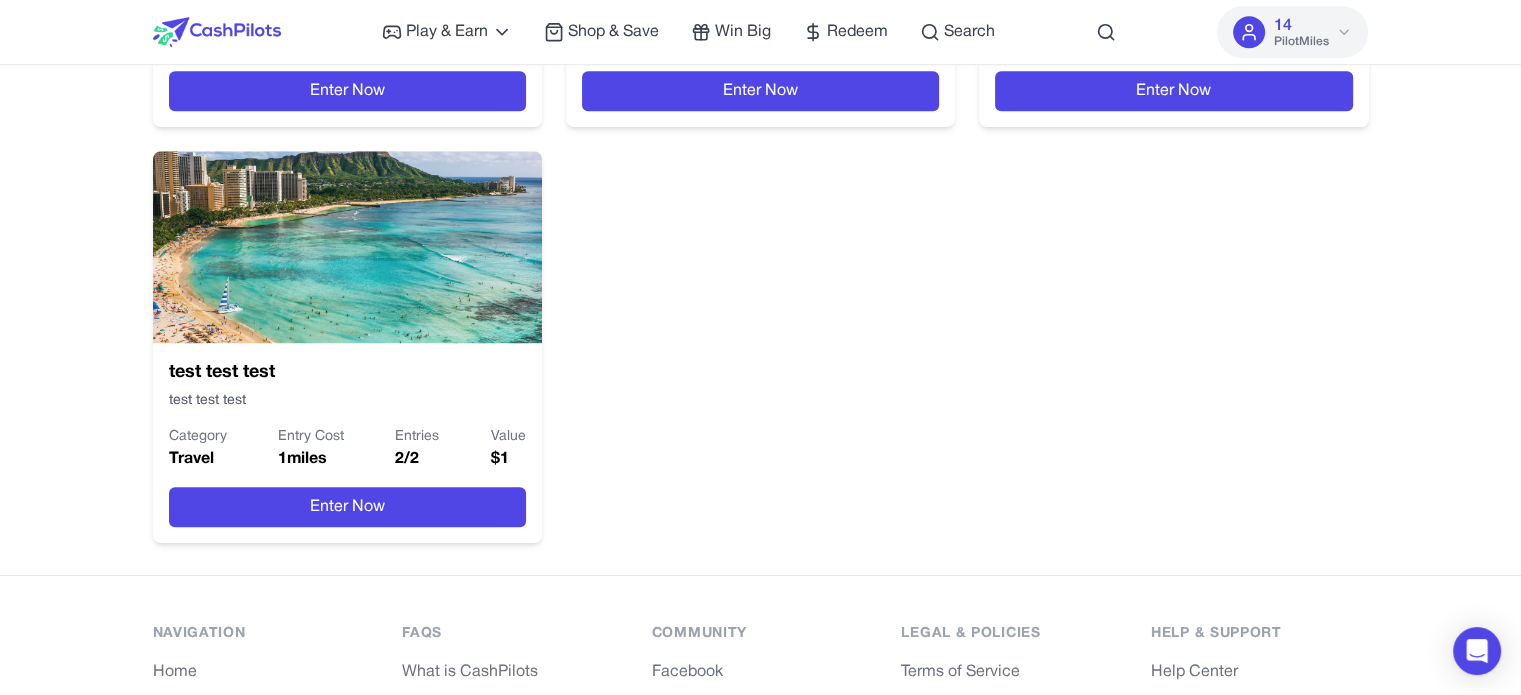 click on "navigation Home All Offers Sweepstakes Shopping Rewards Search User Dashboard FAQs What is CashPilots How to Create an Account How do I Earn PilotMiles How Do Sweepstakes Work How to Redeem PilotMiles community Facebook Instagram TikTok LinkedIn Legal & Policies Terms of Service Privacy Policy Help & Support Help Center Contact Us FAQs ©  2025  CashPilots. All rights reserved. Version  0.3.5" at bounding box center [761, 818] 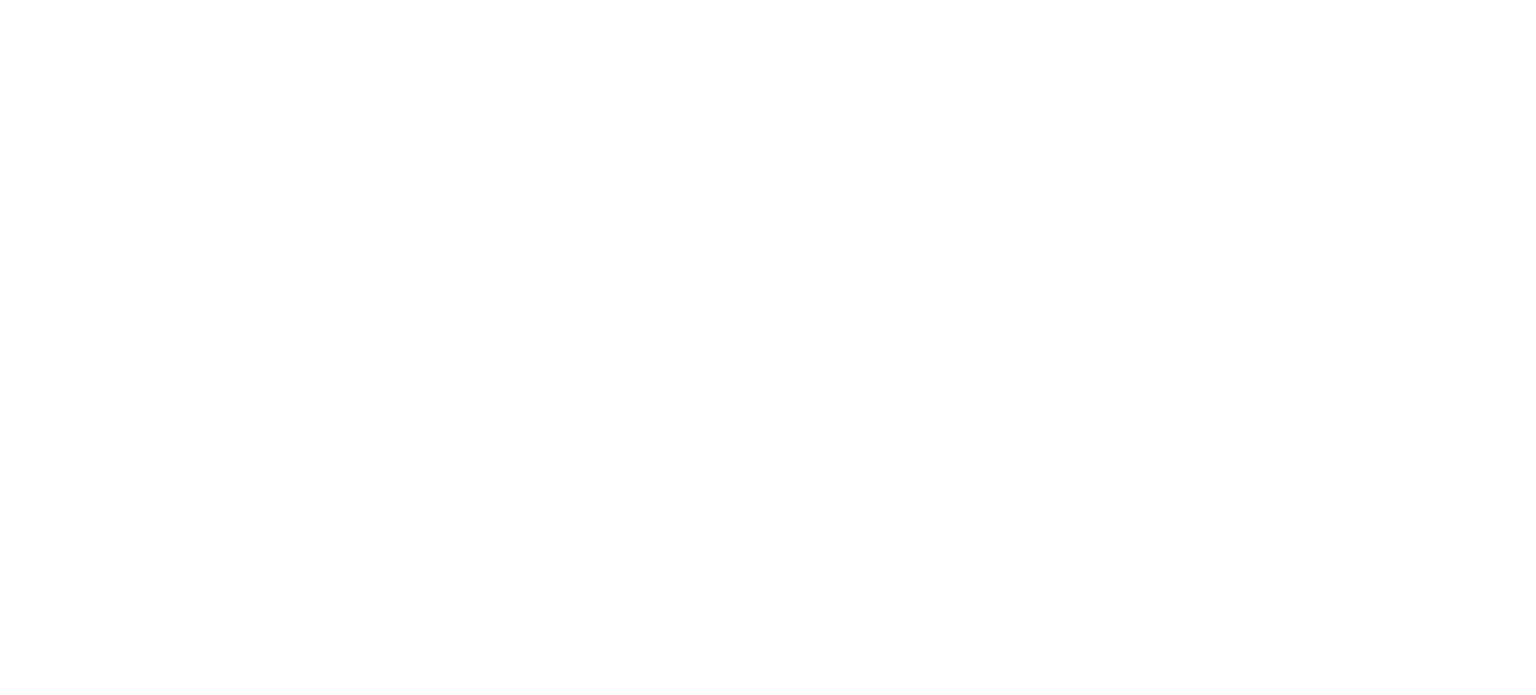 scroll, scrollTop: 0, scrollLeft: 0, axis: both 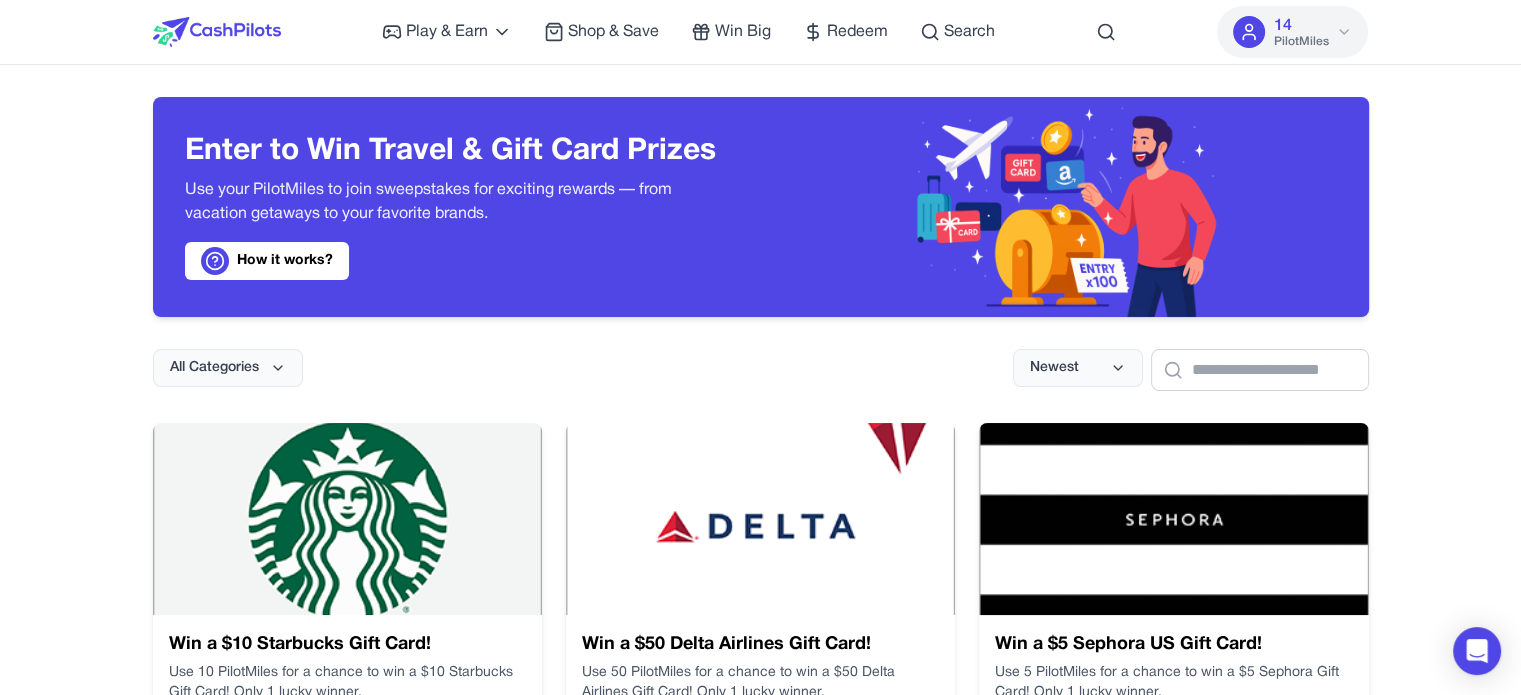 click on "Play & Earn   Play Games Enjoy fun games and earn Try New App Test new app for rewards Answer Surveys Share opinions for PilotMiles Signup & Earn Join service, get rewards Read Articles Learn and earn PilotMiles Shop & Save   Win Big   Redeem   Search   14 PilotMiles Home Play & Earn Shop & Save Win Big Redeem Search Test 14 PilotMiles Enter to Win Travel & Gift Card Prizes Use your PilotMiles to join sweepstakes for exciting rewards — from vacation getaways to your favorite brands. How it works? All Categories Newest Win a $10 Starbucks Gift Card! Use 10 PilotMiles for a chance to win a $10 Starbucks Gift Card! Only 1 lucky winner. Category Gift Cards Entry Cost 10  miles Entries 2  /  200 Value $ 10 Enter Now Win a $50 Delta Airlines Gift Card! Use 50 PilotMiles for a chance to win a $50 Delta Airlines Gift Card! Only 1 lucky winner. Category Gift Cards Entry Cost 50  miles Entries 0  /  200 Value $ 50 Enter Now Win a $5 Sephora US Gift Card! Category Gift Cards Entry Cost 5  miles Entries 5  /  200 Value" at bounding box center (760, 1122) 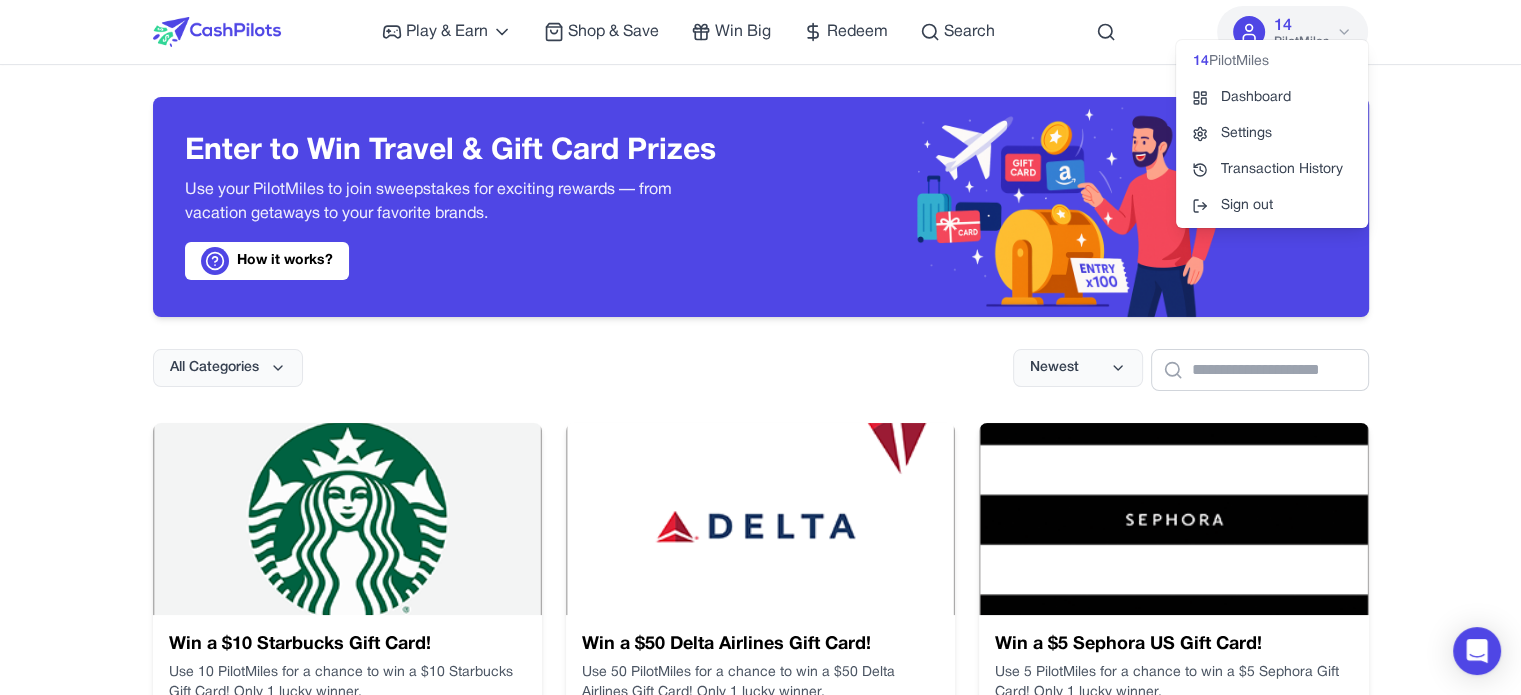 click on "Play & Earn   Play Games Enjoy fun games and earn Try New App Test new app for rewards Answer Surveys Share opinions for PilotMiles Signup & Earn Join service, get rewards Read Articles Learn and earn PilotMiles Shop & Save   Win Big   Redeem   Search   14 PilotMiles 14  PilotMiles Dashboard Settings Transaction History Sign out Home Play & Earn Shop & Save Win Big Redeem Search Test 14 PilotMiles Enter to Win Travel & Gift Card Prizes Use your PilotMiles to join sweepstakes for exciting rewards — from vacation getaways to your favorite brands. How it works? All Categories Newest Win a $10 Starbucks Gift Card! Use 10 PilotMiles for a chance to win a $10 Starbucks Gift Card! Only 1 lucky winner. Category Gift Cards Entry Cost 10  miles Entries 2  /  200 Value $ 10 Enter Now Win a $50 Delta Airlines Gift Card! Use 50 PilotMiles for a chance to win a $50 Delta Airlines Gift Card! Only 1 lucky winner. Category Gift Cards Entry Cost 50  miles Entries 0  /  200 Value $ 50 Enter Now Win a $5 Sephora US Gift Card!" at bounding box center (760, 1122) 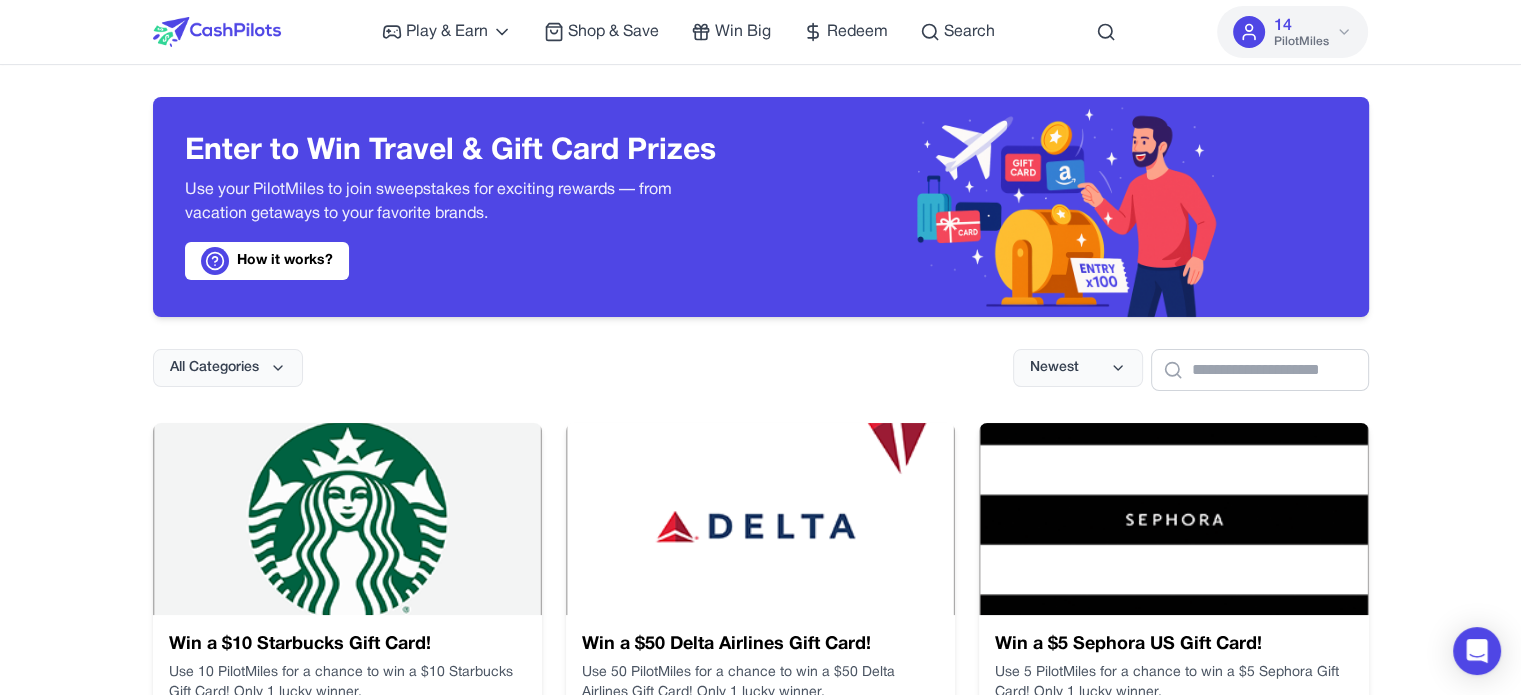 click on "Play & Earn   Play Games Enjoy fun games and earn Try New App Test new app for rewards Answer Surveys Share opinions for PilotMiles Signup & Earn Join service, get rewards Read Articles Learn and earn PilotMiles Shop & Save   Win Big   Redeem   Search   14 PilotMiles Home Play & Earn Shop & Save Win Big Redeem Search Test 14 PilotMiles Enter to Win Travel & Gift Card Prizes Use your PilotMiles to join sweepstakes for exciting rewards — from vacation getaways to your favorite brands. How it works? All Categories Newest Win a $10 Starbucks Gift Card! Use 10 PilotMiles for a chance to win a $10 Starbucks Gift Card! Only 1 lucky winner. Category Gift Cards Entry Cost 10  miles Entries 2  /  200 Value $ 10 Enter Now Win a $50 Delta Airlines Gift Card! Use 50 PilotMiles for a chance to win a $50 Delta Airlines Gift Card! Only 1 lucky winner. Category Gift Cards Entry Cost 50  miles Entries 0  /  200 Value $ 50 Enter Now Win a $5 Sephora US Gift Card! Category Gift Cards Entry Cost 5  miles Entries 5  /  200 Value" at bounding box center [760, 1122] 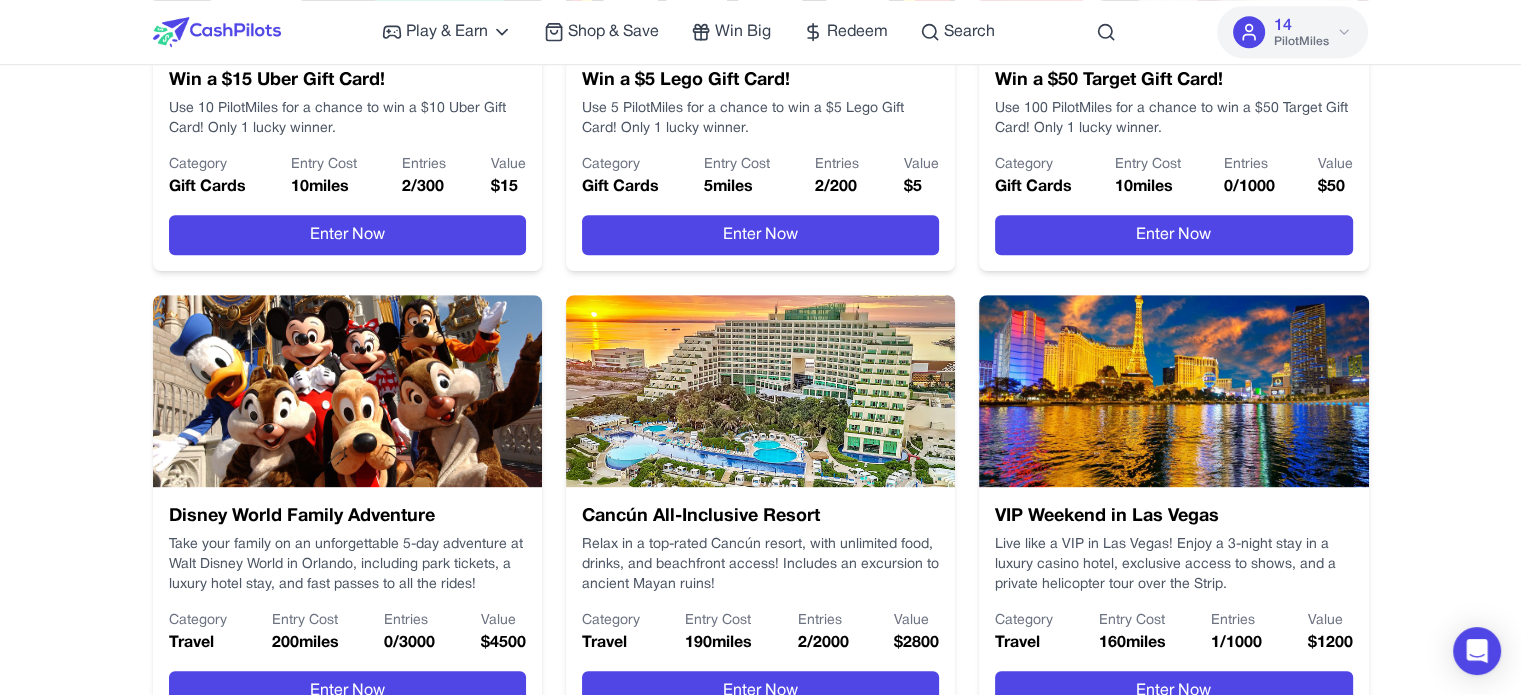 scroll, scrollTop: 1100, scrollLeft: 0, axis: vertical 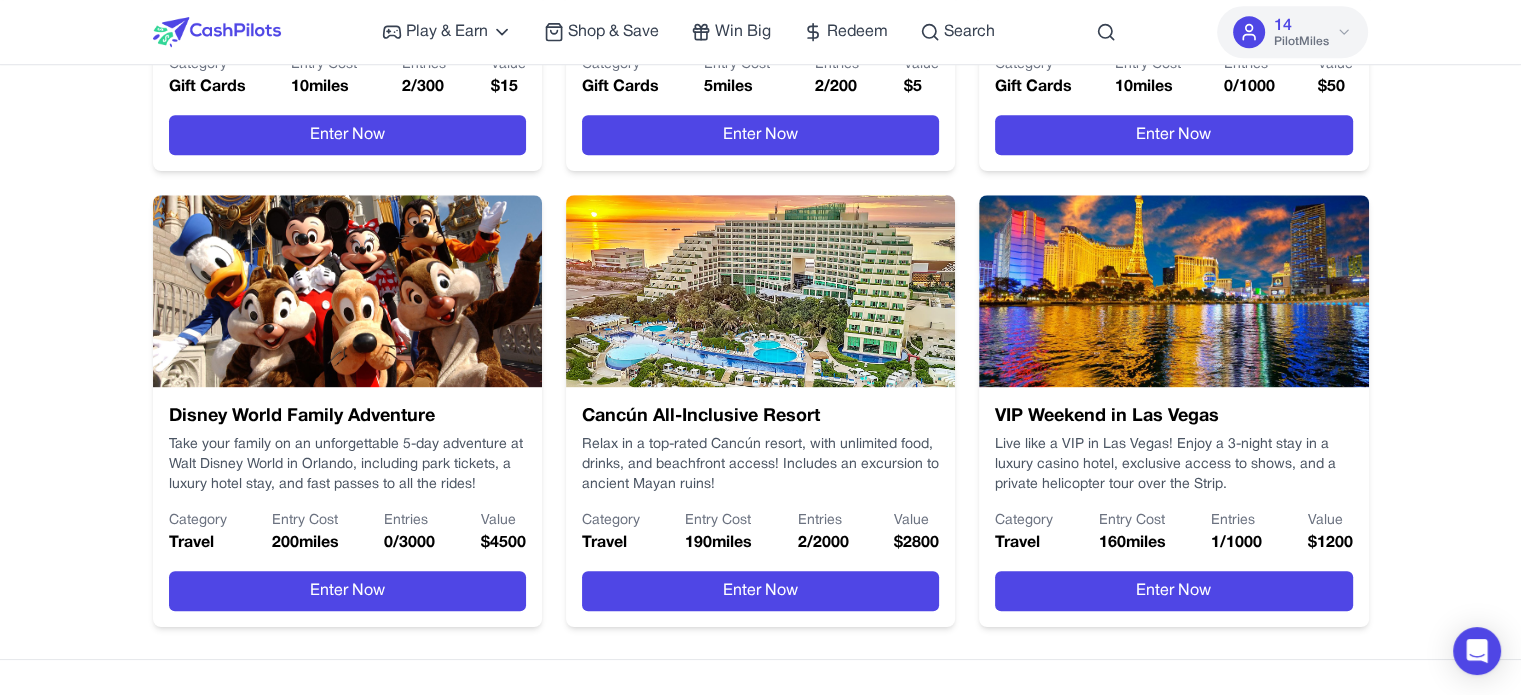 click on "Disney World Family Adventure Take your family on an unforgettable 5-day adventure at Walt Disney World in Orlando, including park tickets, a luxury hotel stay, and fast passes to all the rides! Category Travel Entry Cost 200  miles Entries 0  /  3000 Value $ 4500 Enter Now" at bounding box center [347, 507] 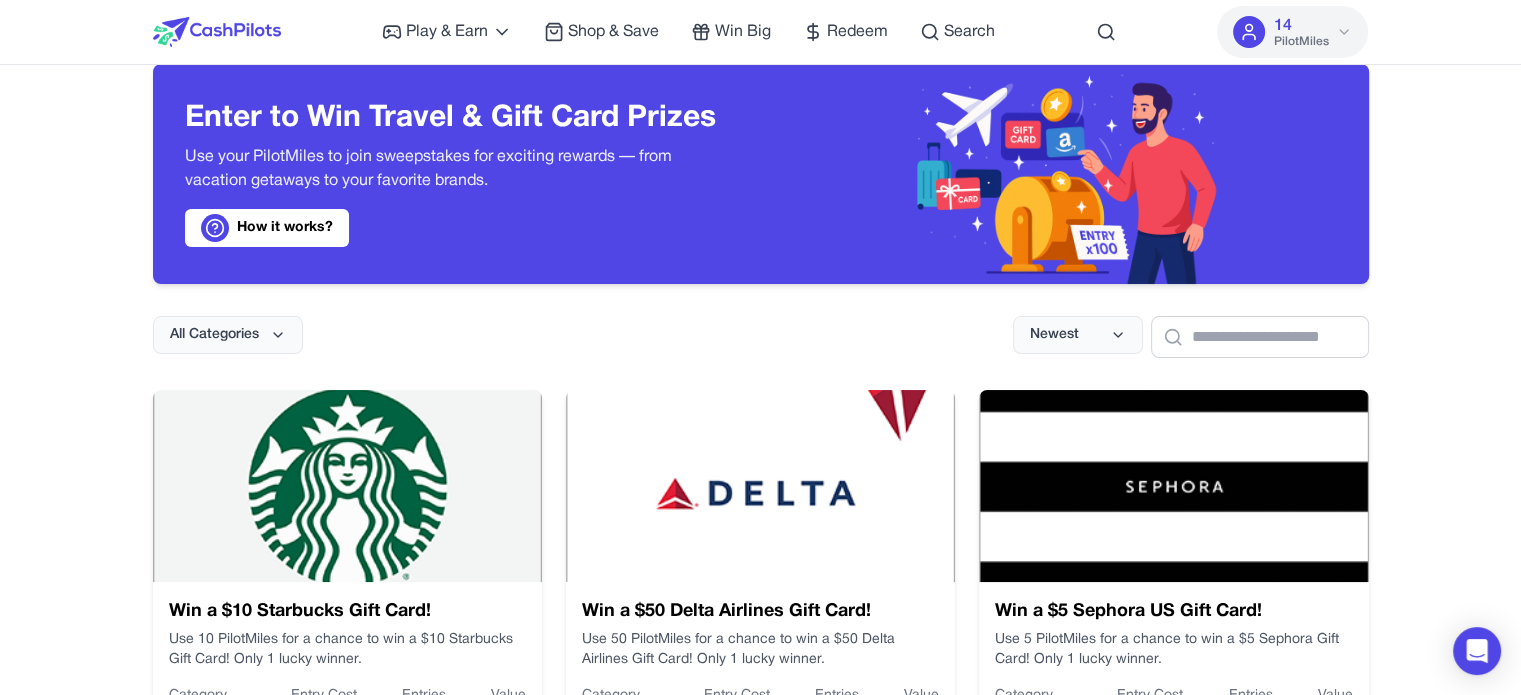 scroll, scrollTop: 0, scrollLeft: 0, axis: both 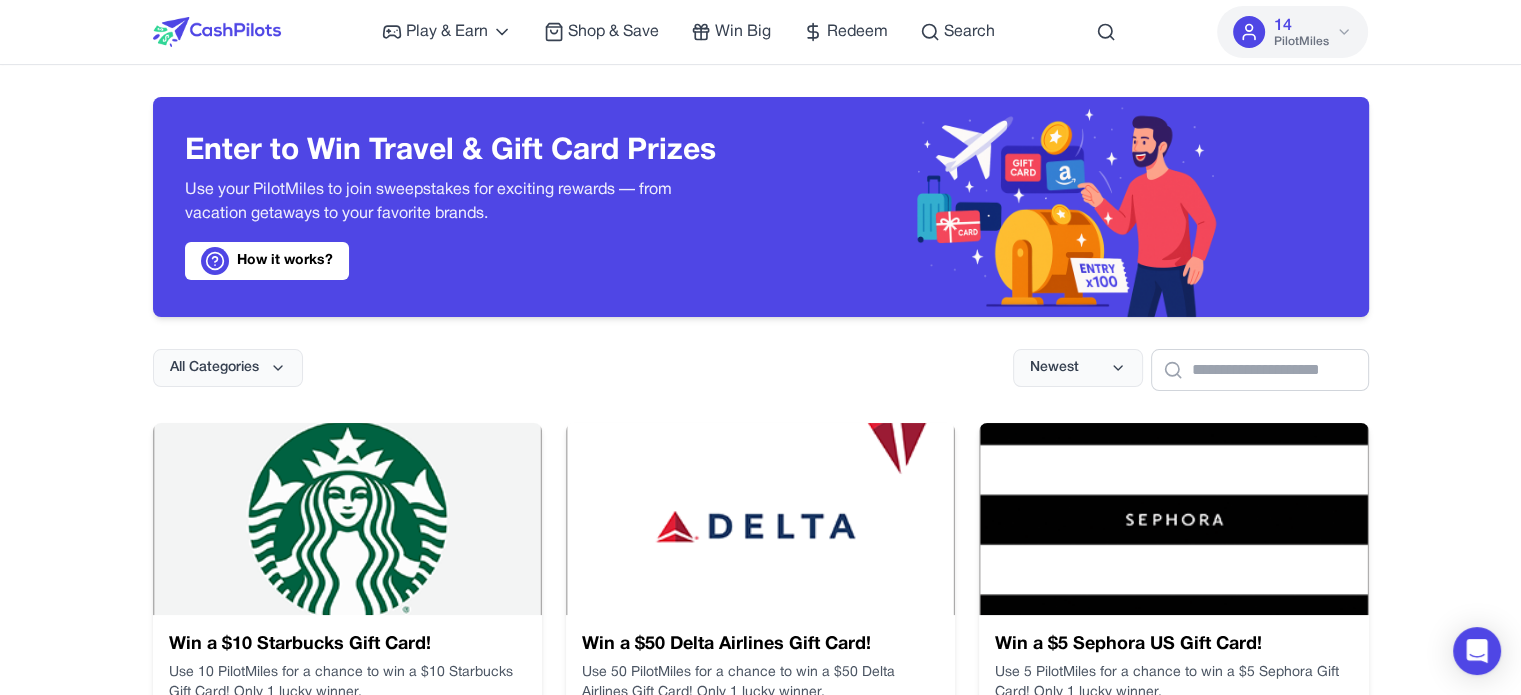 click on "Play & Earn   Play Games Enjoy fun games and earn Try New App Test new app for rewards Answer Surveys Share opinions for PilotMiles Signup & Earn Join service, get rewards Read Articles Learn and earn PilotMiles Shop & Save   Win Big   Redeem   Search   14 PilotMiles Home Play & Earn Shop & Save Win Big Redeem Search Test 14 PilotMiles Enter to Win Travel & Gift Card Prizes Use your PilotMiles to join sweepstakes for exciting rewards — from vacation getaways to your favorite brands. How it works? All Categories Newest Win a $10 Starbucks Gift Card! Use 10 PilotMiles for a chance to win a $10 Starbucks Gift Card! Only 1 lucky winner. Category Gift Cards Entry Cost 10  miles Entries 2  /  200 Value $ 10 Enter Now Win a $50 Delta Airlines Gift Card! Use 50 PilotMiles for a chance to win a $50 Delta Airlines Gift Card! Only 1 lucky winner. Category Gift Cards Entry Cost 50  miles Entries 0  /  200 Value $ 50 Enter Now Win a $5 Sephora US Gift Card! Category Gift Cards Entry Cost 5  miles Entries 5  /  200 Value" at bounding box center (760, 1122) 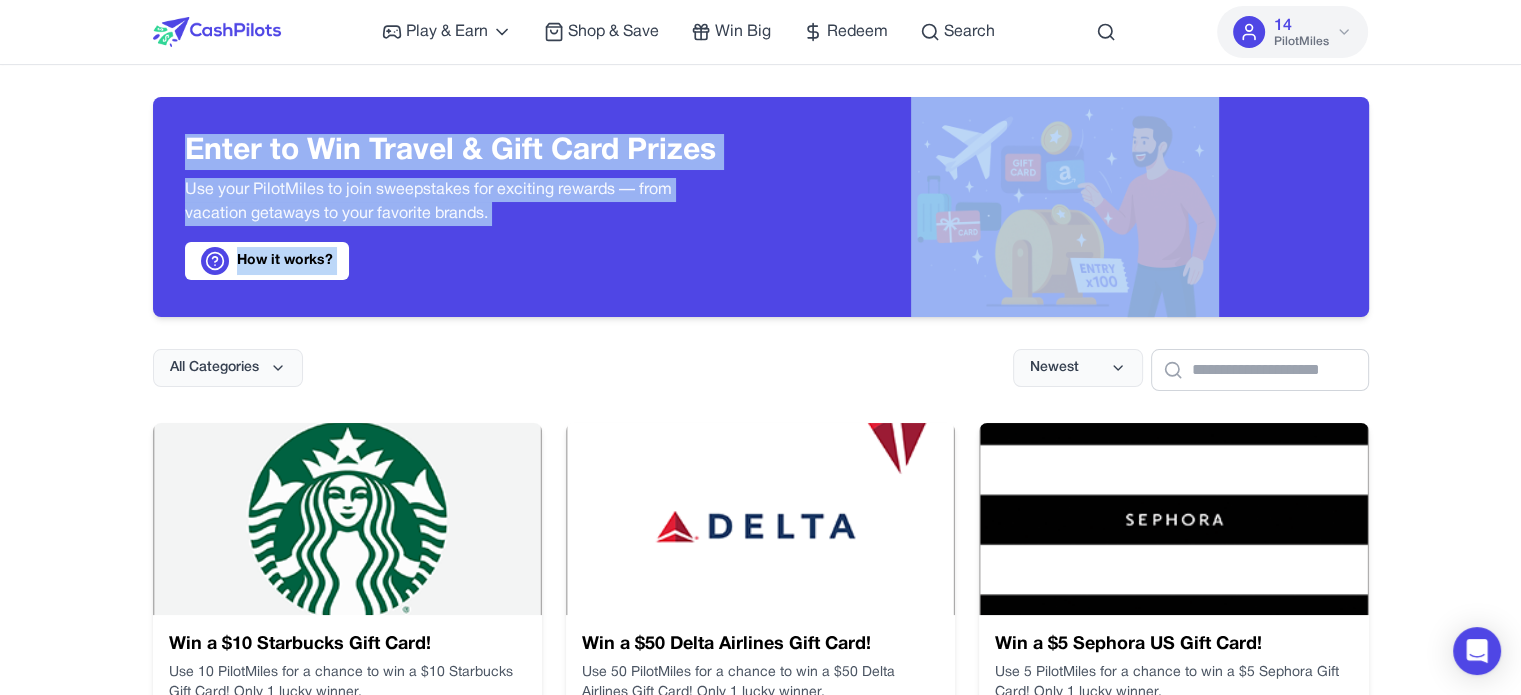 drag, startPoint x: 1418, startPoint y: 63, endPoint x: 1420, endPoint y: 74, distance: 11.18034 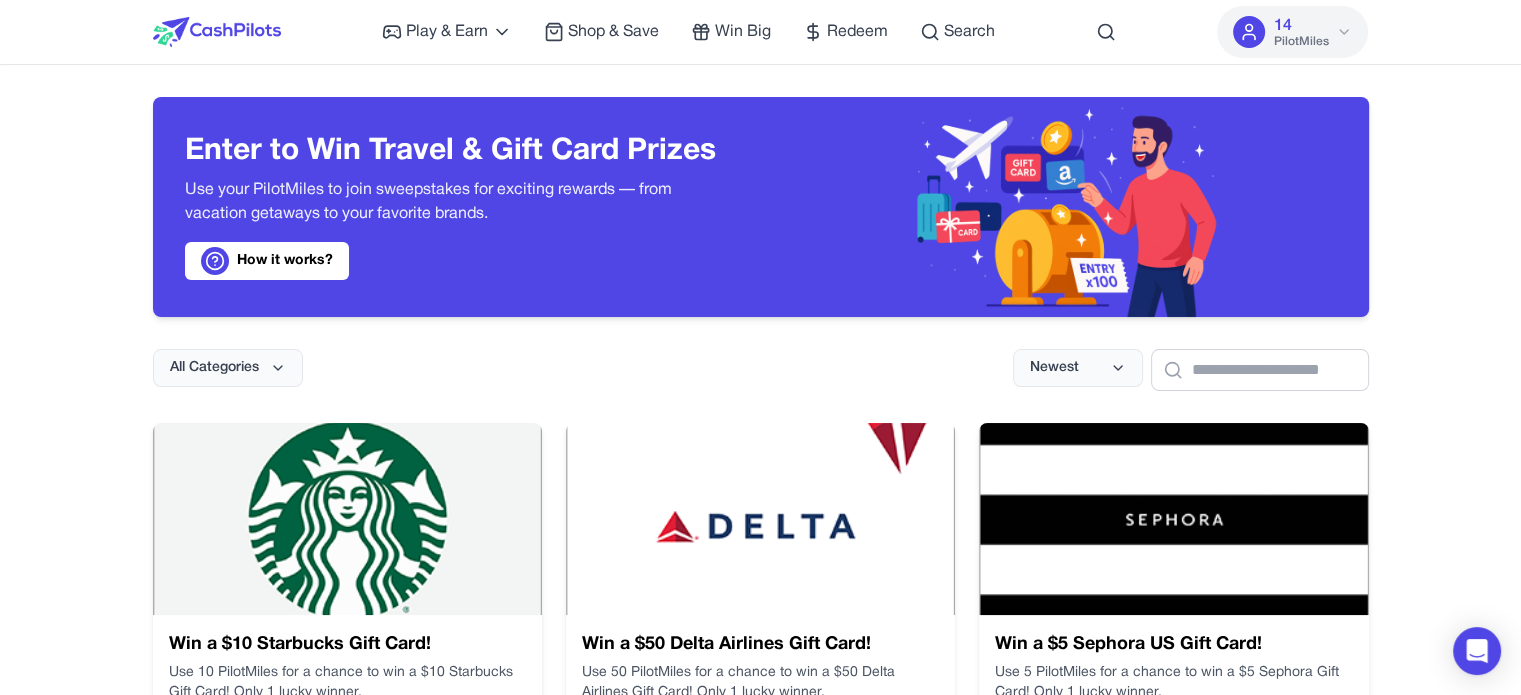 click on "Enter to Win Travel & Gift Card Prizes Use your PilotMiles to join sweepstakes for exciting rewards — from vacation getaways to your favorite brands. How it works? All Categories Newest Win a $10 Starbucks Gift Card! Use 10 PilotMiles for a chance to win a $10 Starbucks Gift Card! Only 1 lucky winner. Category Gift Cards Entry Cost 10  miles Entries 2  /  200 Value $ 10 Enter Now Win a $50 Delta Airlines Gift Card! Use 50 PilotMiles for a chance to win a $50 Delta Airlines Gift Card! Only 1 lucky winner. Category Gift Cards Entry Cost 50  miles Entries 0  /  200 Value $ 50 Enter Now Win a $5 Sephora US Gift Card! Use 5 PilotMiles for a chance to win a $5 Sephora Gift Card! Only 1 lucky winner. Category Gift Cards Entry Cost 5  miles Entries 5  /  200 Value $ 5 Enter Now Win a $15 Uber Gift Card! Use 10 PilotMiles for a chance to win a $10 Uber Gift Card! Only 1 lucky winner. Category Gift Cards Entry Cost 10  miles Entries 2  /  300 Value $ 15 Enter Now Win a $5 Lego Gift Card! Category Gift Cards 5  miles" at bounding box center (761, 912) 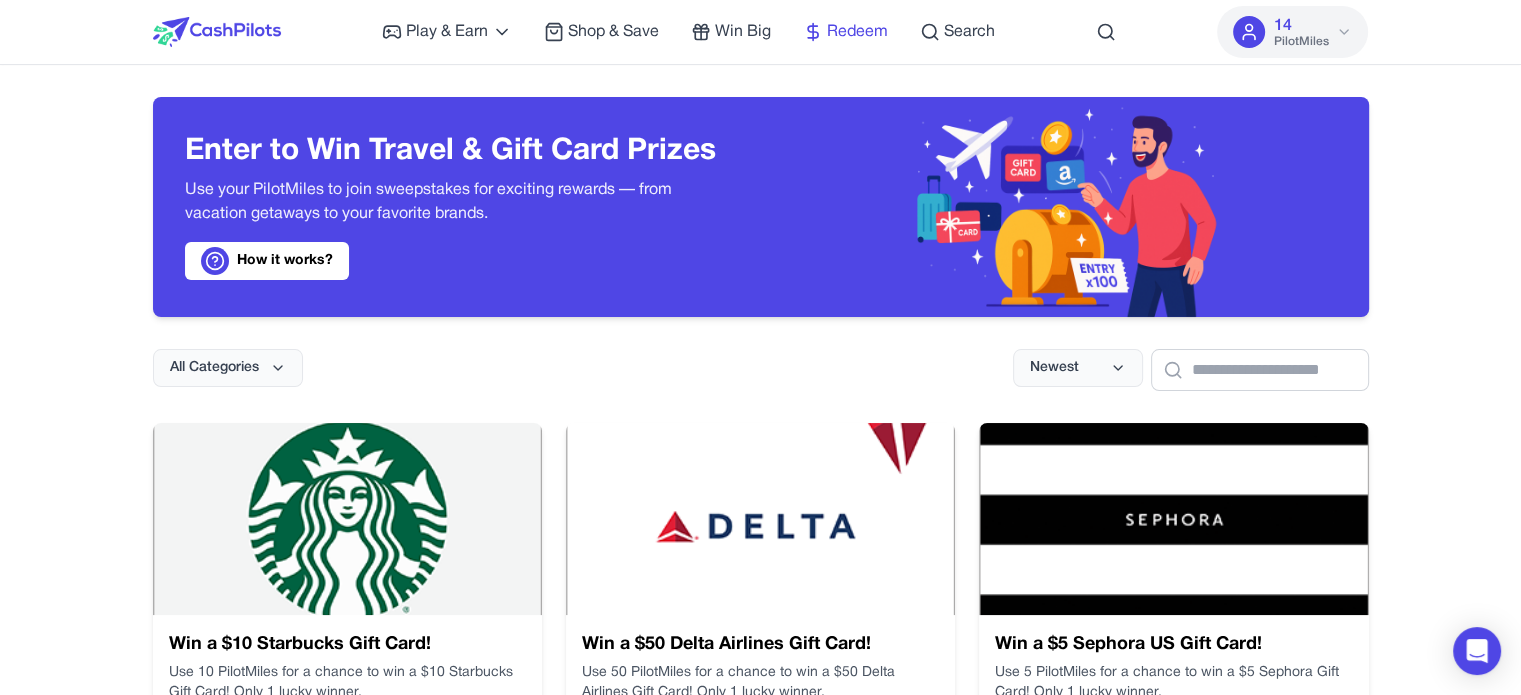 click on "Redeem" at bounding box center [857, 32] 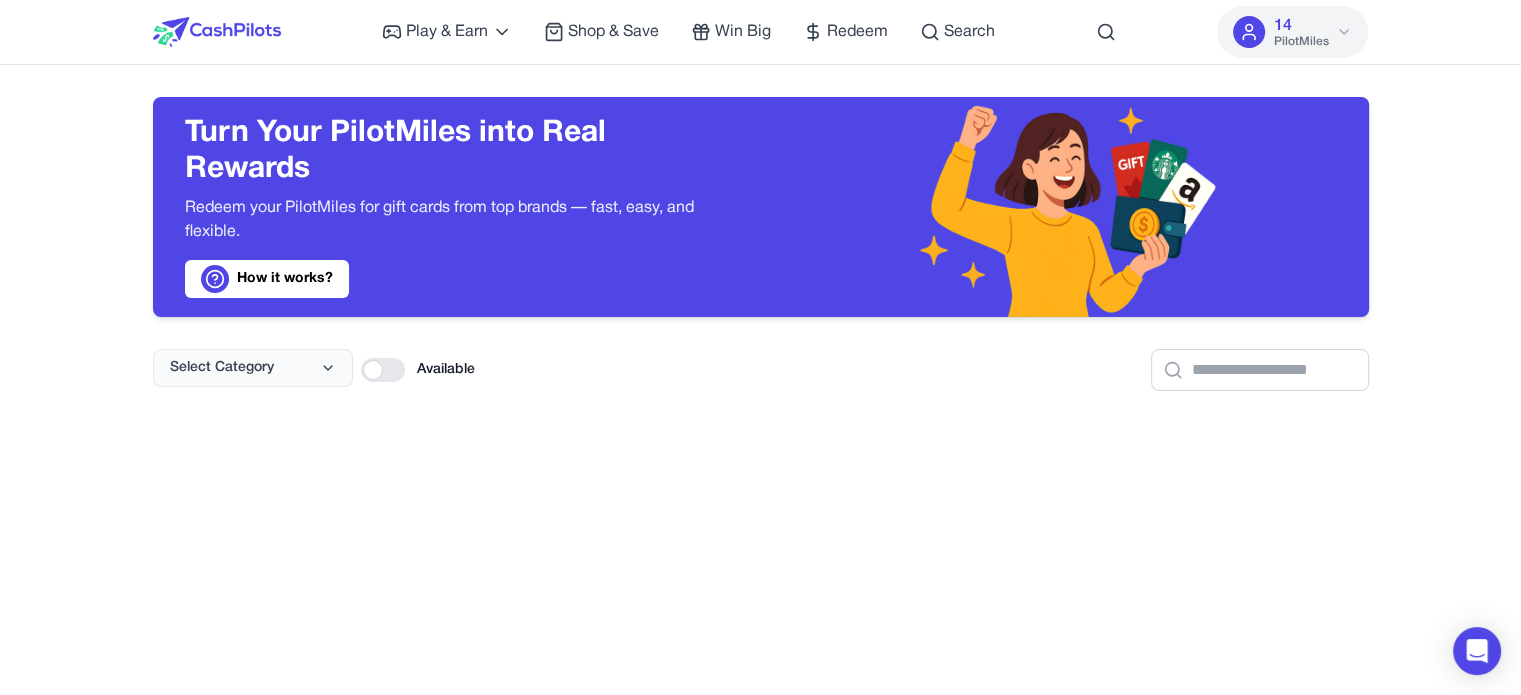 click on "Play & Earn   Play Games Enjoy fun games and earn Try New App Test new app for rewards Answer Surveys Share opinions for PilotMiles Signup & Earn Join service, get rewards Read Articles Learn and earn PilotMiles Shop & Save   Win Big   Redeem   Search   14 PilotMiles Home Play & Earn Shop & Save Win Big Redeem Search Test 14 PilotMiles Turn Your PilotMiles into Real Rewards Redeem your PilotMiles for gift cards from top brands — fast, easy, and flexible. How it works? Select Category Available navigation Home All Offers Sweepstakes Shopping Rewards Search User Dashboard FAQs What is CashPilots How to Create an Account How do I Earn PilotMiles How Do Sweepstakes Work How to Redeem PilotMiles community Facebook Instagram TikTok LinkedIn Legal & Policies Terms of Service Privacy Policy Help & Support Help Center Contact Us FAQs ©  2025  CashPilots. All rights reserved. Version  0.3.5" at bounding box center [760, 818] 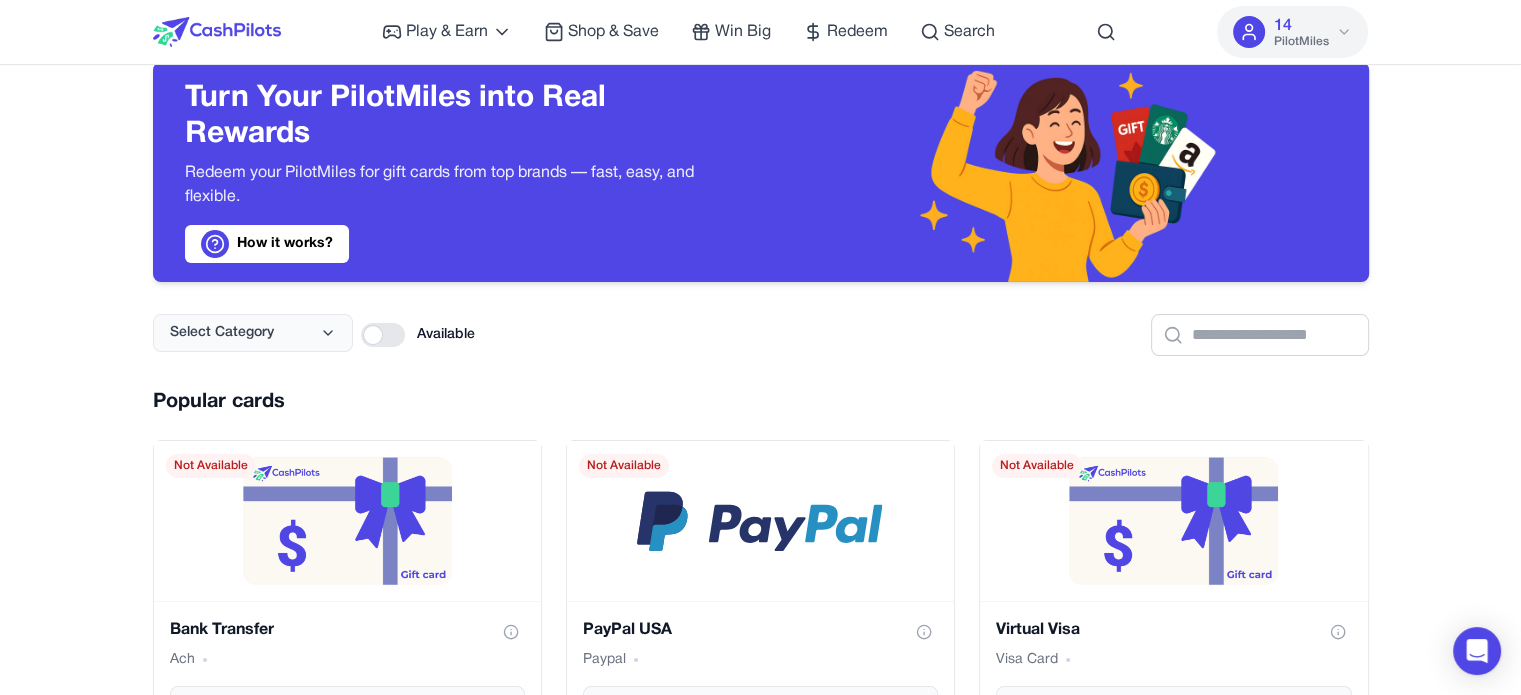 scroll, scrollTop: 0, scrollLeft: 0, axis: both 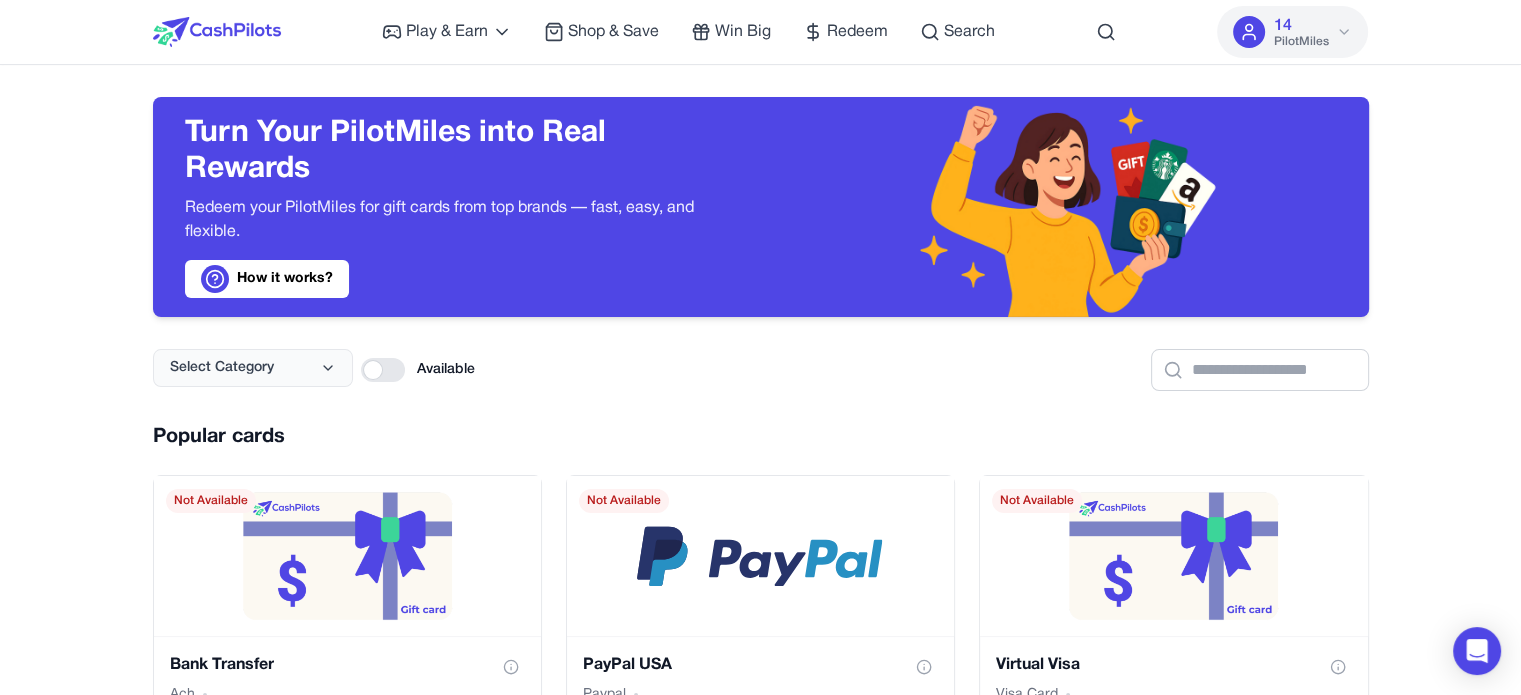 click on "Play & Earn   Play Games Enjoy fun games and earn Try New App Test new app for rewards Answer Surveys Share opinions for PilotMiles Signup & Earn Join service, get rewards Read Articles Learn and earn PilotMiles Shop & Save   Win Big   Redeem   Search   14 PilotMiles Home Play & Earn Shop & Save Win Big Redeem Search Test 14 PilotMiles Turn Your PilotMiles into Real Rewards Redeem your PilotMiles for gift cards from top brands — fast, easy, and flexible. How it works? Select Category Available Popular cards Bank Transfer Ach Select Amount Not Available PayPal USA Paypal Select Amount Not Available Virtual Visa Visa Card Select Amount Not Available Physical Visa Visa Card Select Amount Not Available The Home Depot Merchant Card Select Amount Not Available Amazon.com Merchant Card Select Amount Not Available adidas US Merchant Card Select Amount Not Available Starbucks US Merchant Card Select Amount Not Available Airbnb Merchant Card Select Amount Not Available All Gift Cards Previous Next Showing  1  to   18" at bounding box center [760, 2078] 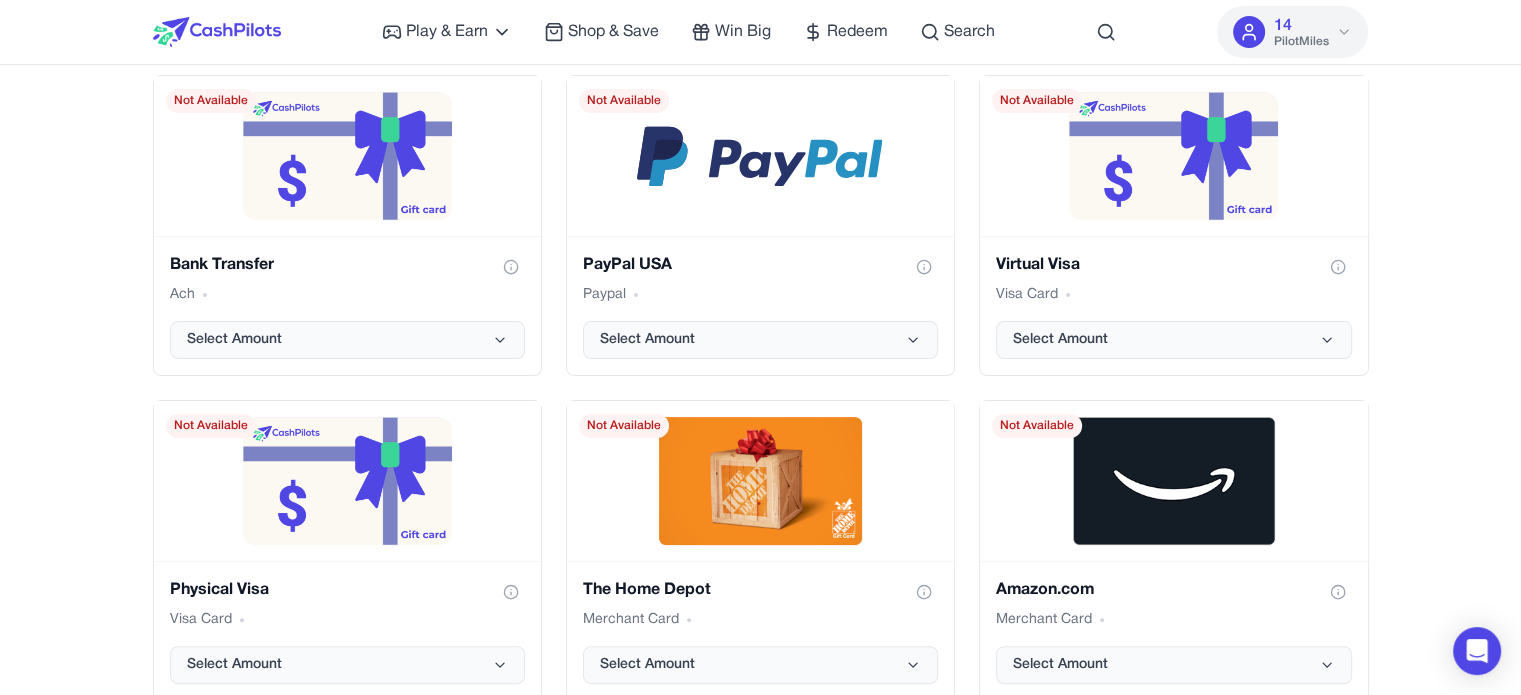 scroll, scrollTop: 500, scrollLeft: 0, axis: vertical 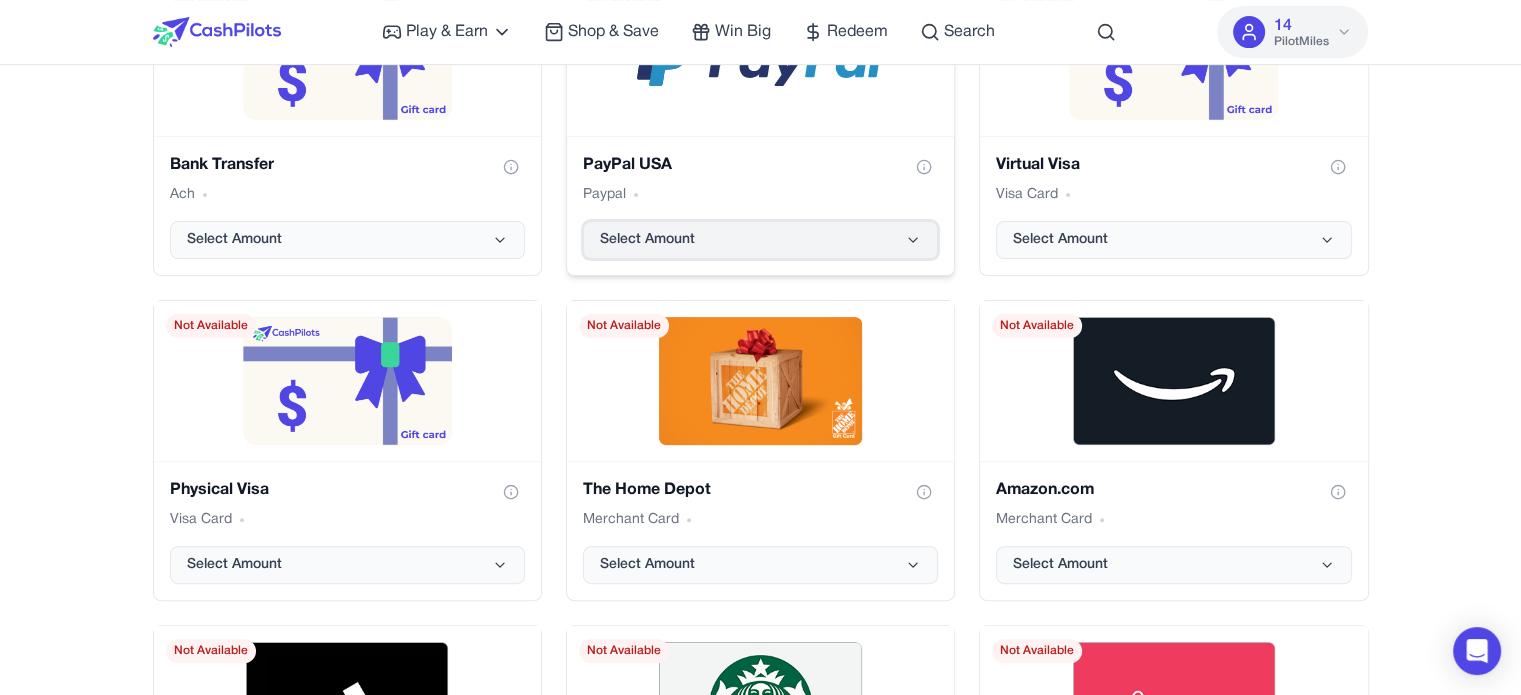 click on "Select Amount" at bounding box center [760, 240] 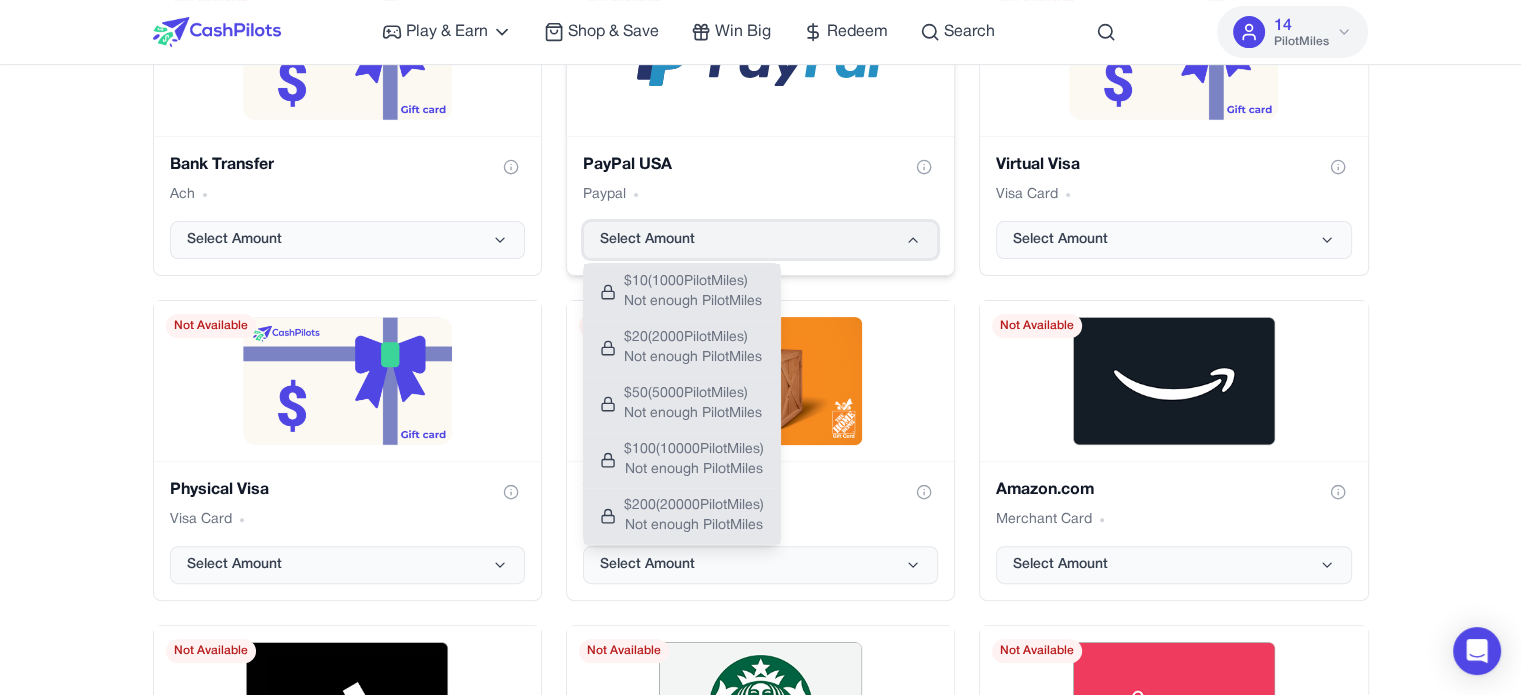 click on "Select Amount" at bounding box center (760, 240) 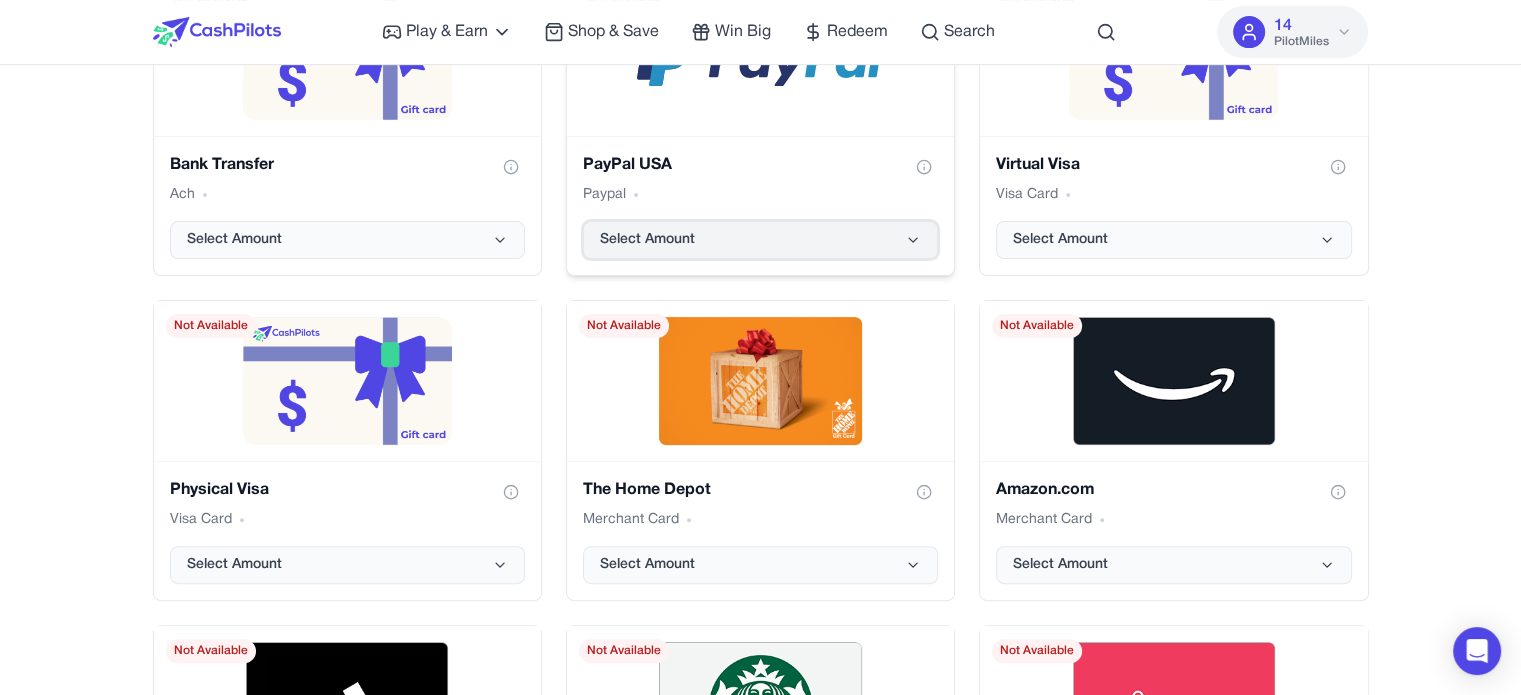 click on "Select Amount" at bounding box center [760, 240] 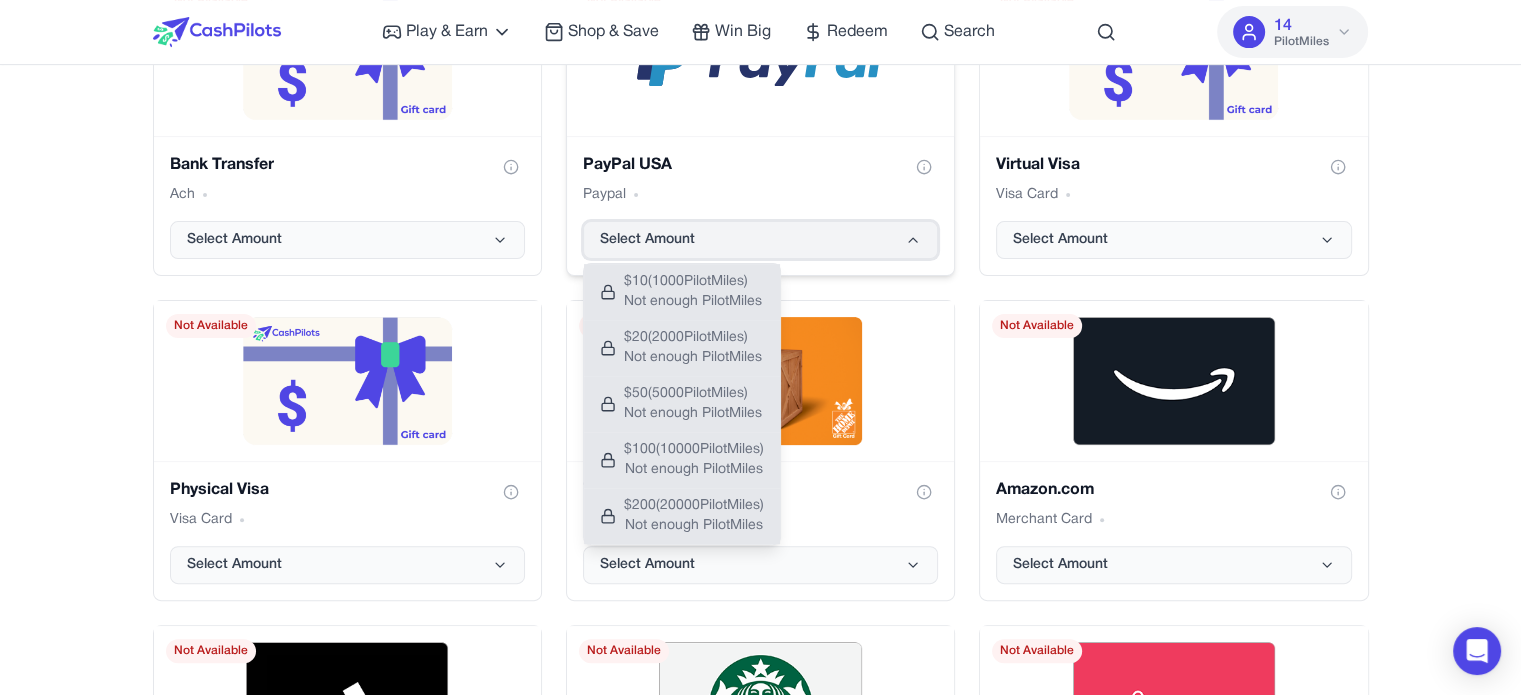 click on "Select Amount" at bounding box center [760, 240] 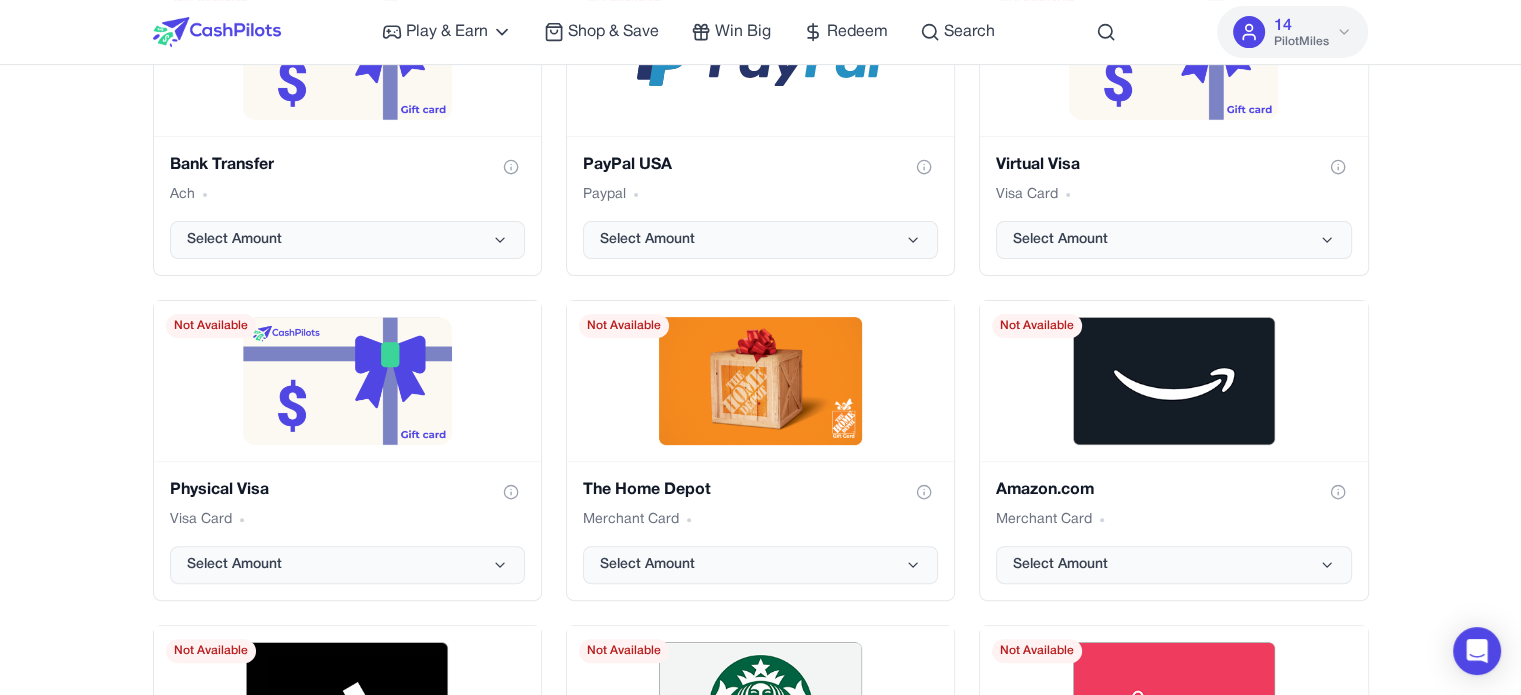 click on "Play & Earn   Play Games Enjoy fun games and earn Try New App Test new app for rewards Answer Surveys Share opinions for PilotMiles Signup & Earn Join service, get rewards Read Articles Learn and earn PilotMiles Shop & Save   Win Big   Redeem   Search   14 PilotMiles Home Play & Earn Shop & Save Win Big Redeem Search Test 14 PilotMiles Turn Your PilotMiles into Real Rewards Redeem your PilotMiles for gift cards from top brands — fast, easy, and flexible. How it works? Select Category Available Popular cards Bank Transfer Ach Select Amount Not Available PayPal USA Paypal Select Amount Not Available Virtual Visa Visa Card Select Amount Not Available Physical Visa Visa Card Select Amount Not Available The Home Depot Merchant Card Select Amount Not Available Amazon.com Merchant Card Select Amount Not Available adidas US Merchant Card Select Amount Not Available Starbucks US Merchant Card Select Amount Not Available Airbnb Merchant Card Select Amount Not Available All Gift Cards Previous Next Showing  1  to   18" at bounding box center (760, 1578) 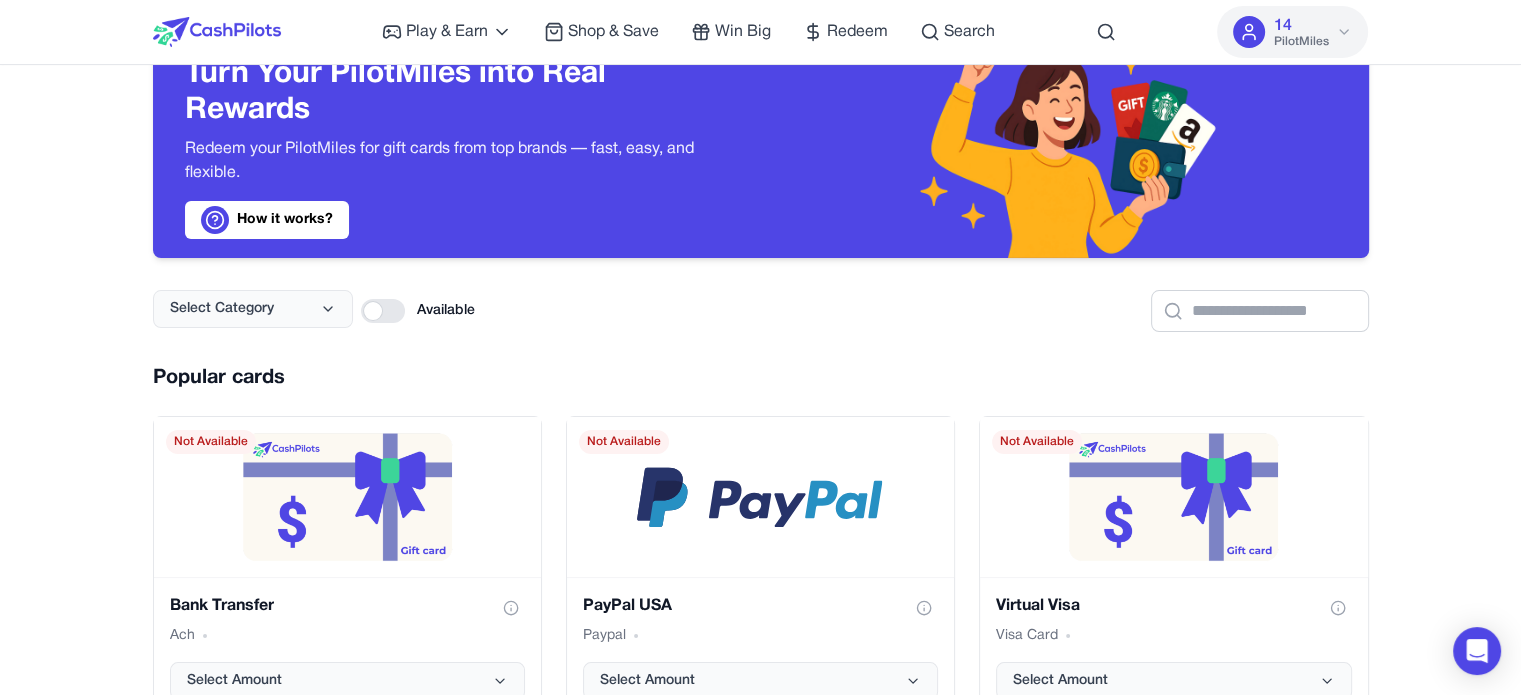 scroll, scrollTop: 0, scrollLeft: 0, axis: both 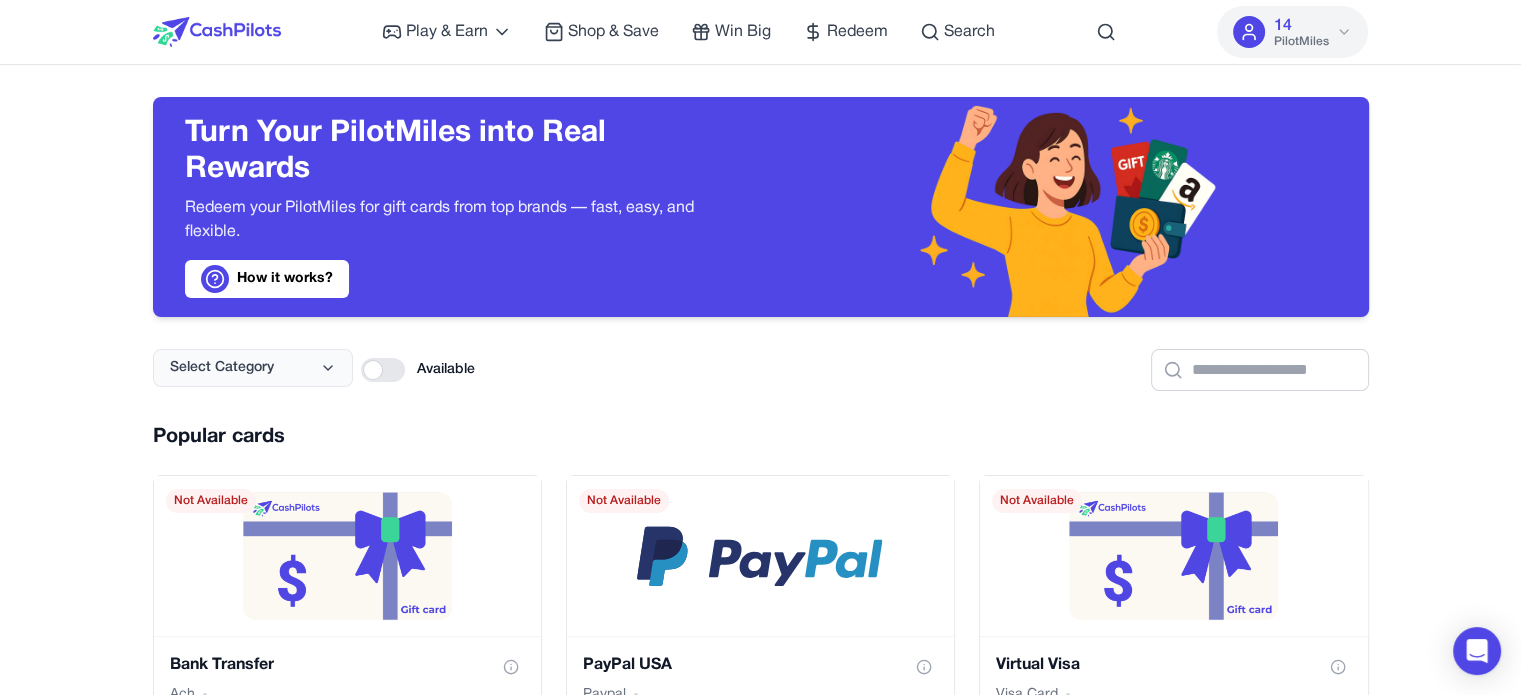 click on "Turn Your PilotMiles into Real Rewards Redeem your PilotMiles for gift cards from top brands — fast, easy, and flexible. How it works? Select Category Available Popular cards Bank Transfer Ach Select Amount Not Available PayPal USA Paypal Select Amount Not Available Virtual Visa Visa Card Select Amount Not Available Physical Visa Visa Card Select Amount Not Available The Home Depot Merchant Card Select Amount Not Available Amazon.com Merchant Card Select Amount Not Available adidas US Merchant Card Select Amount Not Available Starbucks US Merchant Card Select Amount Not Available Airbnb Merchant Card Select Amount Not Available All Gift Cards Previous Next Showing  1  to   18  of   243  results Previous 1 2 3 4 ... 14 Next 1-800-PetSupplies Merchant Card Select Amount Not Available 1800Flowers US Merchant Card Select Amount Not Available Academy Sports & Outdoors US Merchant Card Select Amount Not Available adidas US Merchant Card Select Amount Not Available Advance Auto Parts Merchant Card Select Amount 1" at bounding box center [761, 1868] 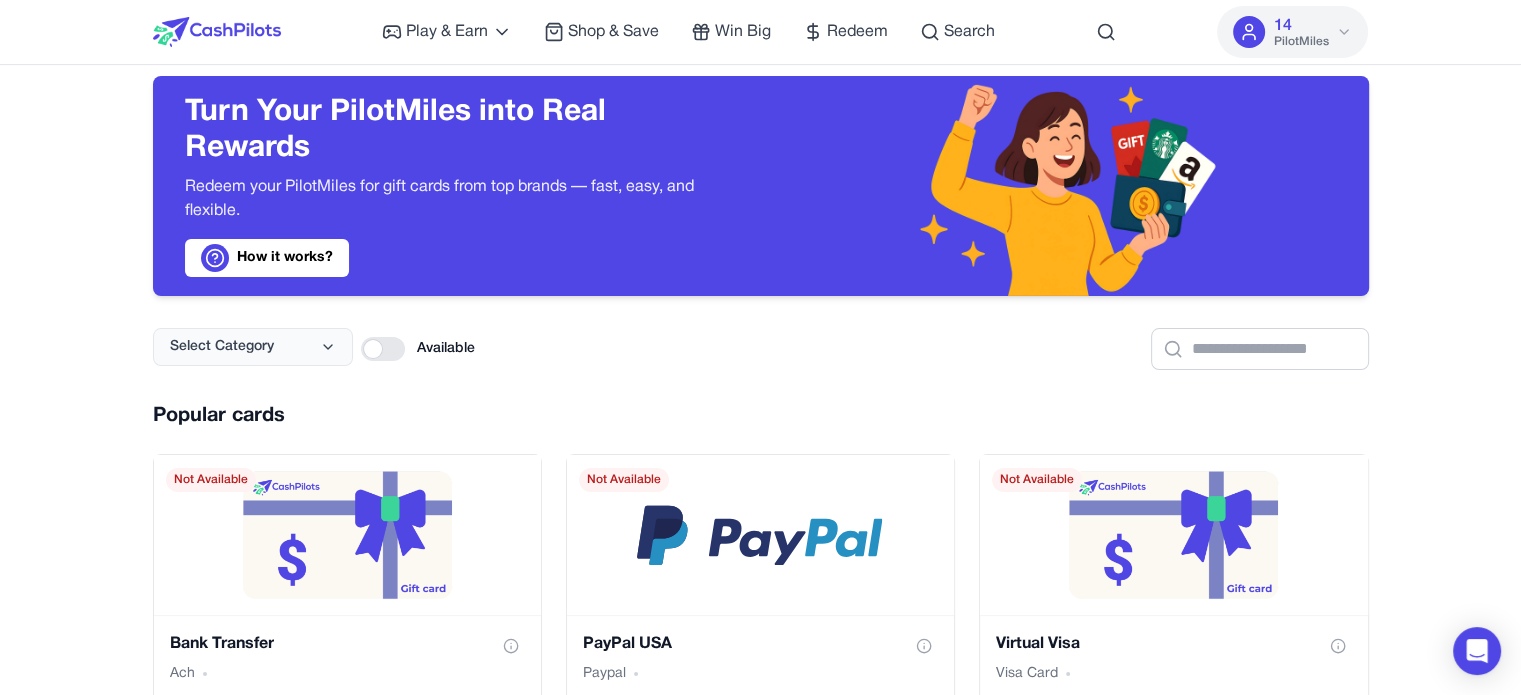 scroll, scrollTop: 0, scrollLeft: 0, axis: both 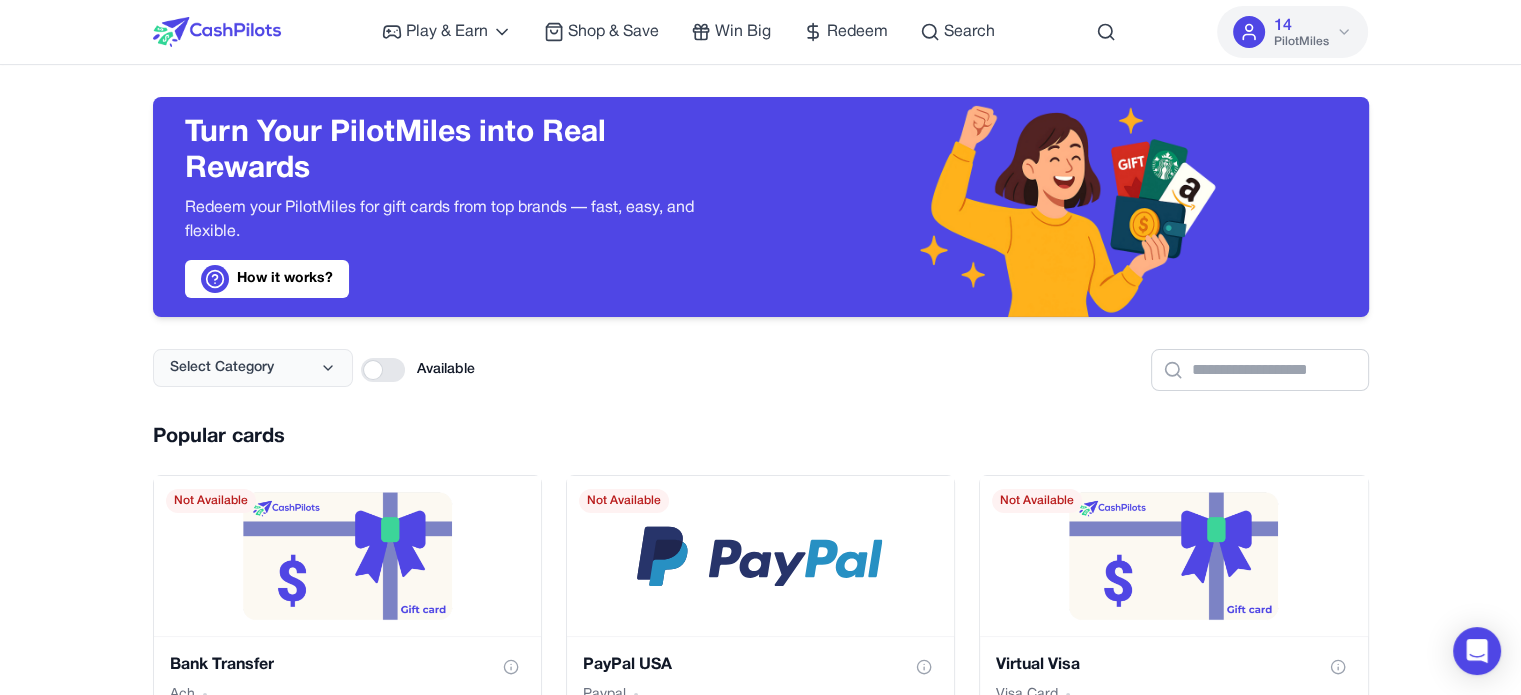 click on "Select Category Available" at bounding box center (761, 354) 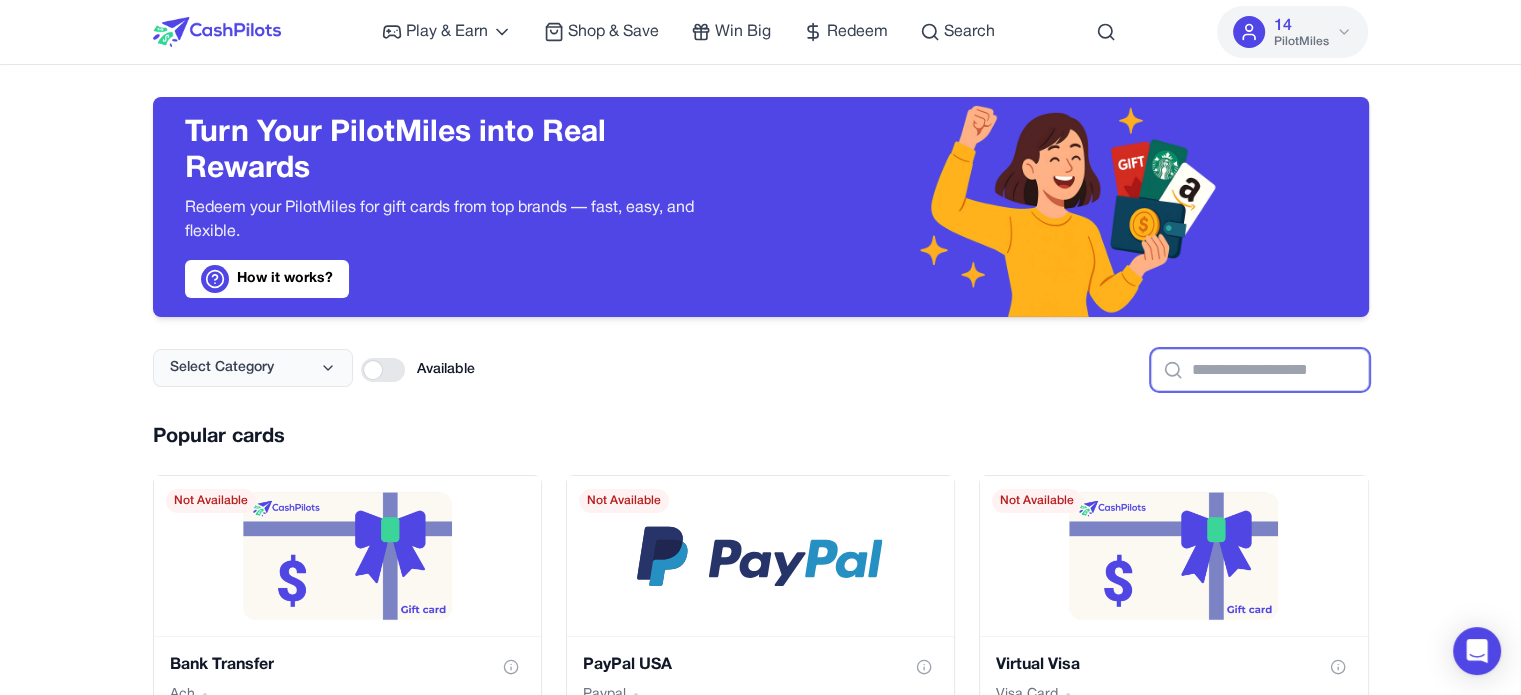 click at bounding box center [1260, 370] 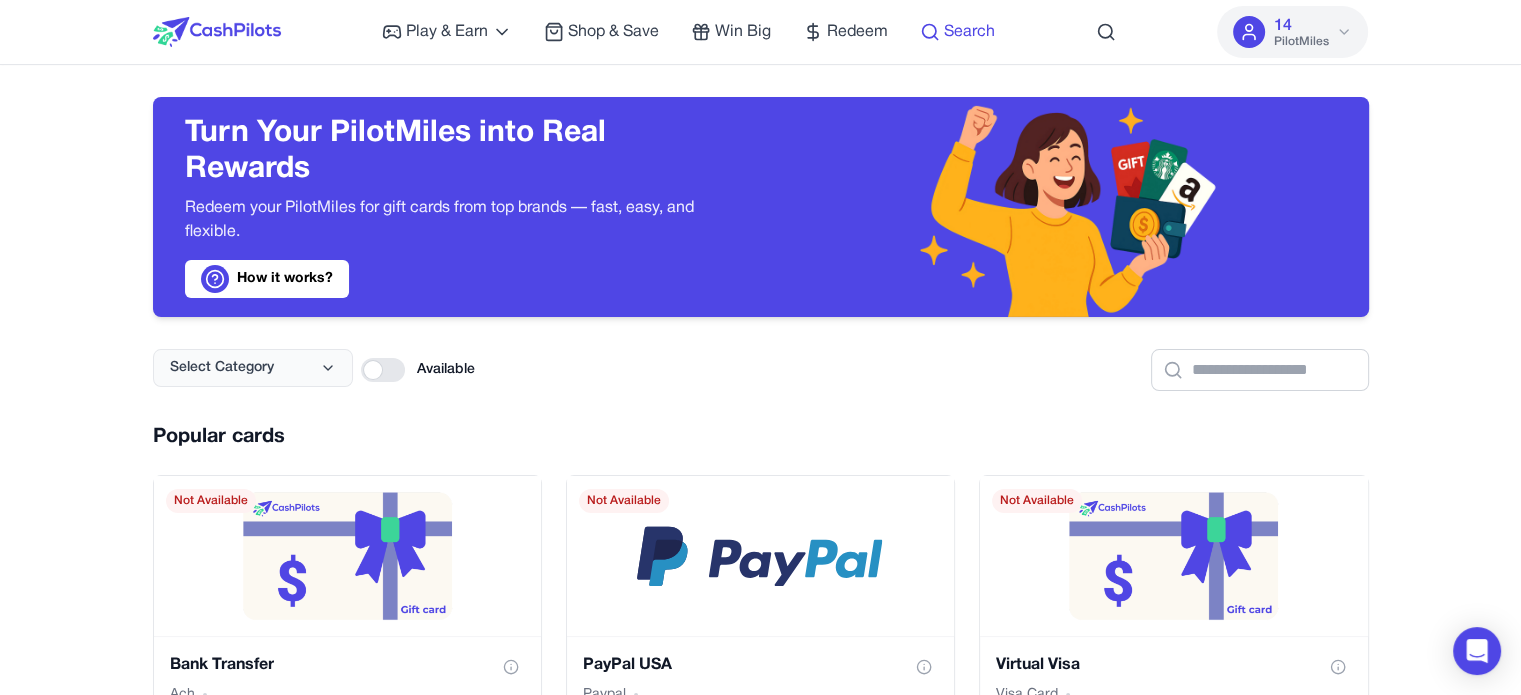 click on "Search" at bounding box center [969, 32] 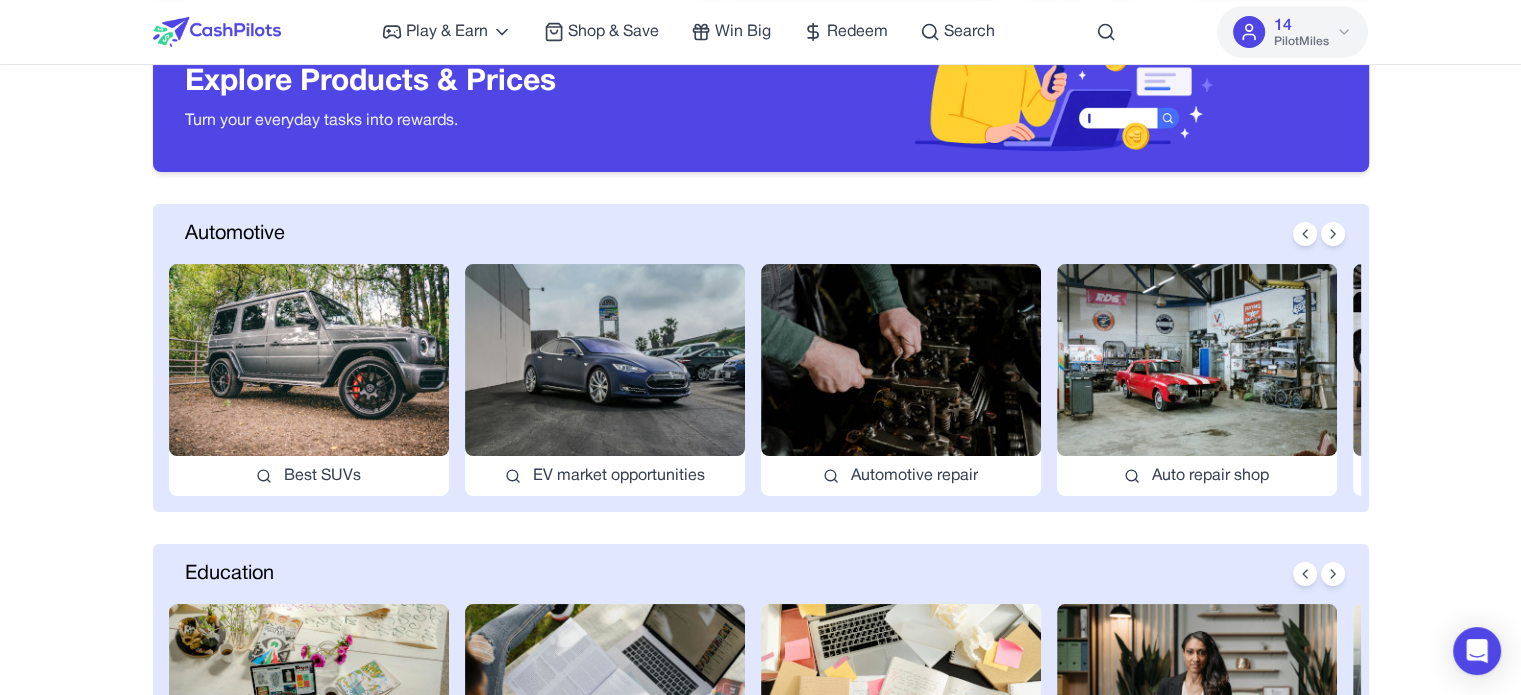 scroll, scrollTop: 0, scrollLeft: 0, axis: both 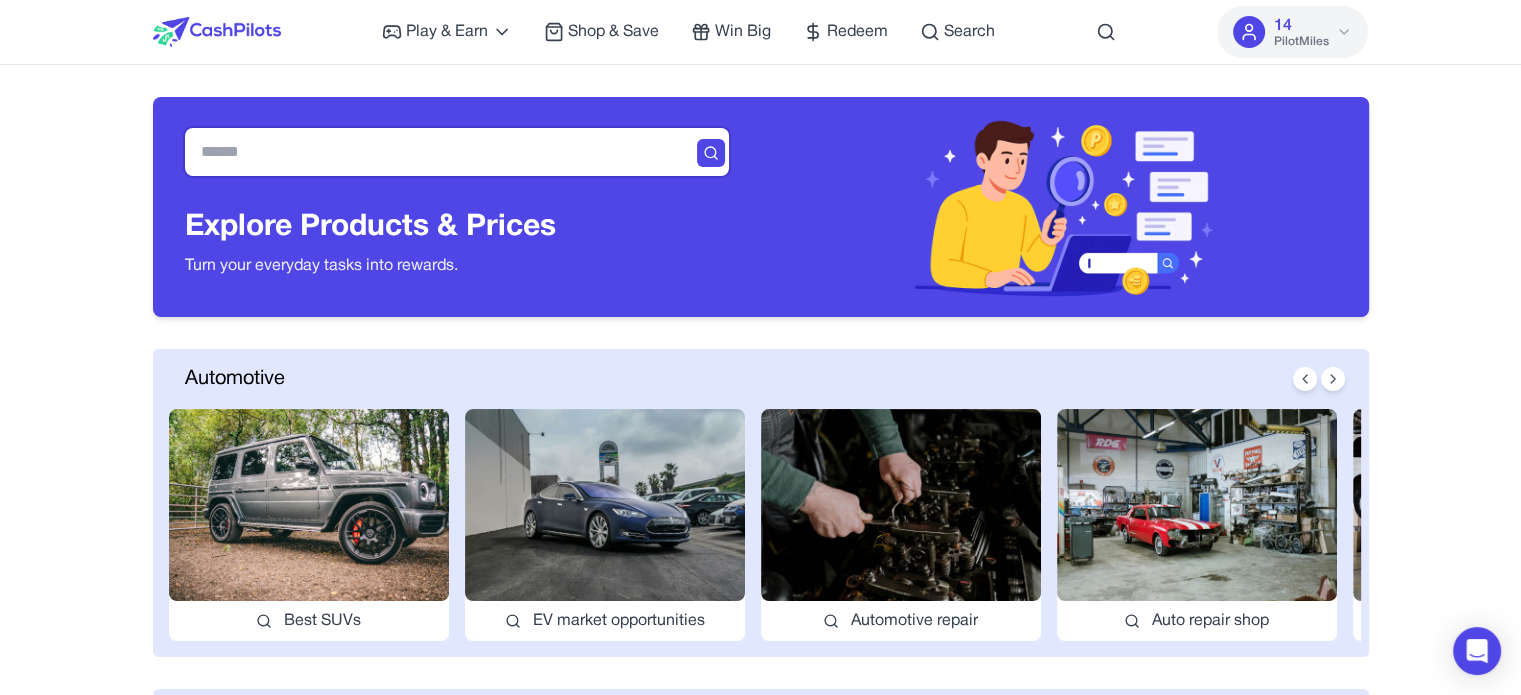click at bounding box center [457, 152] 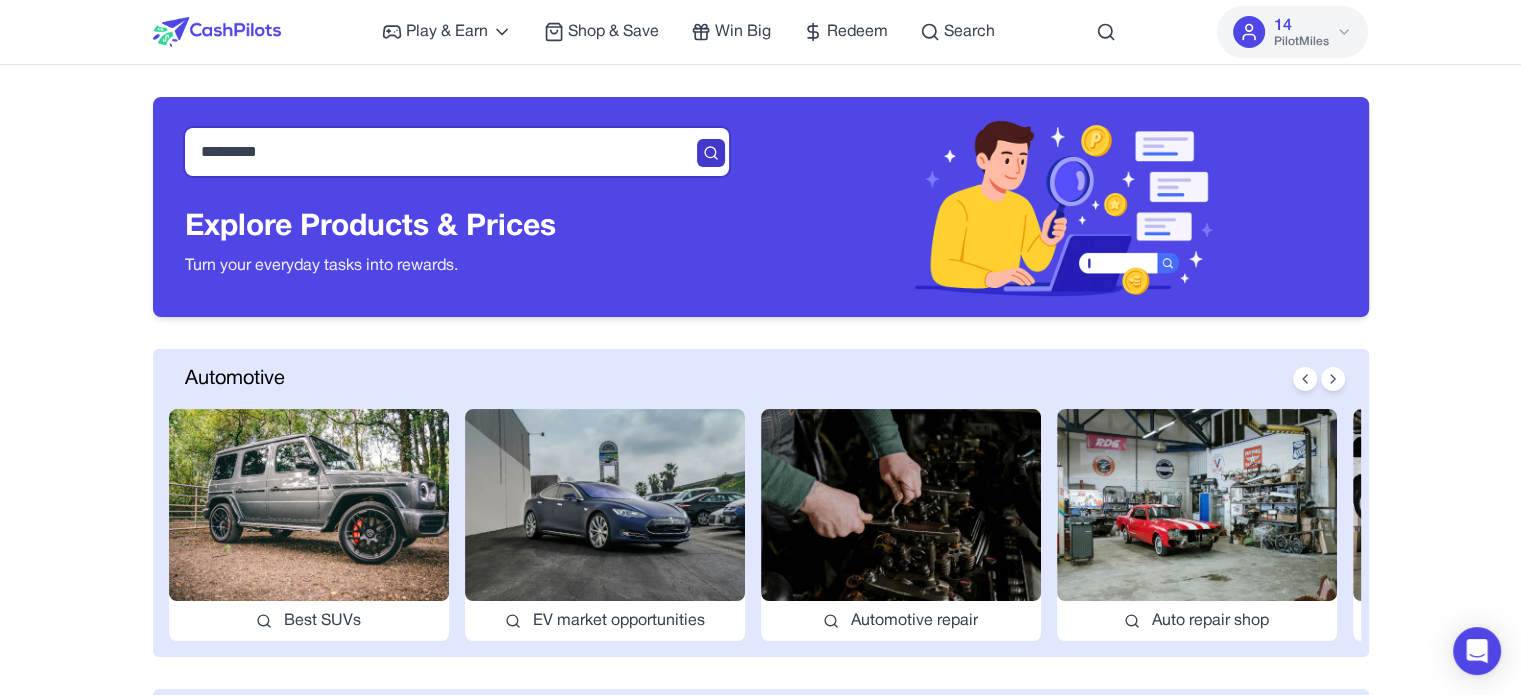 type on "*********" 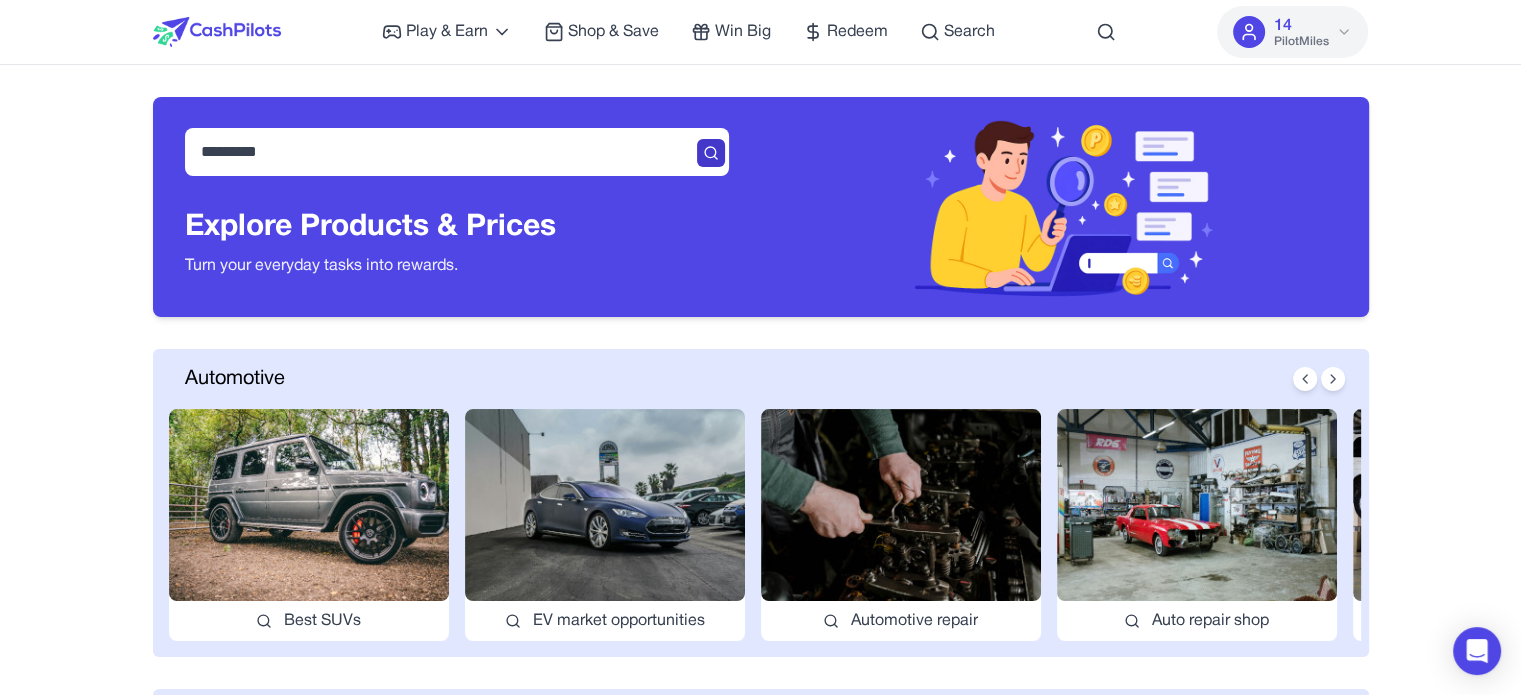 click at bounding box center (711, 153) 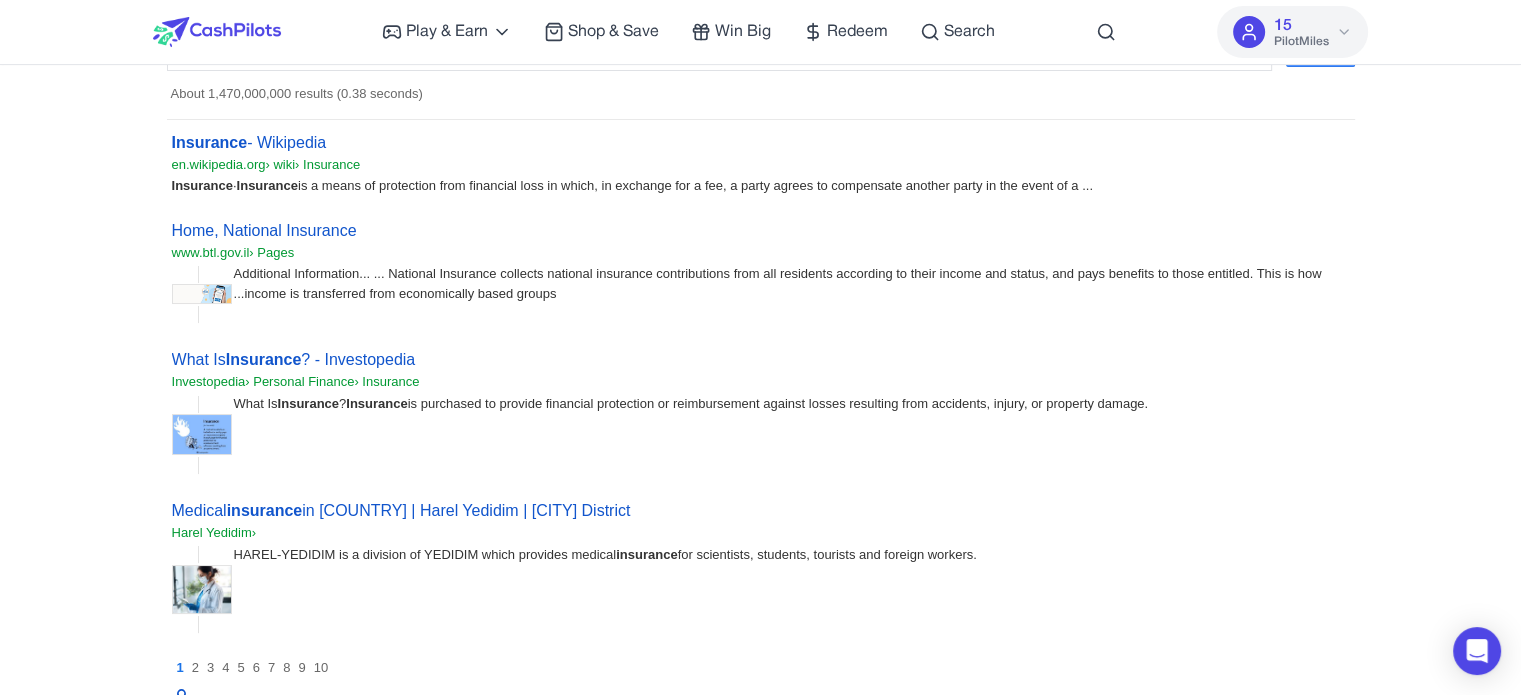 scroll, scrollTop: 0, scrollLeft: 0, axis: both 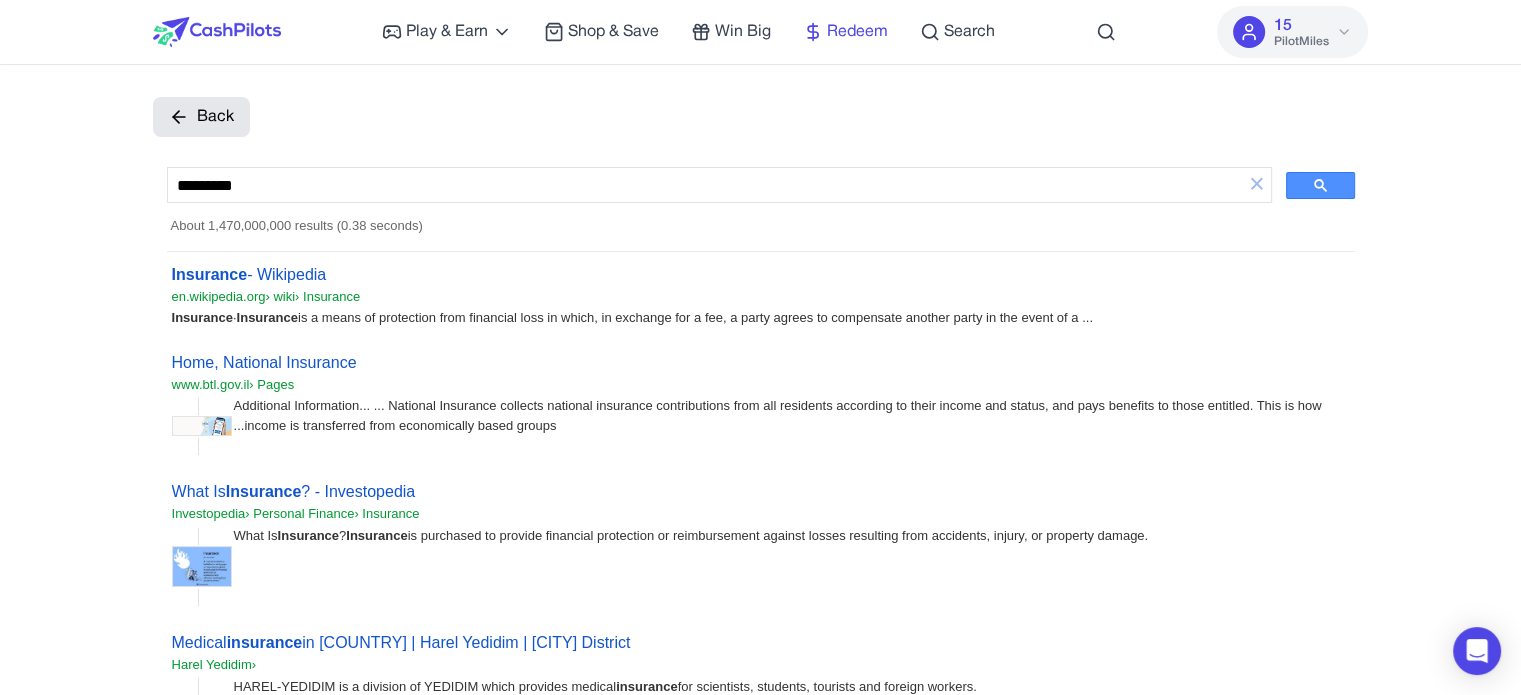 click on "Redeem" at bounding box center [857, 32] 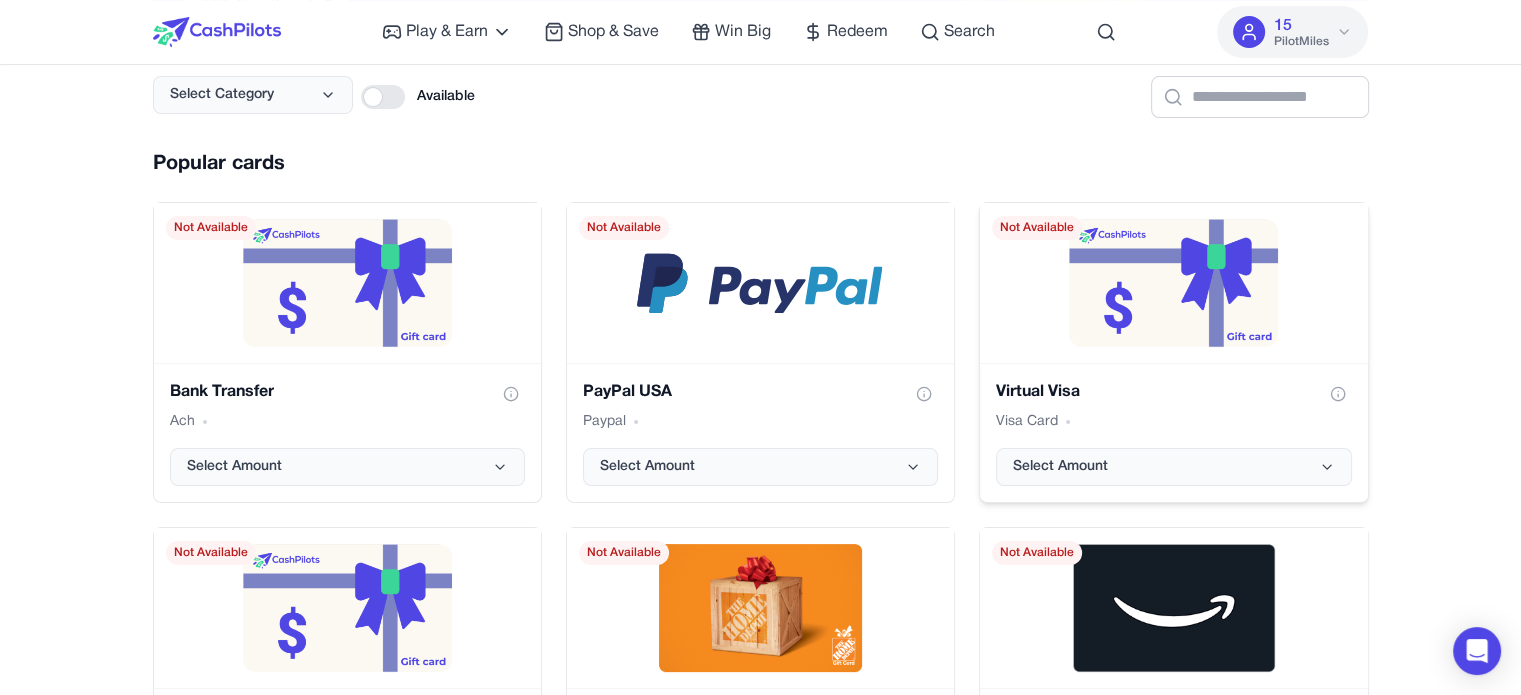 scroll, scrollTop: 300, scrollLeft: 0, axis: vertical 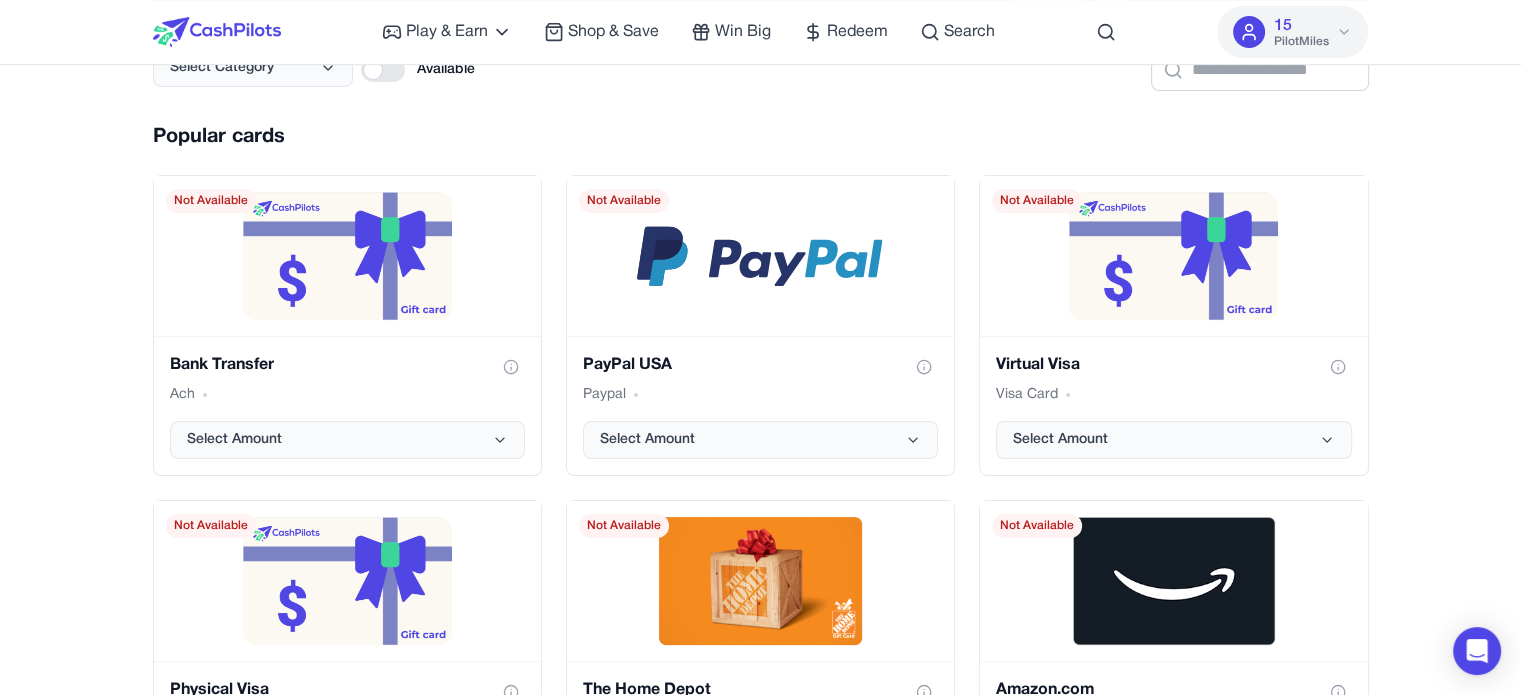 click on "Play & Earn   Play Games Enjoy fun games and earn Try New App Test new app for rewards Answer Surveys Share opinions for PilotMiles Signup & Earn Join service, get rewards Read Articles Learn and earn PilotMiles Shop & Save   Win Big   Redeem   Search   15 PilotMiles Home Play & Earn Shop & Save Win Big Redeem Search Test 15 PilotMiles Turn Your PilotMiles into Real Rewards Redeem your PilotMiles for gift cards from top brands — fast, easy, and flexible. How it works? Select Category Available Popular cards Bank Transfer Ach Select Amount Not Available PayPal USA Paypal Select Amount Not Available Virtual Visa Visa Card Select Amount Not Available Physical Visa Visa Card Select Amount Not Available The Home Depot Merchant Card Select Amount Not Available Amazon.com Merchant Card Select Amount Not Available adidas US Merchant Card Select Amount Not Available Starbucks US Merchant Card Select Amount Not Available Airbnb Merchant Card Select Amount Not Available All Gift Cards Previous Next Showing  1  to   18" at bounding box center (760, 1778) 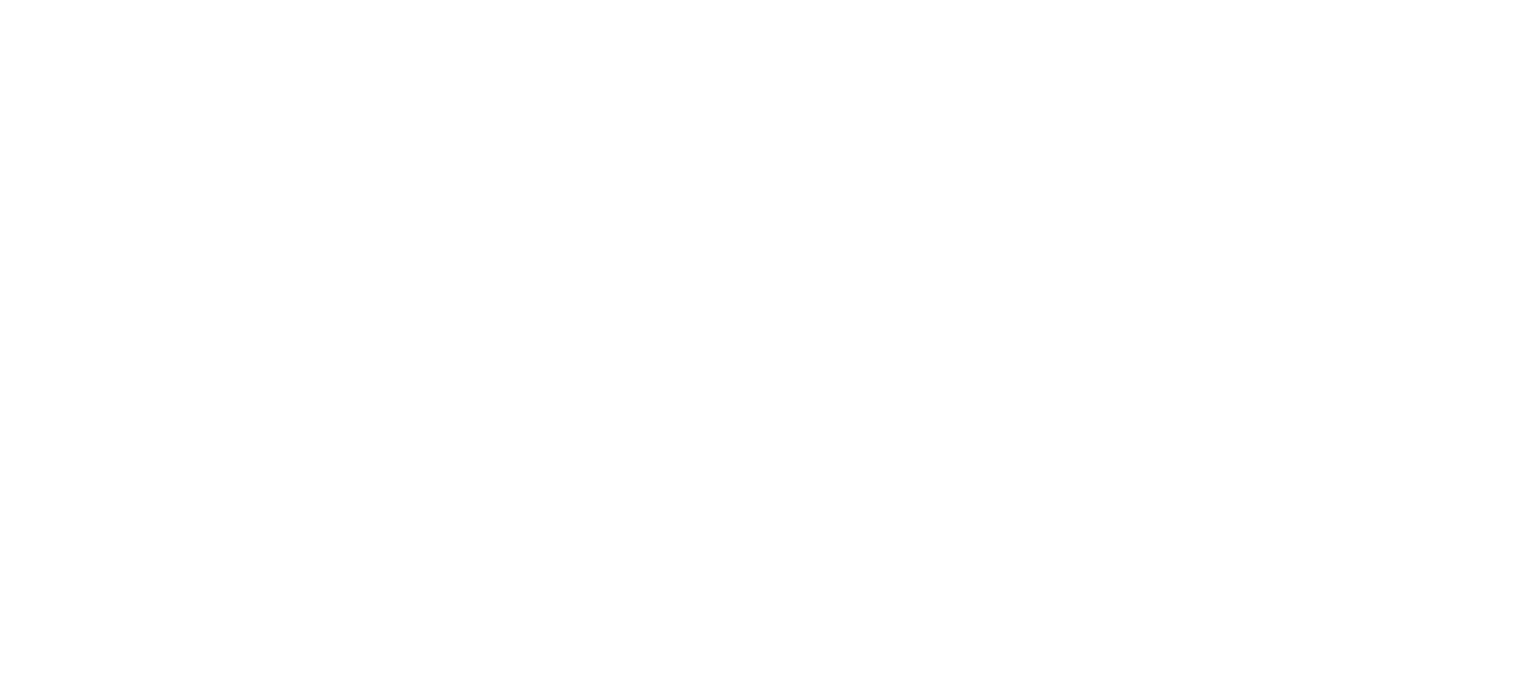 scroll, scrollTop: 0, scrollLeft: 0, axis: both 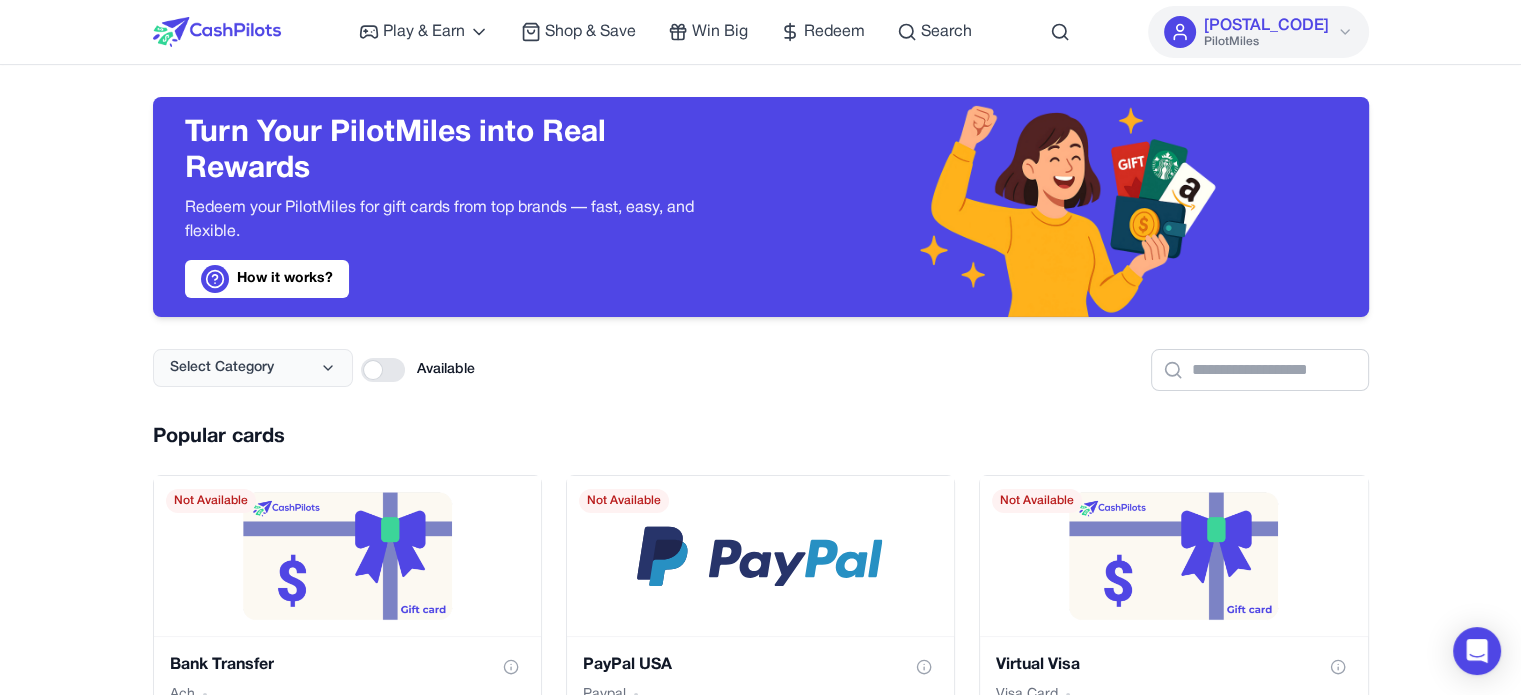 click on "Play & Earn Play Games Enjoy fun games and earn Try New App Test new app for rewards Answer Surveys Share opinions for PilotMiles Signup & Earn Join service, get rewards Read Articles Learn and earn PilotMiles Shop & Save Win Big Redeem Search [POSTAL_CODE] PilotMiles Home Play & Earn Shop & Save Win Big Redeem Search [POSTAL_CODE] PilotMiles Turn Your PilotMiles into Real Rewards Redeem your PilotMiles for gift cards from top brands — fast, easy, and flexible. How it works? Select Category Available Popular cards Bank Transfer Ach Select Amount Not Available PayPal [COUNTRY] Paypal Select Amount Not Available Virtual Visa Visa Card Select Amount Not Available Physical Visa Visa Card Select Amount Not Available The Home Depot Merchant Card Select Amount Not Available Amazon.com Merchant Card Select Amount Not Available adidas US Merchant Card Select Amount Not Available Starbucks US Merchant Card Select Amount Not Available Airbnb Merchant Card Select Amount Not Available All Gift Cards Previous Next Showing 1" at bounding box center [760, 2078] 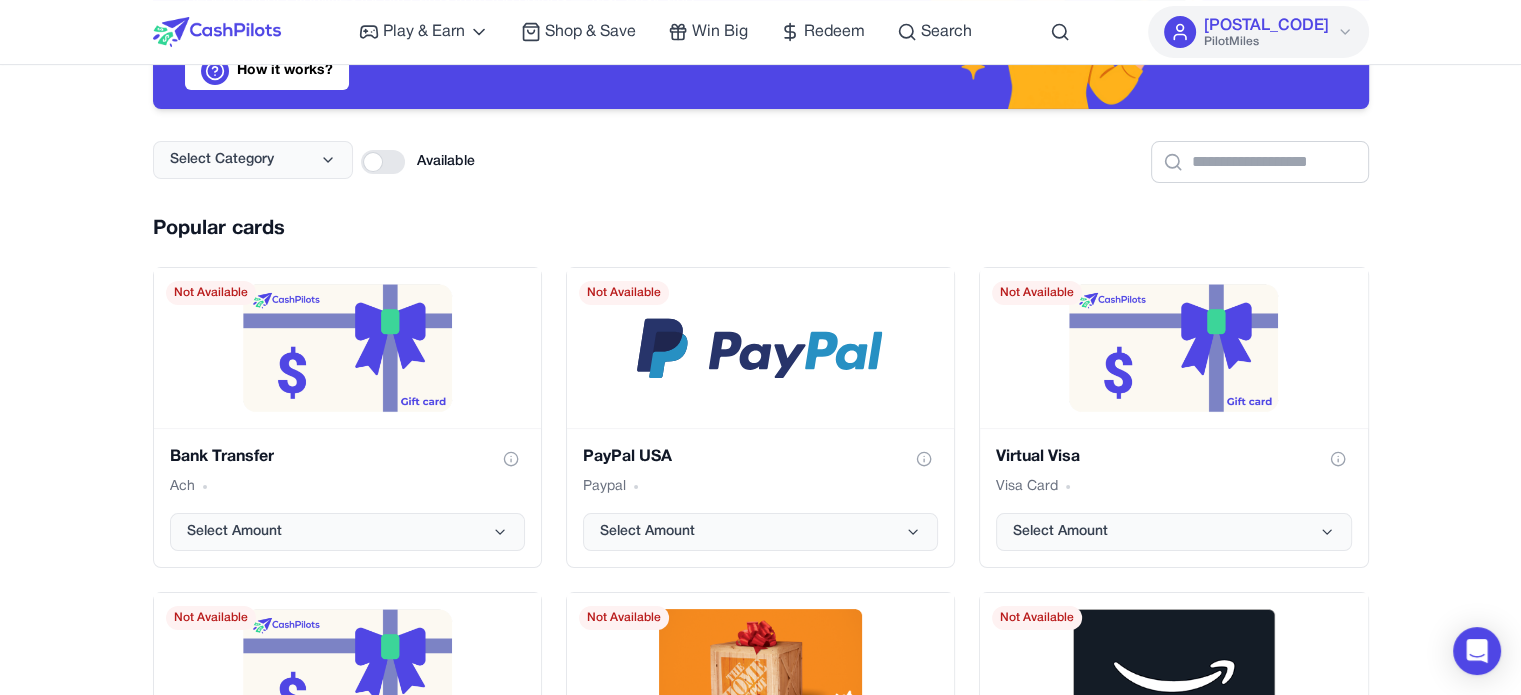 scroll, scrollTop: 100, scrollLeft: 0, axis: vertical 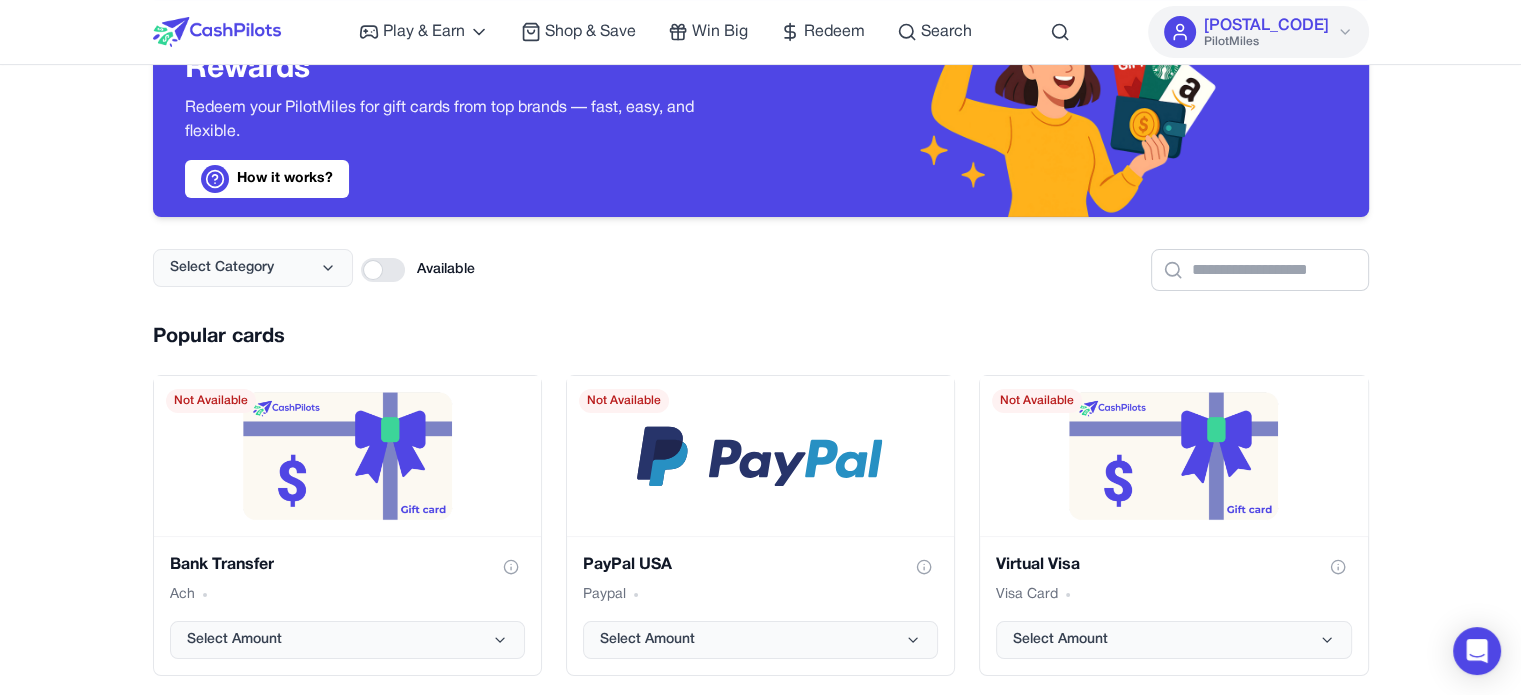 click on "Popular cards" at bounding box center [761, 337] 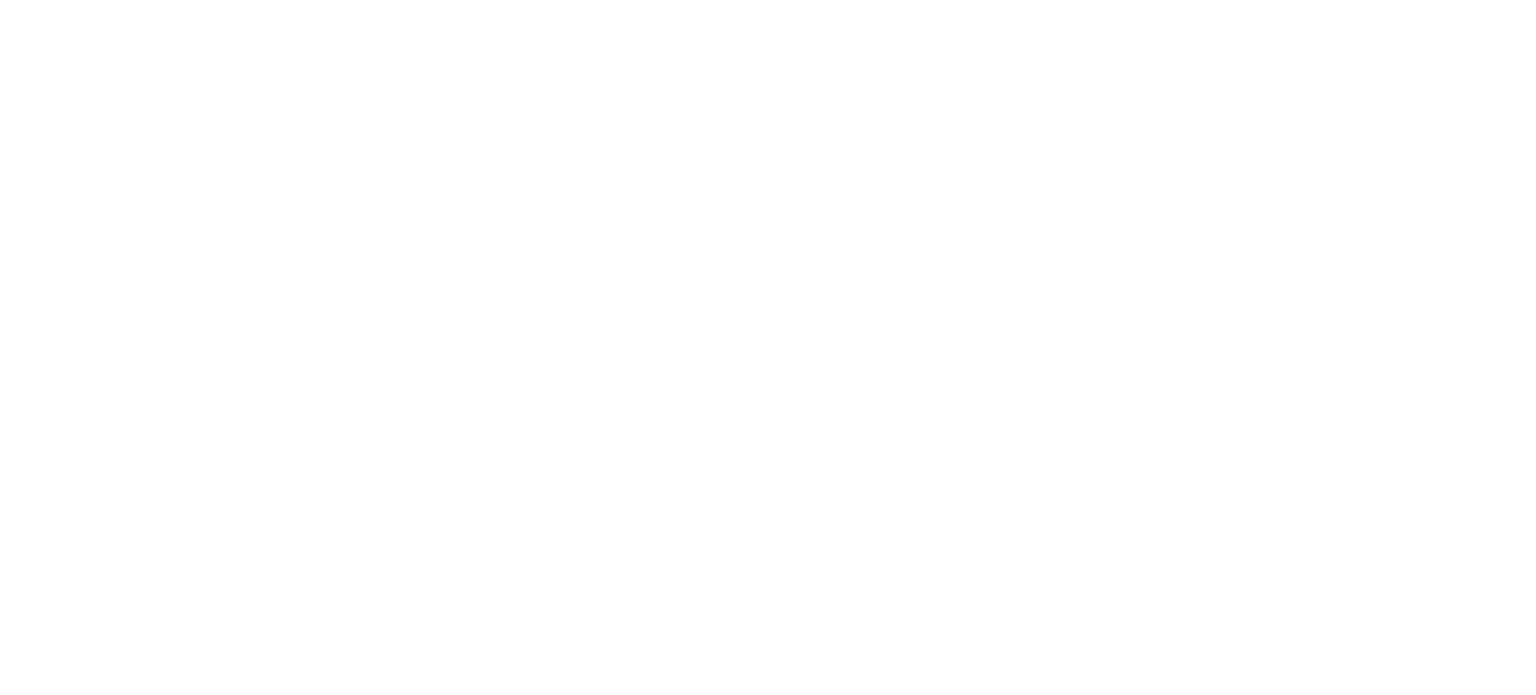 scroll, scrollTop: 0, scrollLeft: 0, axis: both 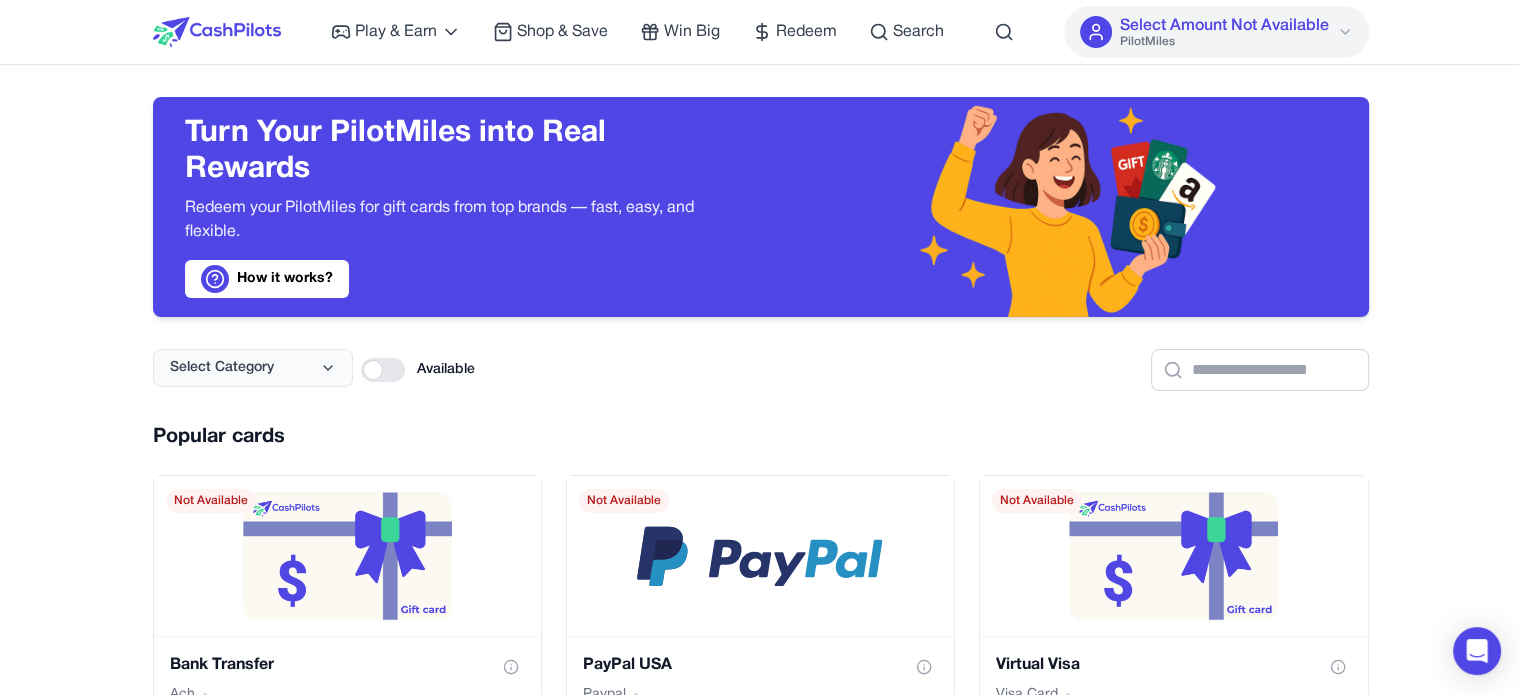 click on "Select Category Available" at bounding box center (761, 354) 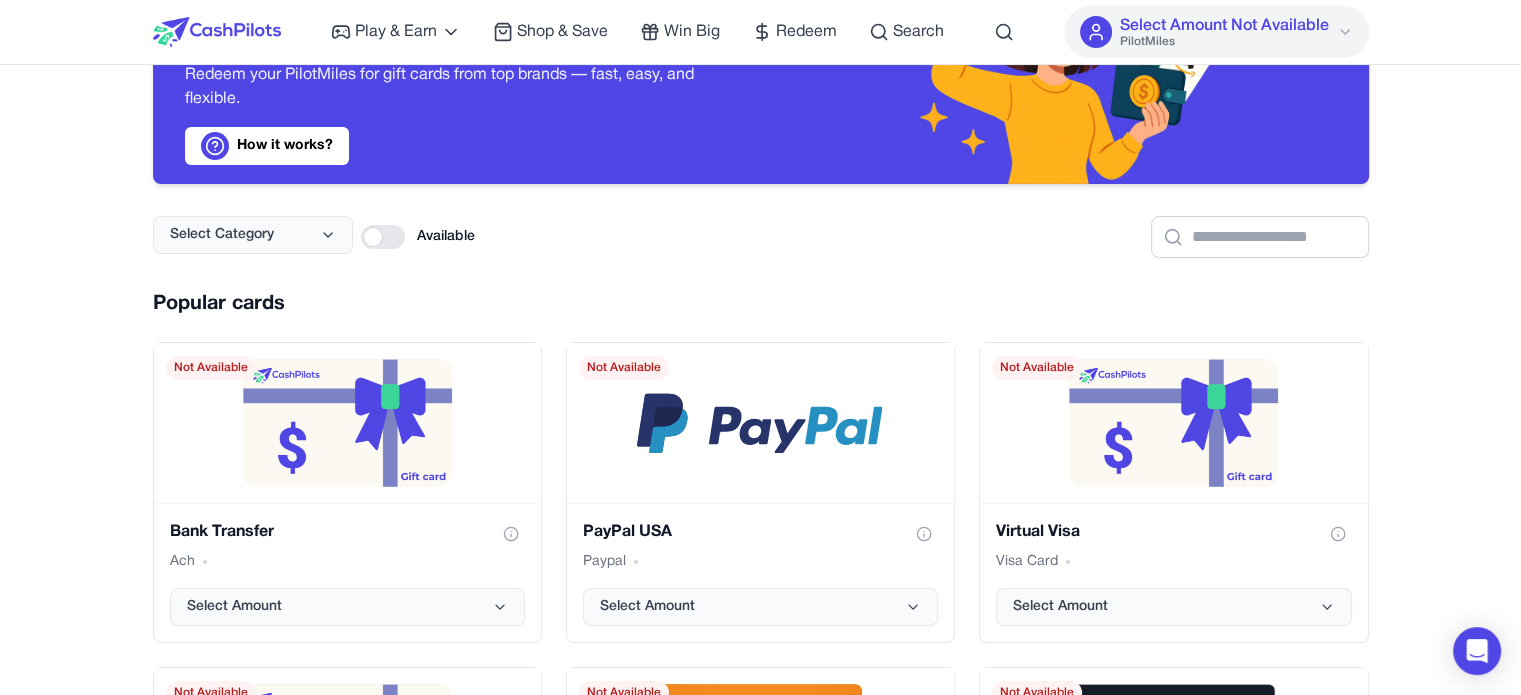 scroll, scrollTop: 100, scrollLeft: 0, axis: vertical 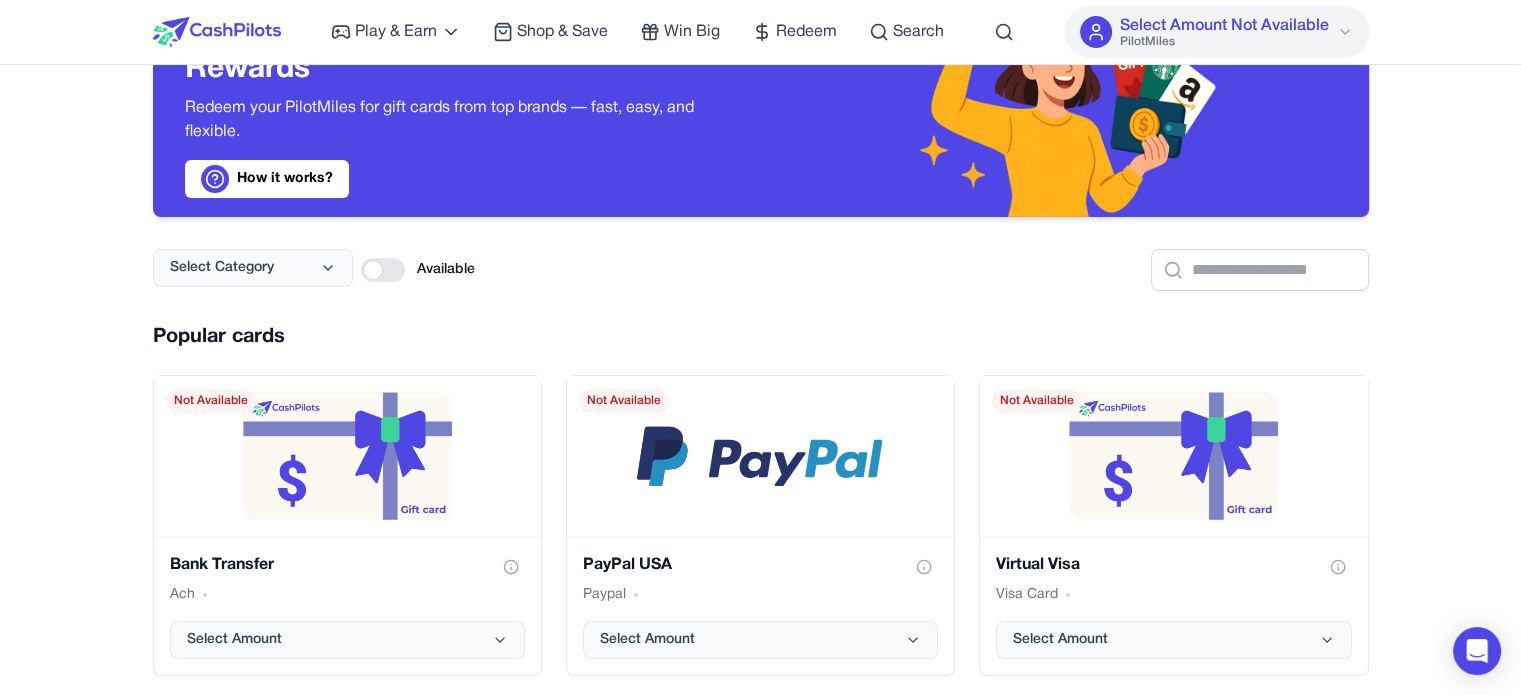 click on "Play & Earn   Play Games Enjoy fun games and earn Try New App Test new app for rewards Answer Surveys Share opinions for PilotMiles Signup & Earn Join service, get rewards Read Articles Learn and earn PilotMiles Shop & Save   Win Big   Redeem   Search   [POSTAL_CODE] PilotMiles Home Play & Earn Shop & Save Win Big Redeem Search [POSTAL_CODE] PilotMiles Turn Your PilotMiles into Real Rewards Redeem your PilotMiles for gift cards from top brands — fast, easy, and flexible. How it works? Select Category Available Popular cards Bank Transfer Ach Select Amount Not Available PayPal [COUNTRY] Paypal Select Amount Not Available Virtual Visa Visa Card Select Amount Not Available Physical Visa Visa Card Select Amount Not Available The Home Depot Merchant Card Select Amount Not Available Amazon.com Merchant Card Select Amount Not Available adidas US Merchant Card Select Amount Not Available Starbucks US Merchant Card Select Amount Not Available Airbnb Merchant Card Select Amount Not Available All Gift Cards Previous Next Showing  1" at bounding box center (760, 1978) 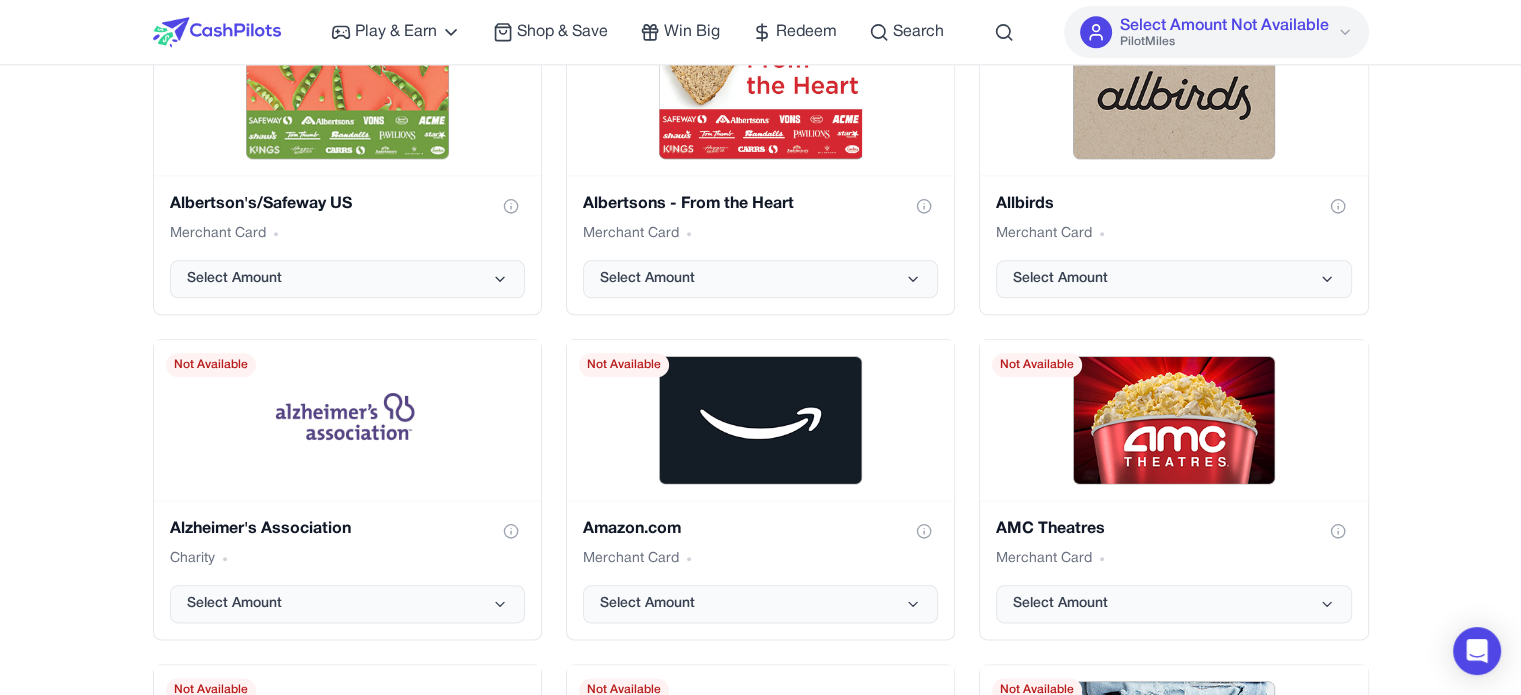 scroll, scrollTop: 2300, scrollLeft: 0, axis: vertical 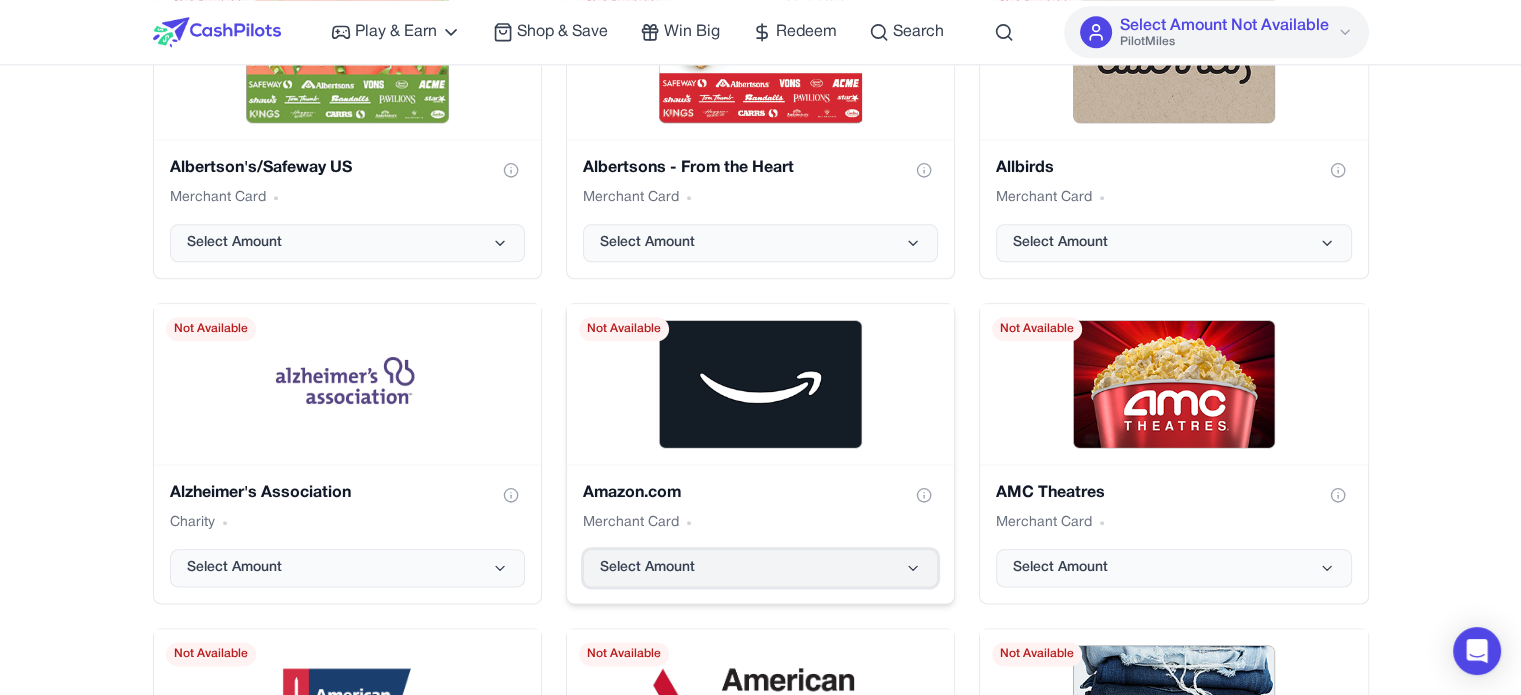 click on "Select Amount" at bounding box center [760, 568] 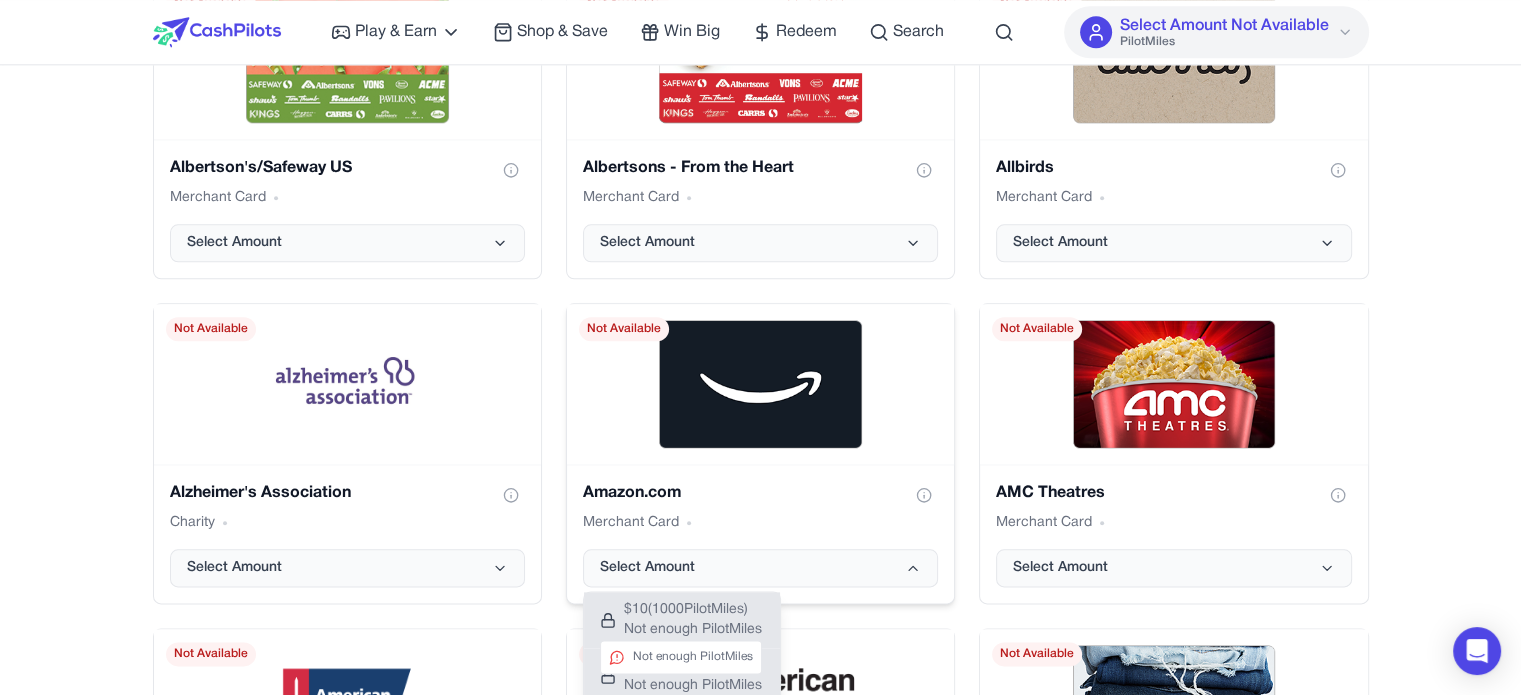 click on "$ 10  ( 1000  PilotMiles)" at bounding box center [693, 610] 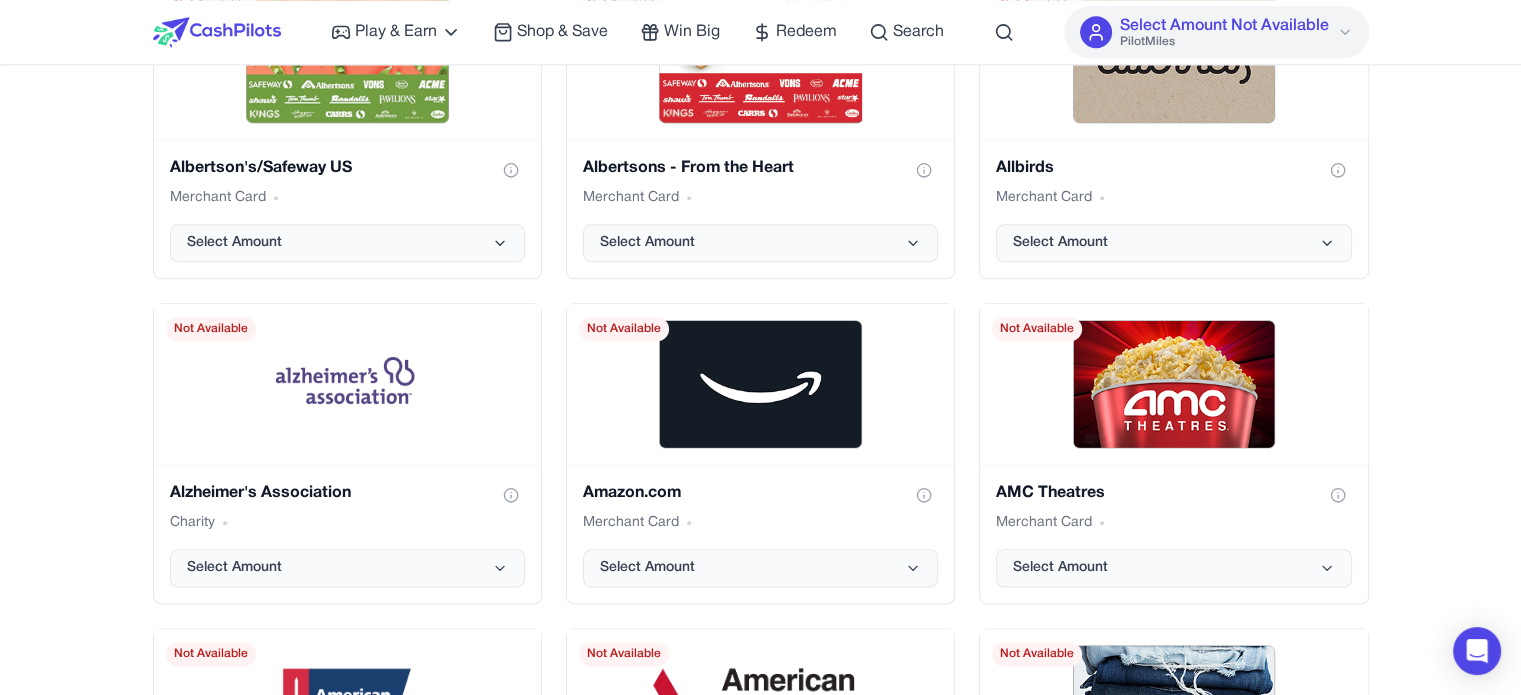 click on "Play & Earn   Play Games Enjoy fun games and earn Try New App Test new app for rewards Answer Surveys Share opinions for PilotMiles Signup & Earn Join service, get rewards Read Articles Learn and earn PilotMiles Shop & Save   Win Big   Redeem   Search   10014 PilotMiles Home Play & Earn Shop & Save Win Big Redeem Search Test 10014 PilotMiles Turn Your PilotMiles into Real Rewards Redeem your PilotMiles for gift cards from top brands — fast, easy, and flexible. How it works? Select Category Available Popular cards Bank Transfer Ach Select Amount Not Available PayPal USA Paypal Select Amount Not Available Virtual Visa Visa Card Select Amount Not Available Physical Visa Visa Card Select Amount Not Available The Home Depot Merchant Card Select Amount Not Available Amazon.com Merchant Card Select Amount Not Available adidas US Merchant Card Select Amount Not Available Starbucks US Merchant Card Select Amount Not Available Airbnb Merchant Card Select Amount Not Available All Gift Cards Previous Next Showing  1" at bounding box center [760, -222] 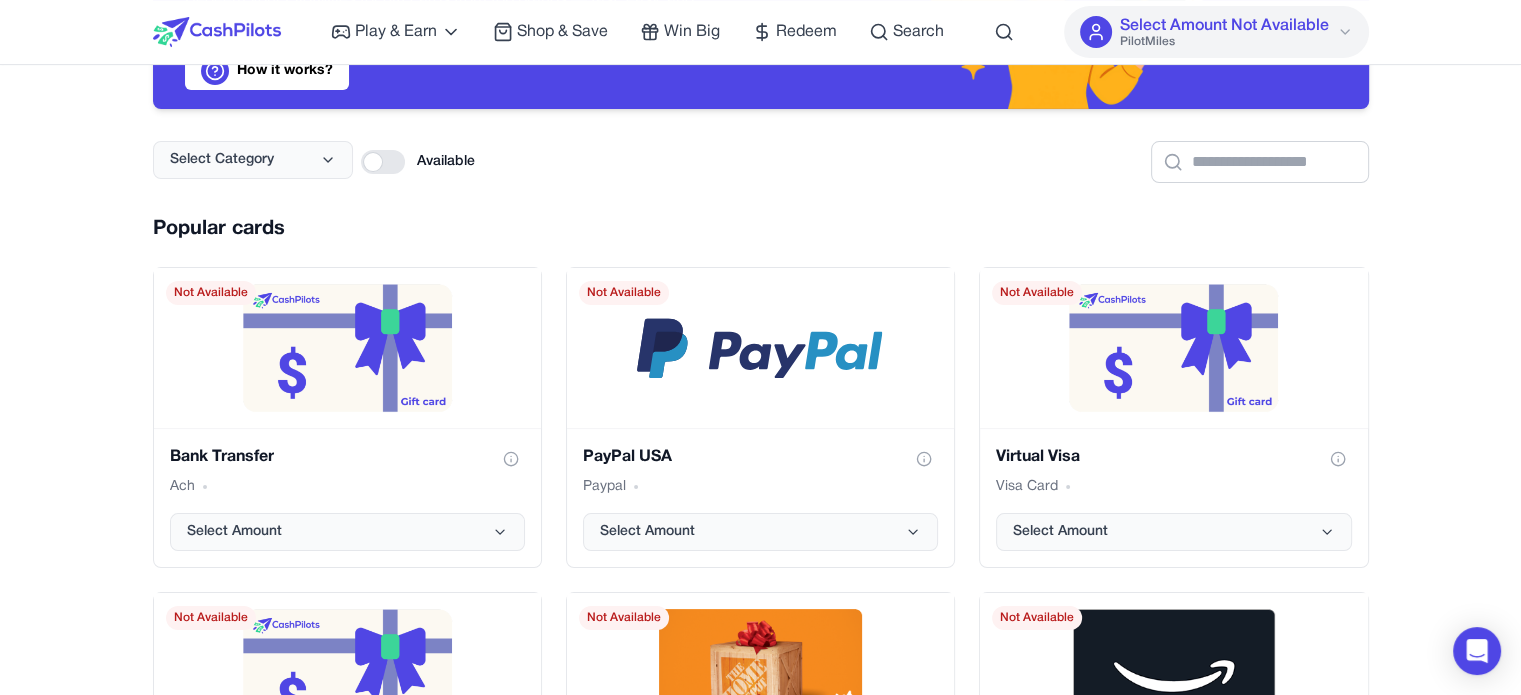 scroll, scrollTop: 200, scrollLeft: 0, axis: vertical 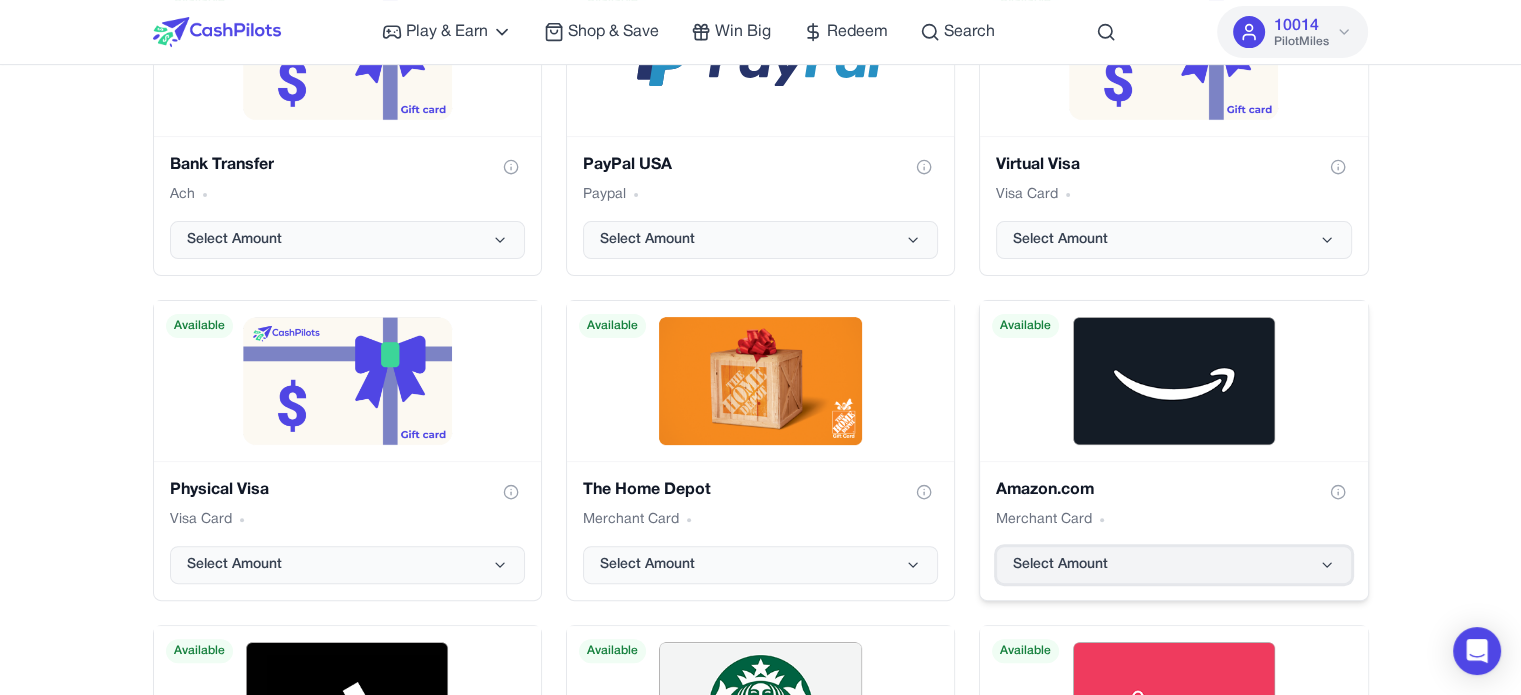 click on "Select Amount" at bounding box center [1060, 565] 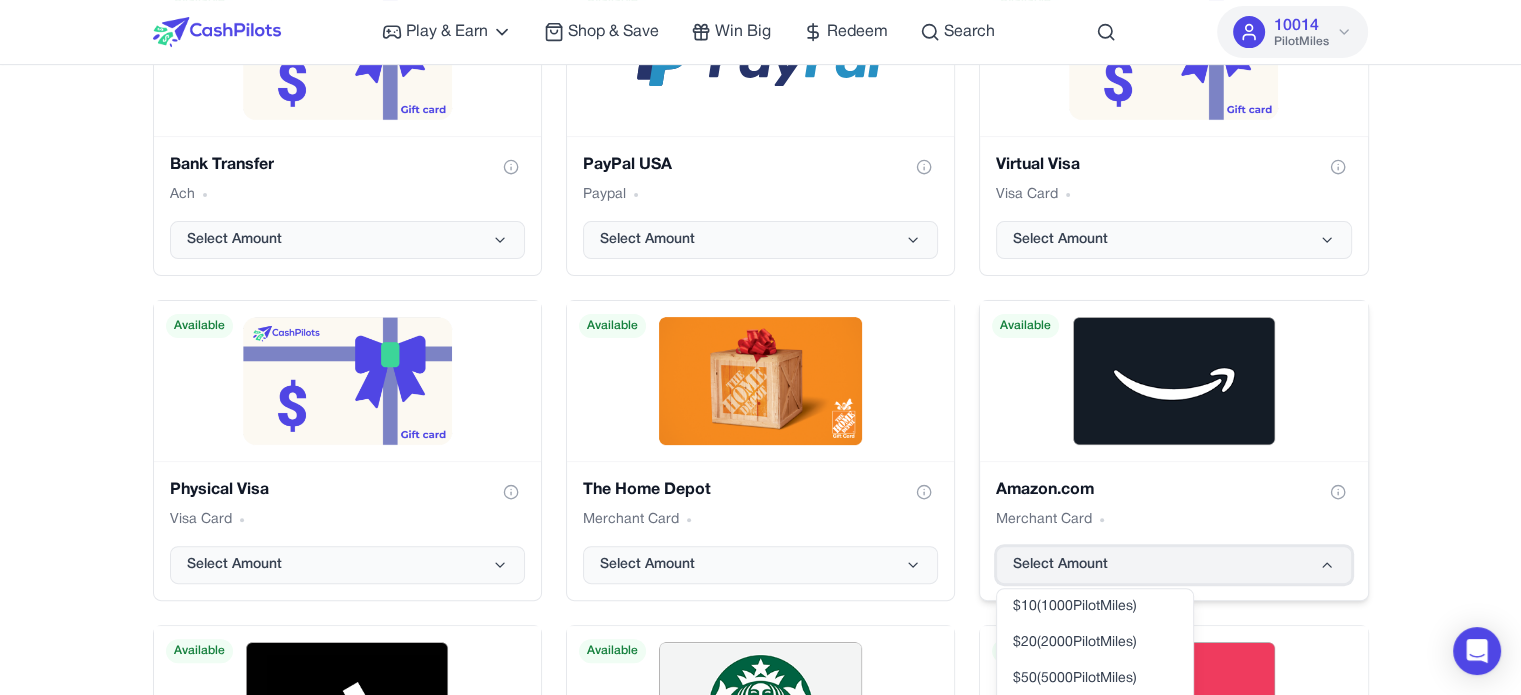 click on "Select Amount" at bounding box center (1060, 565) 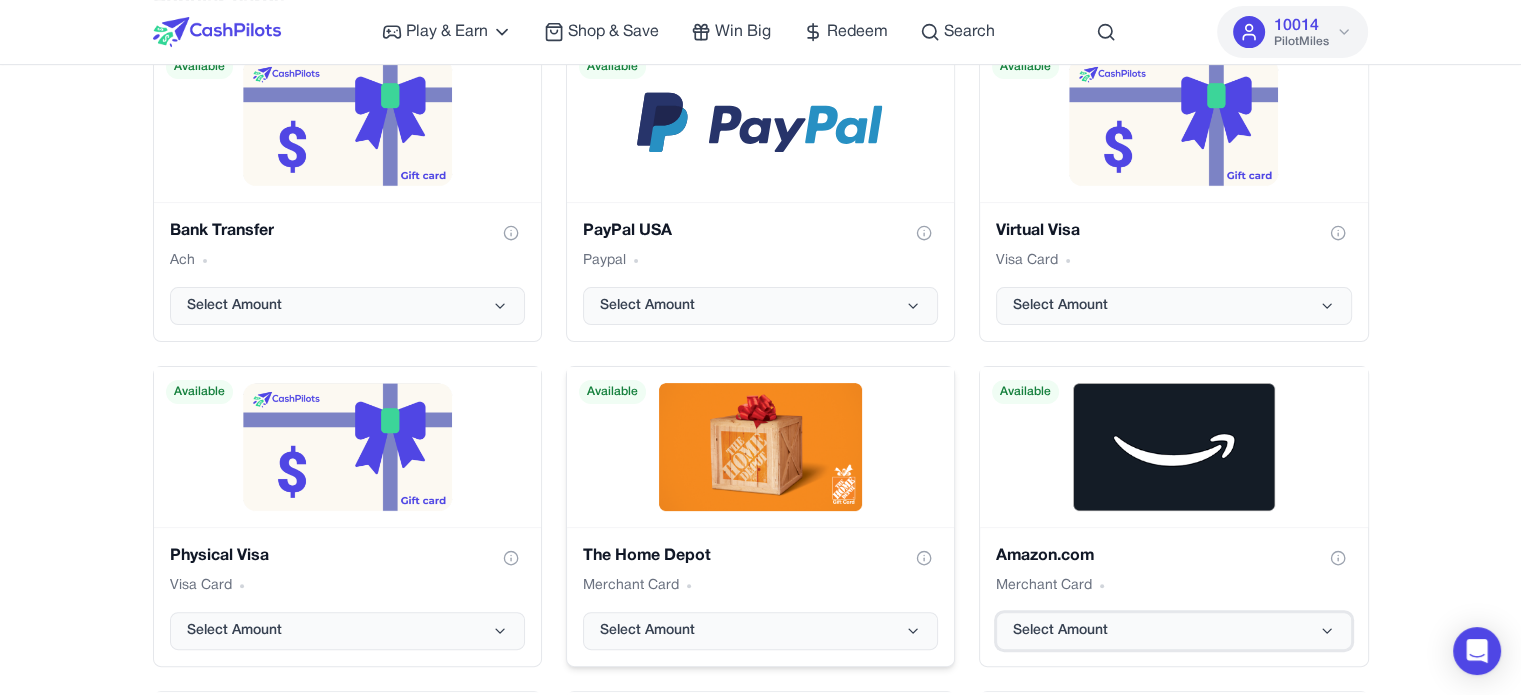 scroll, scrollTop: 400, scrollLeft: 0, axis: vertical 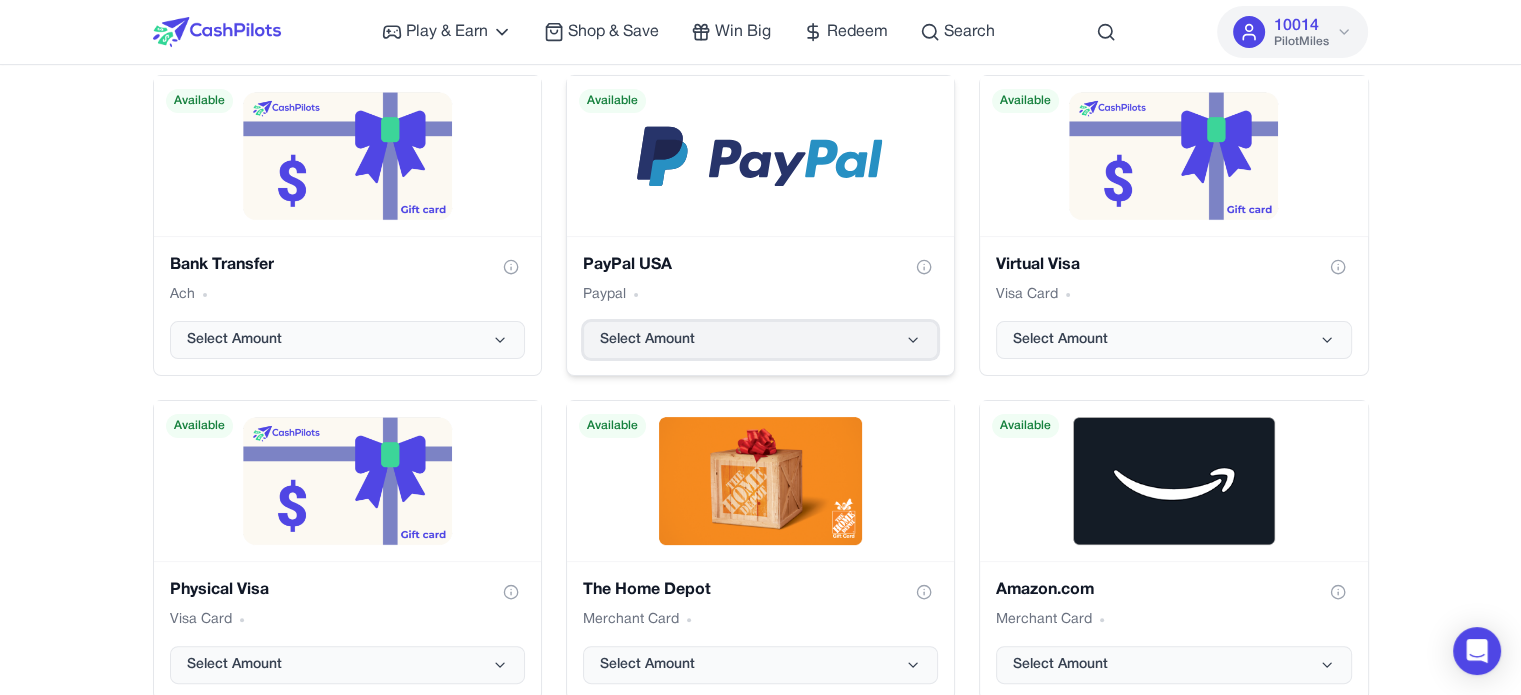 click on "Select Amount" at bounding box center [760, 340] 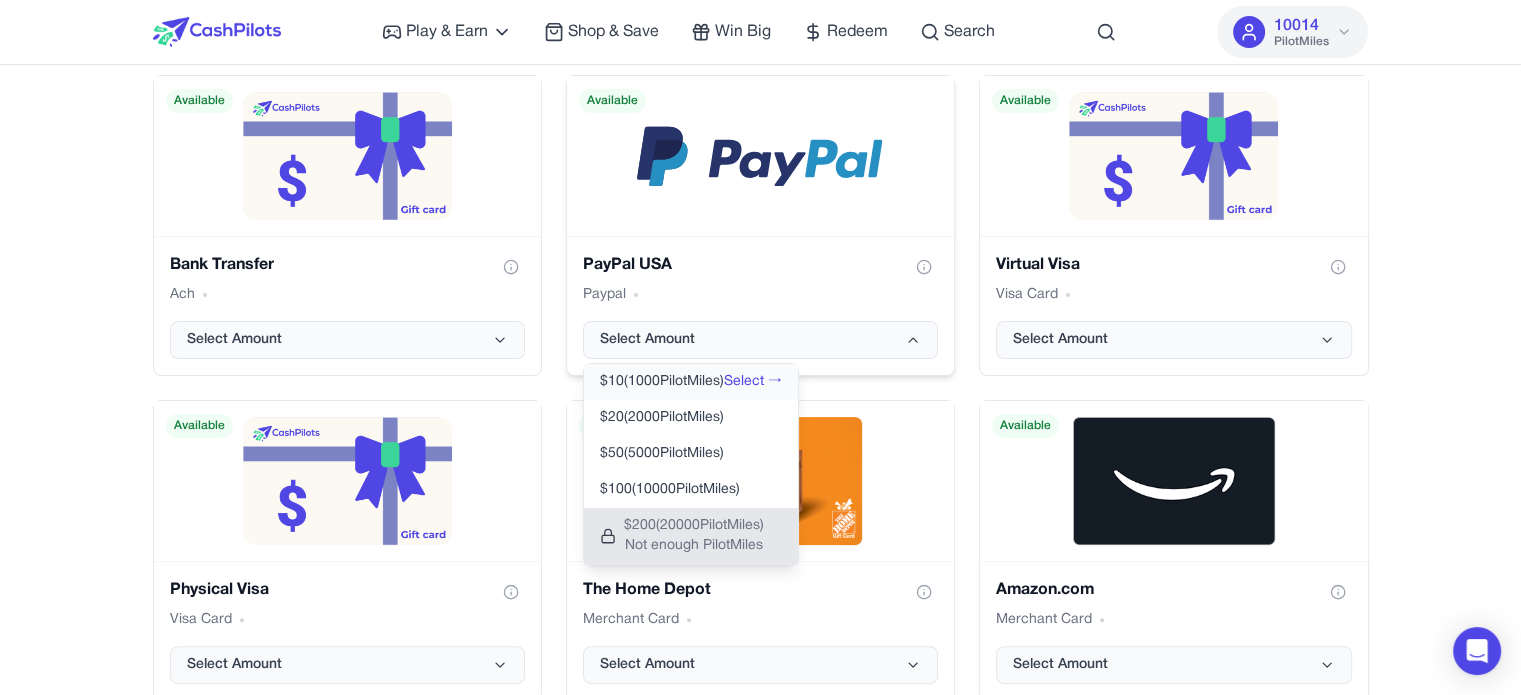 click on "Select →" at bounding box center [753, 382] 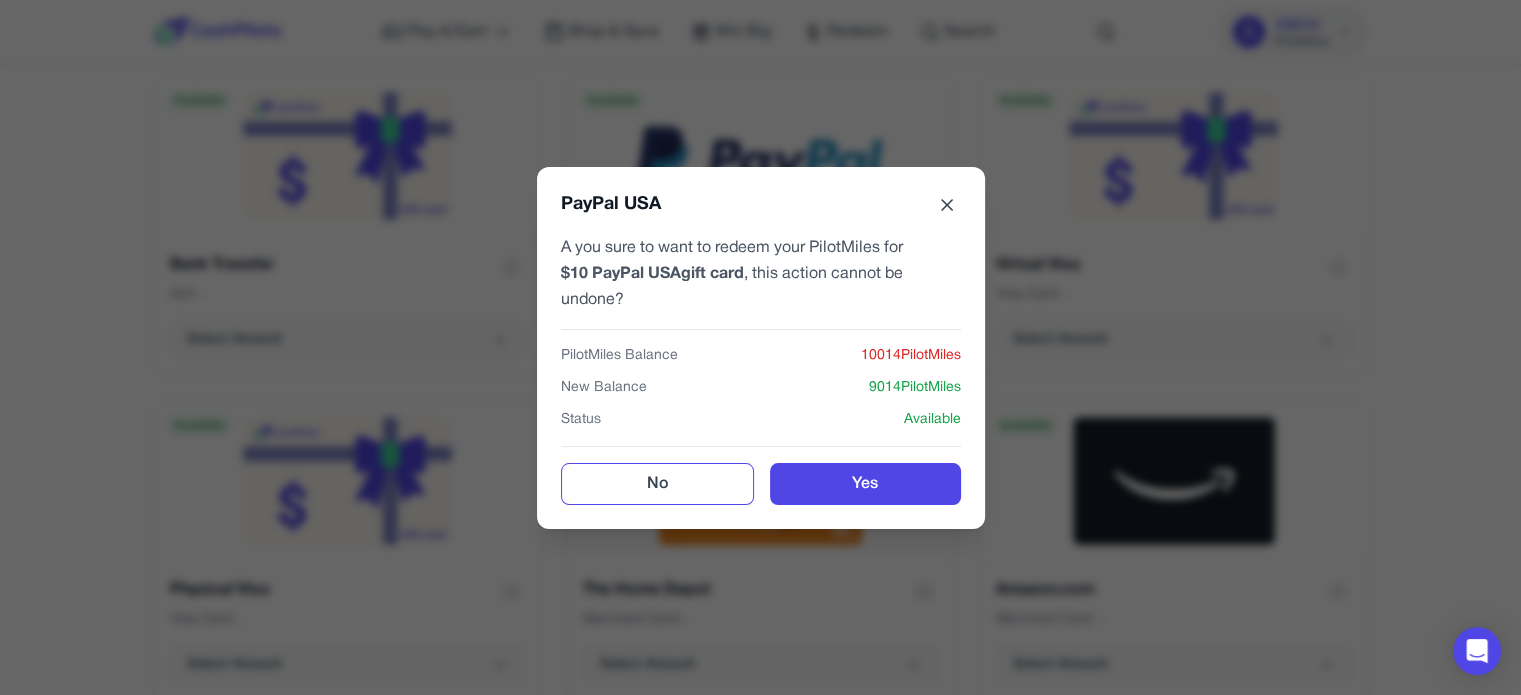 click 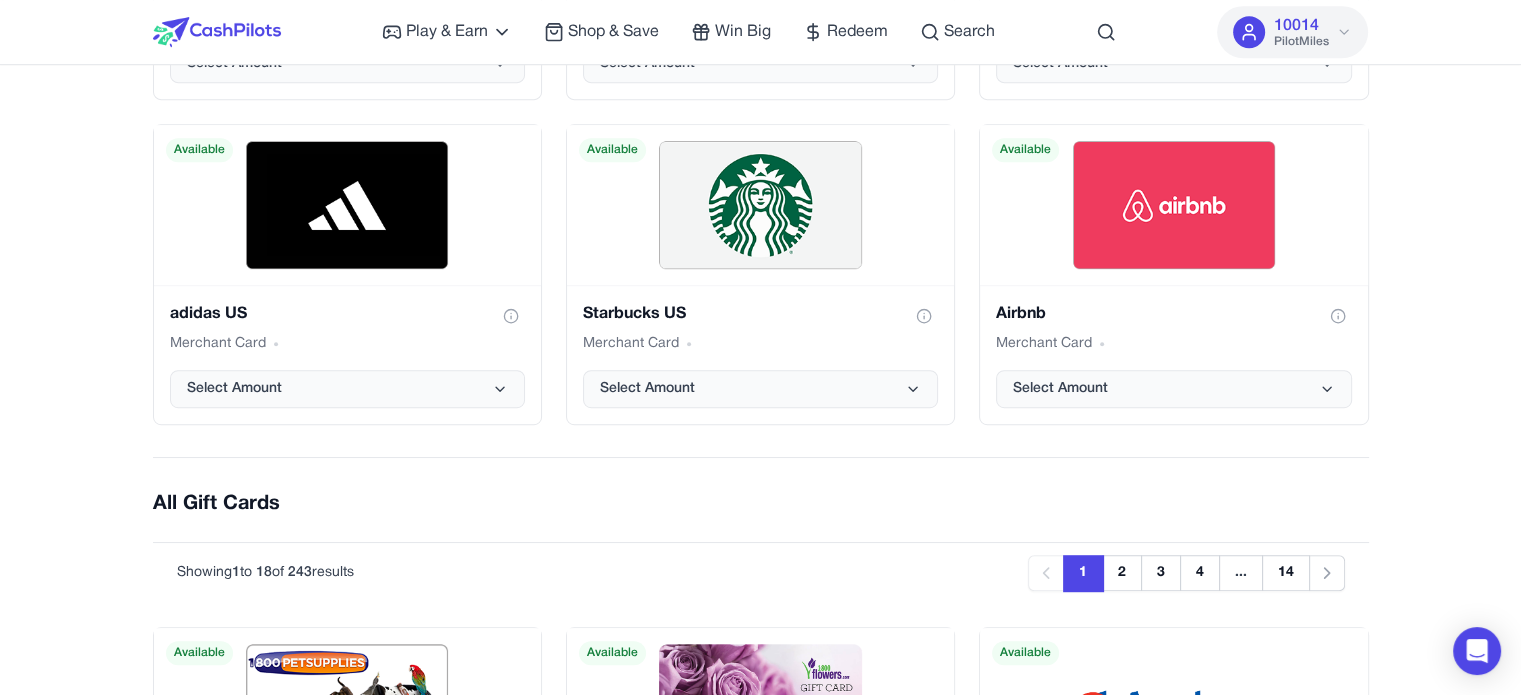 scroll, scrollTop: 1000, scrollLeft: 0, axis: vertical 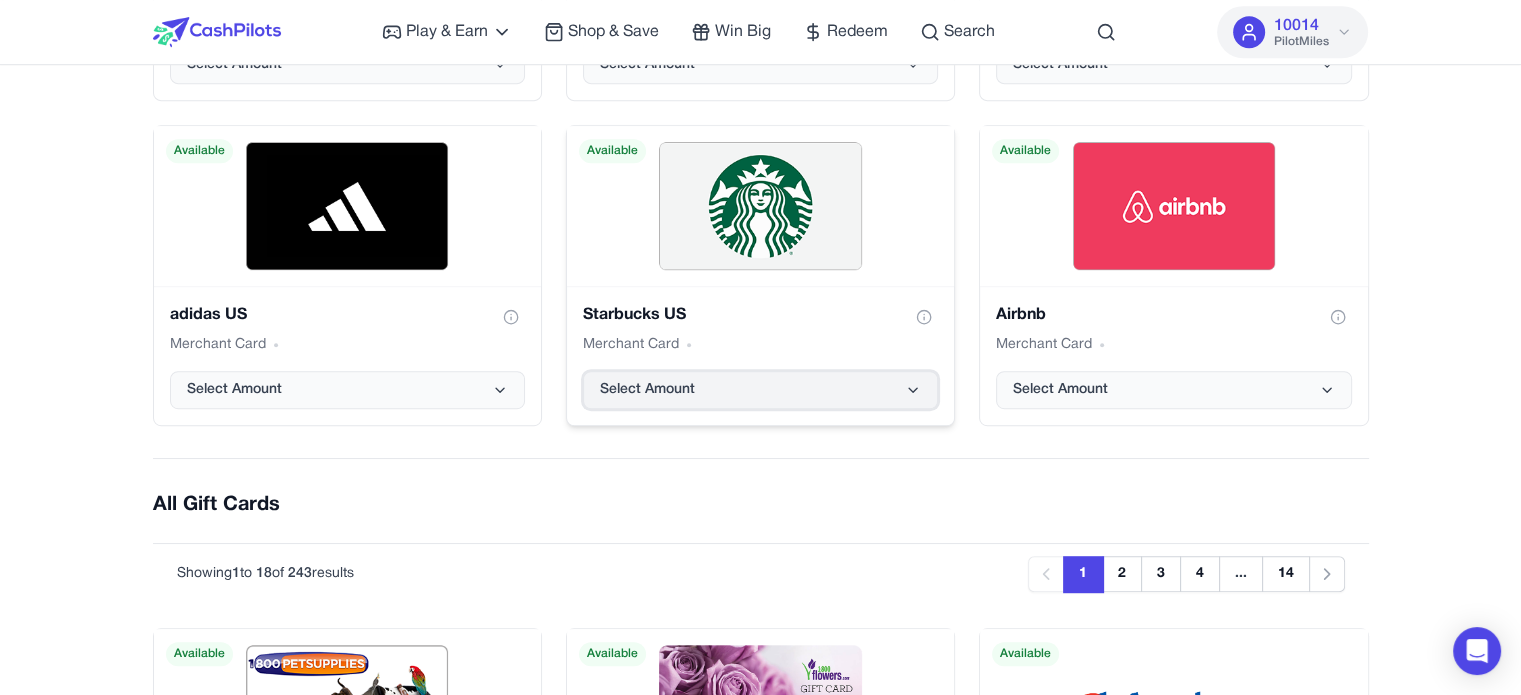 click on "Select Amount" at bounding box center (760, 390) 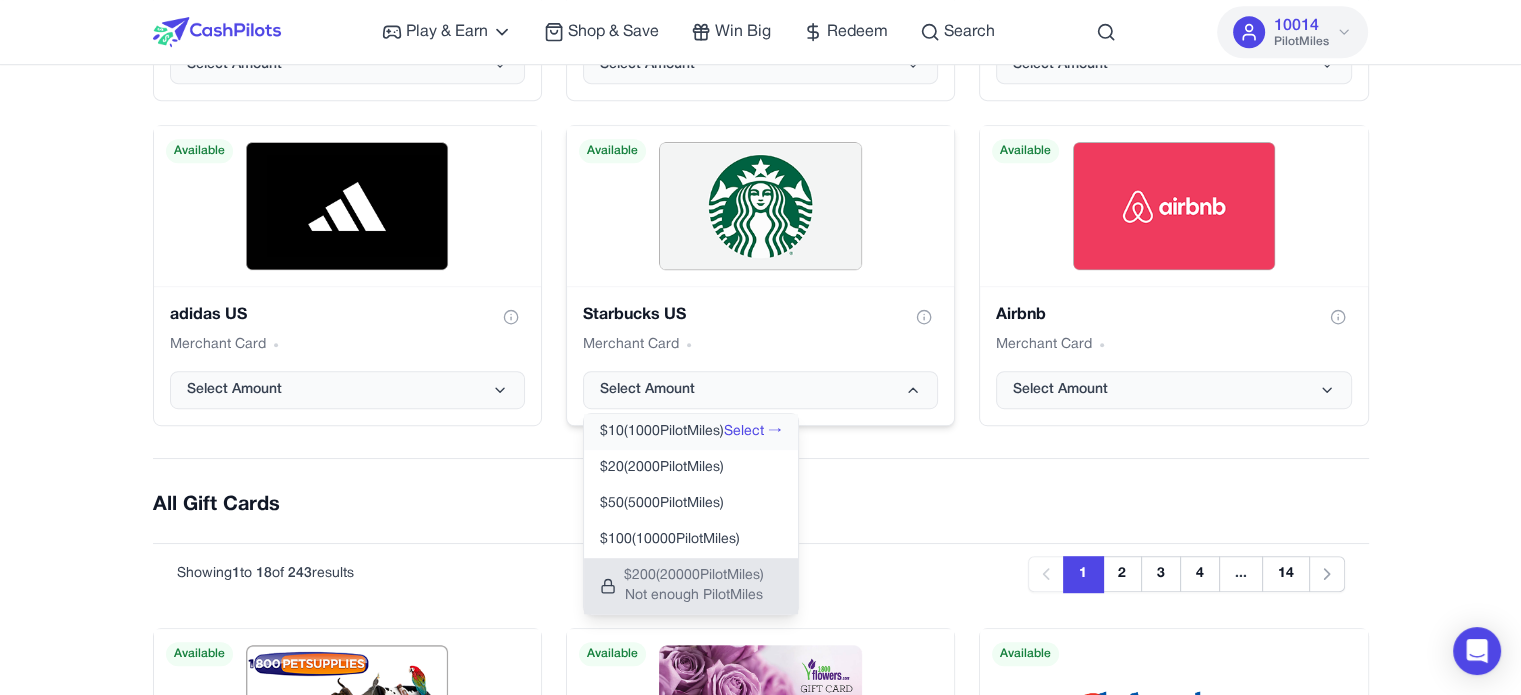 click on "$ 10  ( 1000  PilotMiles)" at bounding box center (662, 432) 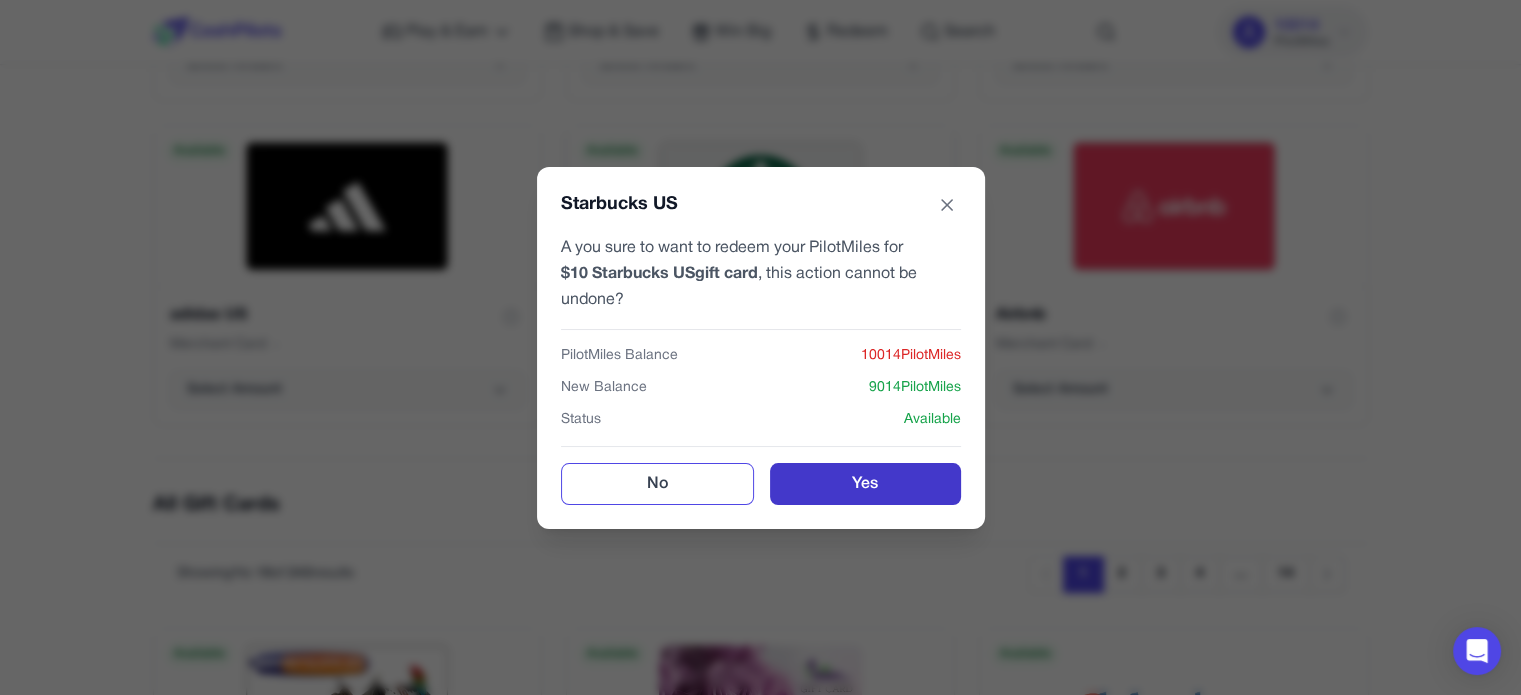 click on "Yes" at bounding box center [865, 484] 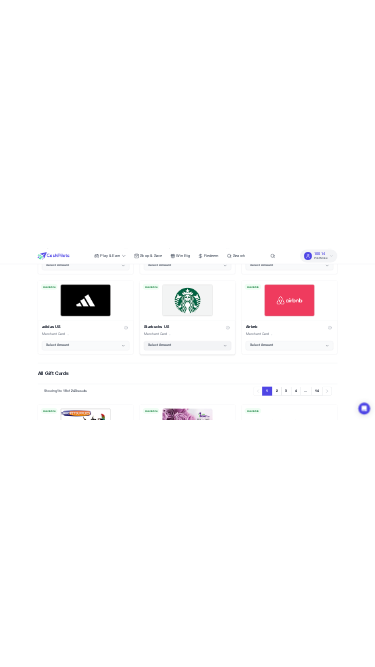 scroll, scrollTop: 1000, scrollLeft: 0, axis: vertical 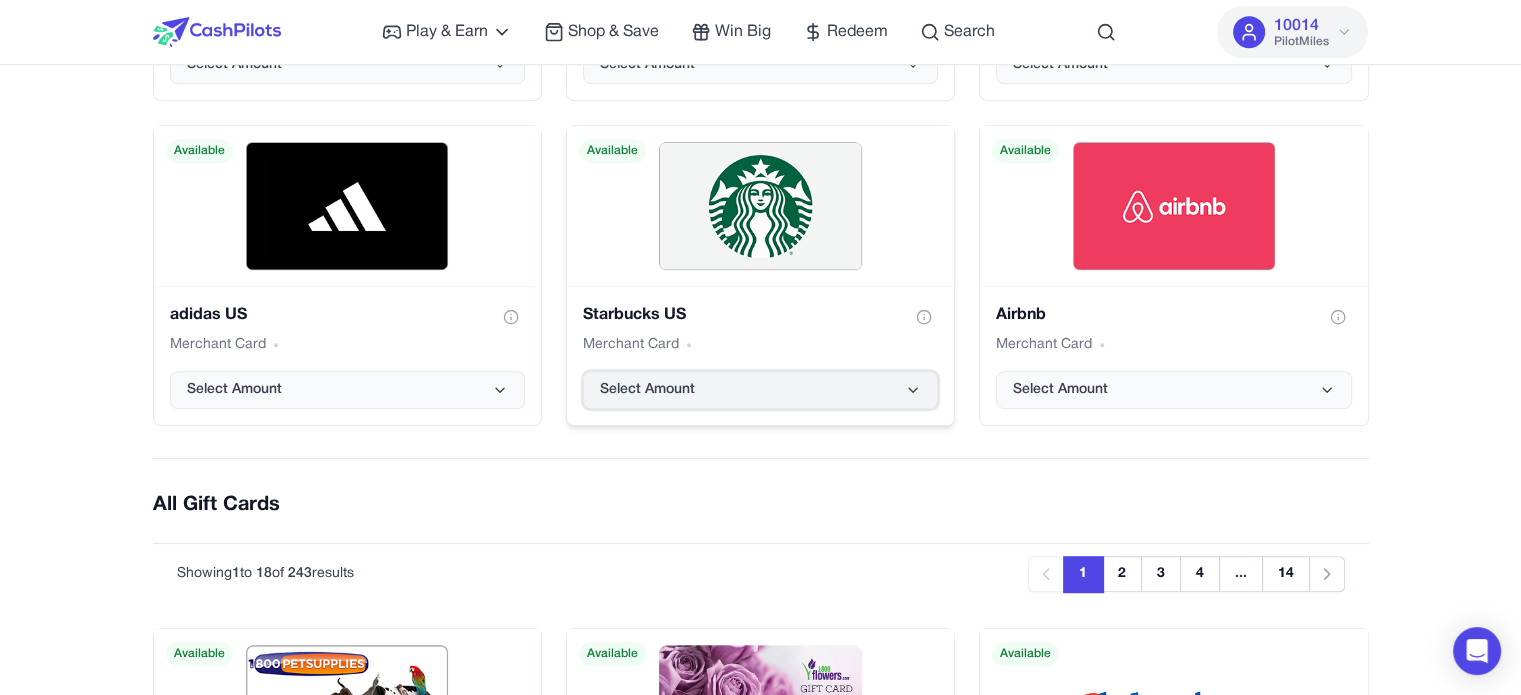 click on "Select Amount" at bounding box center (760, 390) 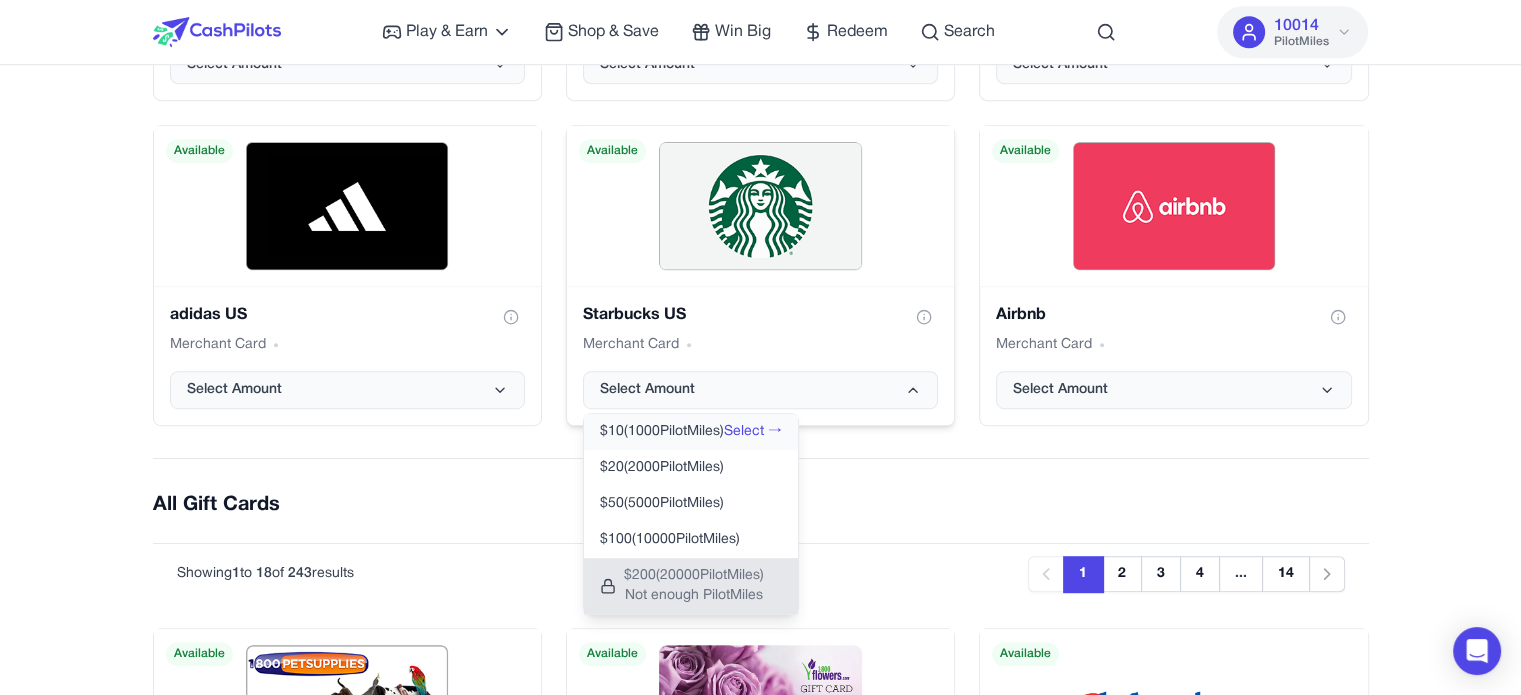 click on "Select →" at bounding box center (753, 432) 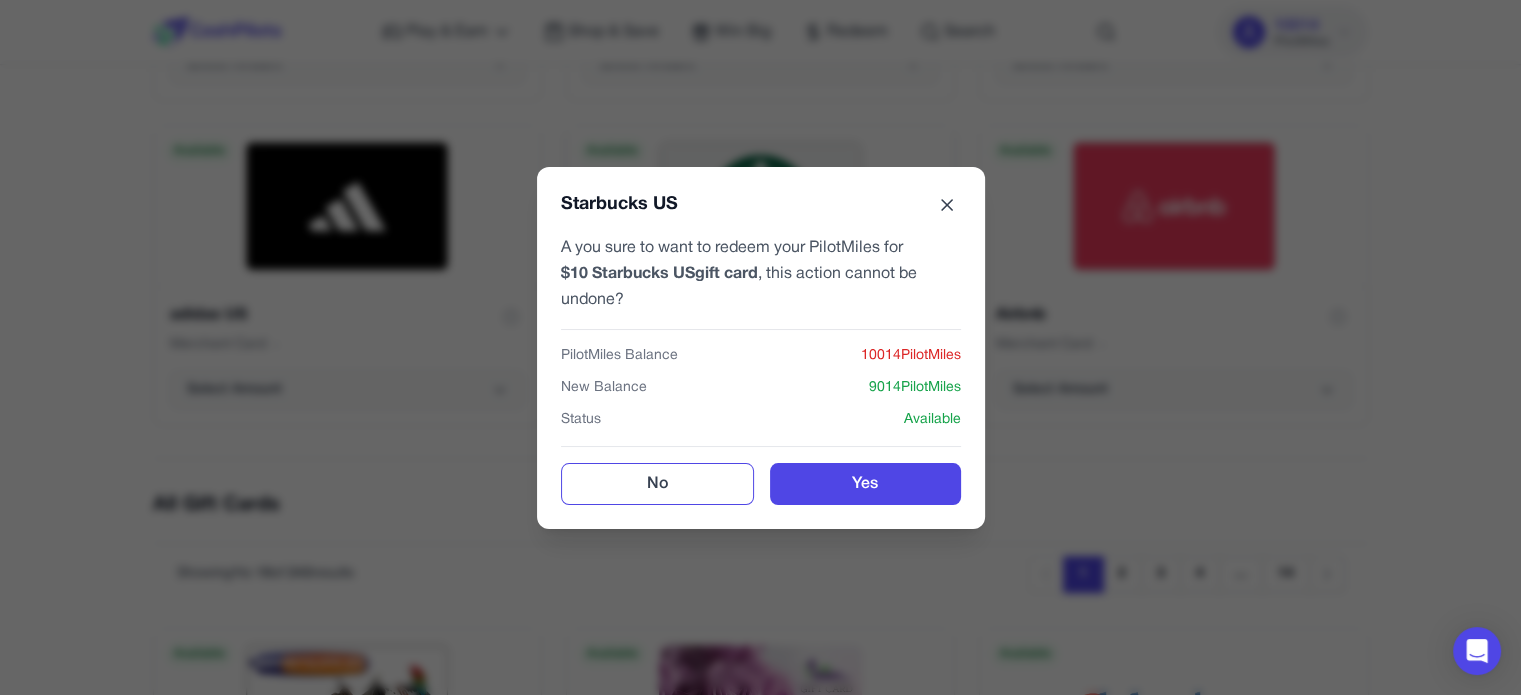 click at bounding box center [947, 205] 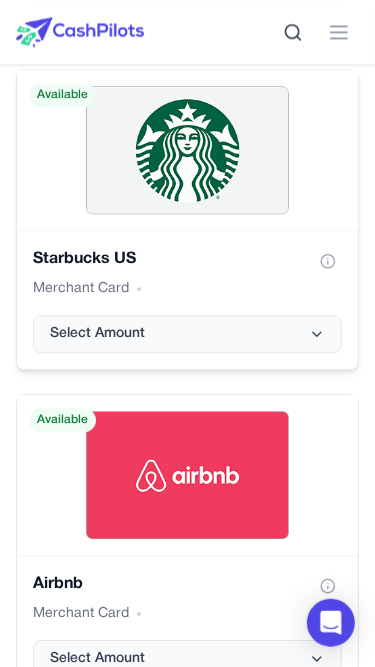 scroll, scrollTop: 3000, scrollLeft: 0, axis: vertical 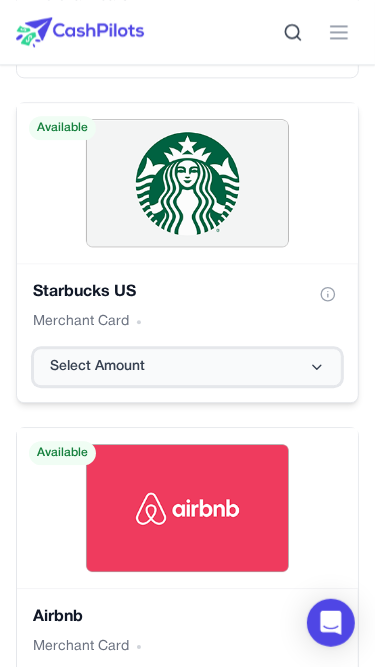 click on "Select Amount" at bounding box center (187, 367) 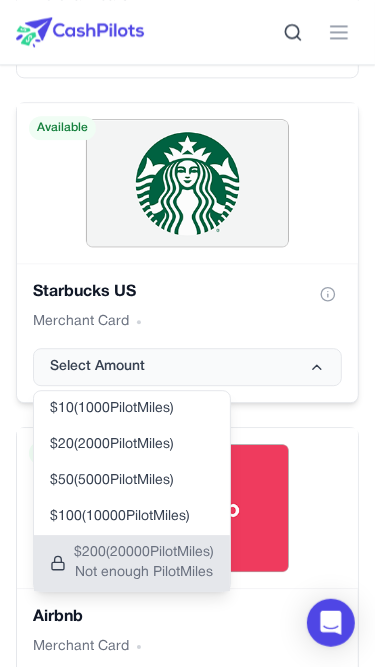 click on "$ 10  ( 1000  PilotMiles)" at bounding box center [112, 409] 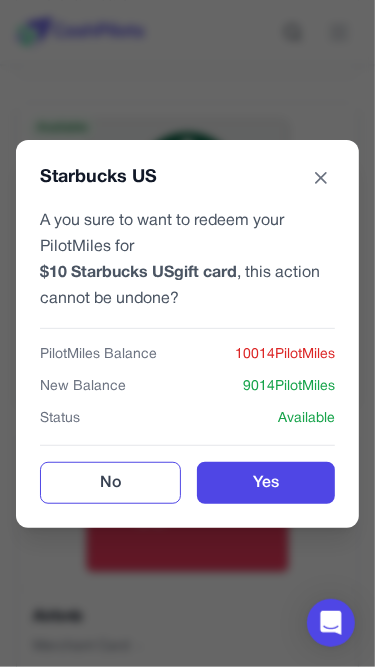 click on "Yes" at bounding box center [266, 483] 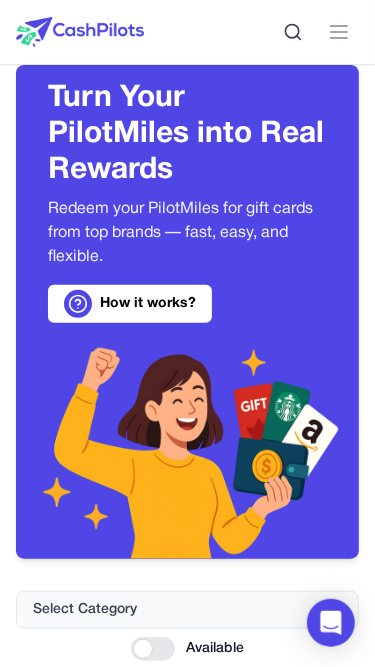 scroll, scrollTop: 0, scrollLeft: 0, axis: both 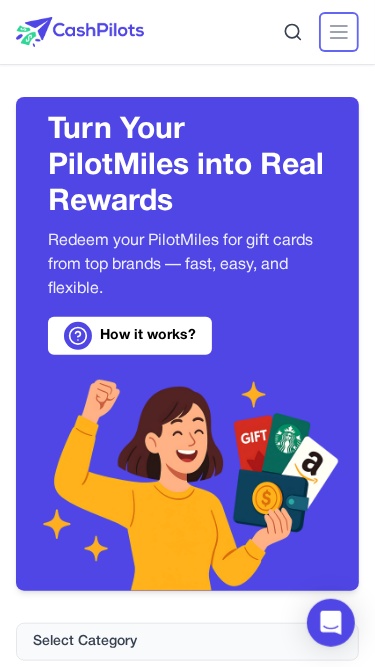 click 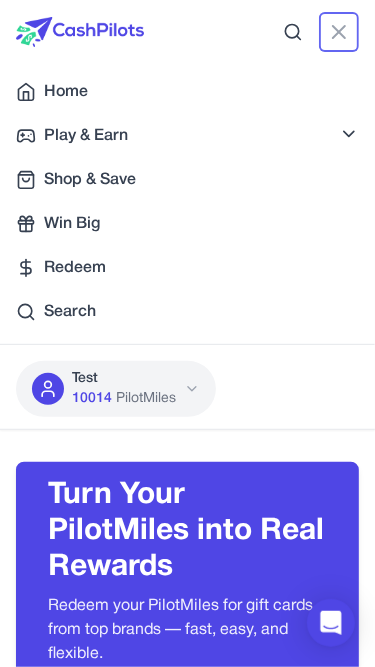 click 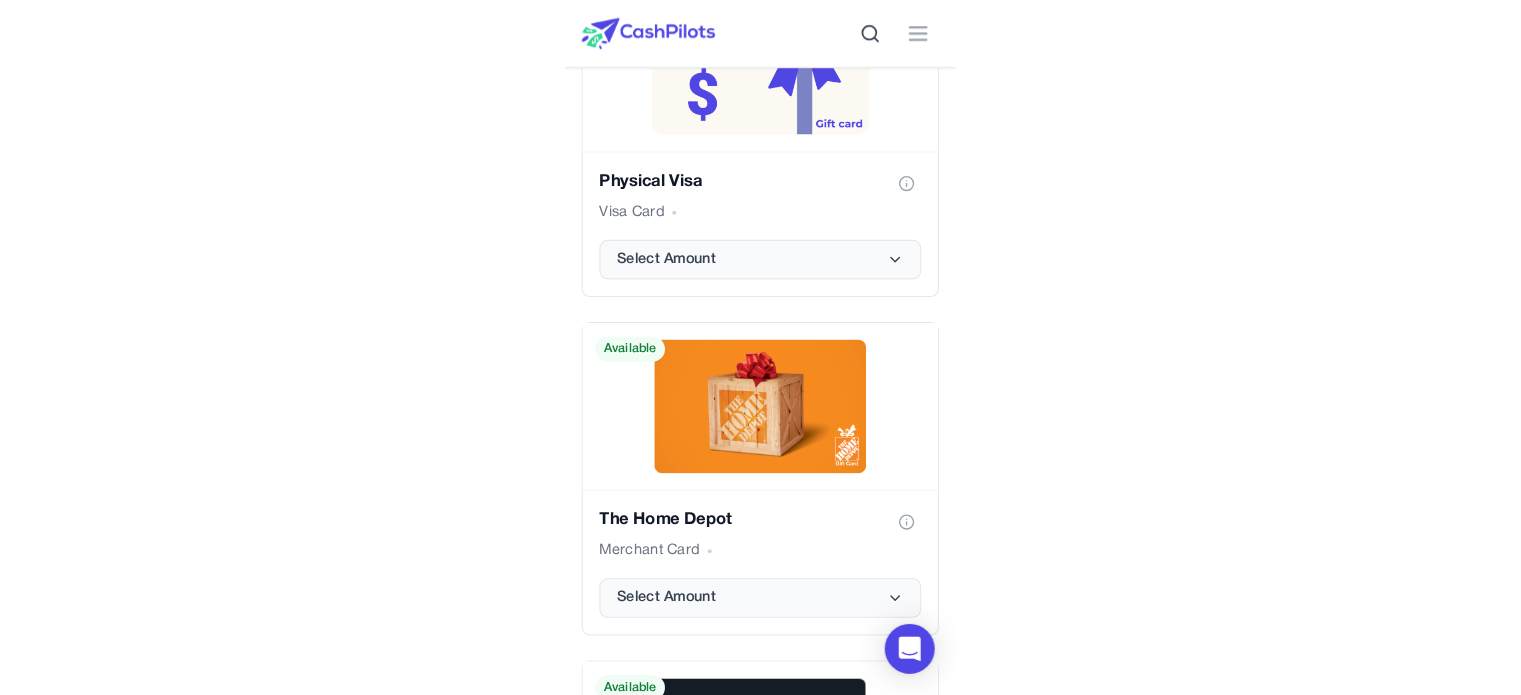 scroll, scrollTop: 1674, scrollLeft: 0, axis: vertical 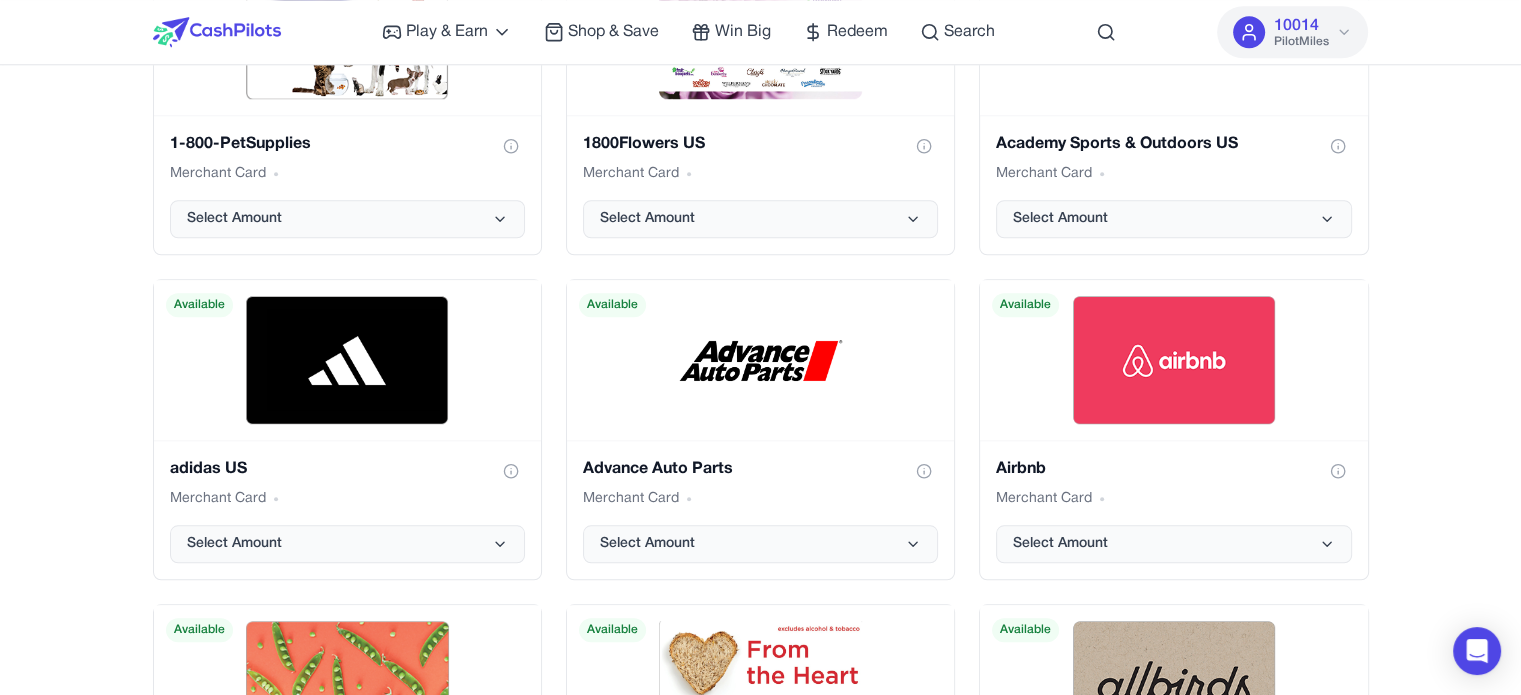 click on "Play & Earn   Play Games Enjoy fun games and earn Try New App Test new app for rewards Answer Surveys Share opinions for PilotMiles Signup & Earn Join service, get rewards Read Articles Learn and earn PilotMiles Shop & Save   Win Big   Redeem   Search   10014 PilotMiles Home Play & Earn Shop & Save Win Big Redeem Search Test 10014 PilotMiles Turn Your PilotMiles into Real Rewards Redeem your PilotMiles for gift cards from top brands — fast, easy, and flexible. How it works? Select Category Available Popular cards Bank Transfer Ach Select Amount Available PayPal USA Paypal Select Amount Available Virtual Visa Visa Card Select Amount Available Physical Visa Visa Card Select Amount Available The Home Depot Merchant Card Select Amount Available Amazon.com Merchant Card Select Amount Available adidas US Merchant Card Select Amount Available Starbucks US Merchant Card Select Amount Available Airbnb Merchant Card Select Amount Available All Gift Cards Previous Next Showing  1  to   18  of   243  results Previous 1" at bounding box center (760, 404) 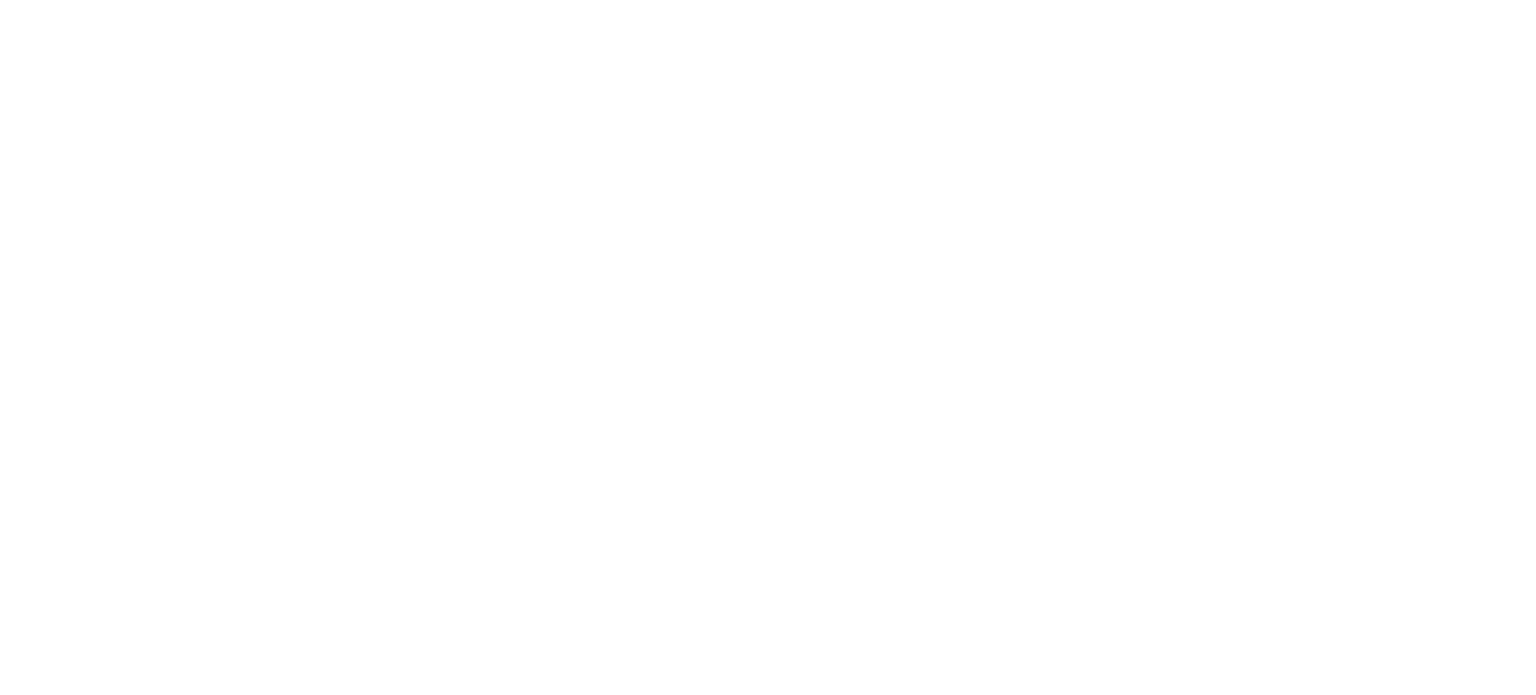 scroll, scrollTop: 0, scrollLeft: 0, axis: both 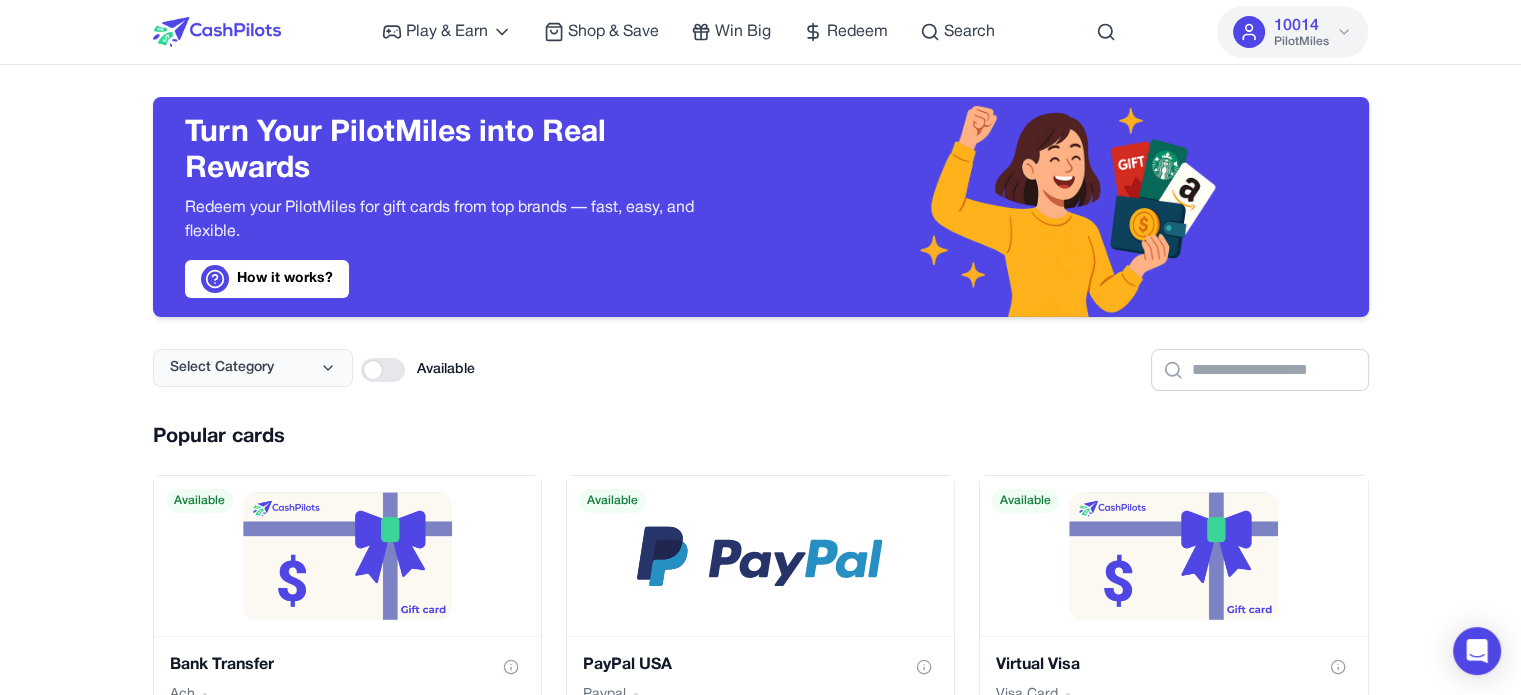 click on "Play & Earn   Play Games Enjoy fun games and earn Try New App Test new app for rewards Answer Surveys Share opinions for PilotMiles Signup & Earn Join service, get rewards Read Articles Learn and earn PilotMiles Shop & Save   Win Big   Redeem   Search   10014 PilotMiles Home Play & Earn Shop & Save Win Big Redeem Search Test 10014 PilotMiles Turn Your PilotMiles into Real Rewards Redeem your PilotMiles for gift cards from top brands — fast, easy, and flexible. How it works? Select Category Available Popular cards Bank Transfer Ach Select Amount Available PayPal USA Paypal Select Amount Available Virtual Visa Visa Card Select Amount Available Physical Visa Visa Card Select Amount Available The Home Depot Merchant Card Select Amount Available Amazon.com Merchant Card Select Amount Available adidas US Merchant Card Select Amount Available Starbucks US Merchant Card Select Amount Available Airbnb Merchant Card Select Amount Available All Gift Cards Previous Next Showing  1  to   18  of   243  results Previous 1" at bounding box center [760, 2078] 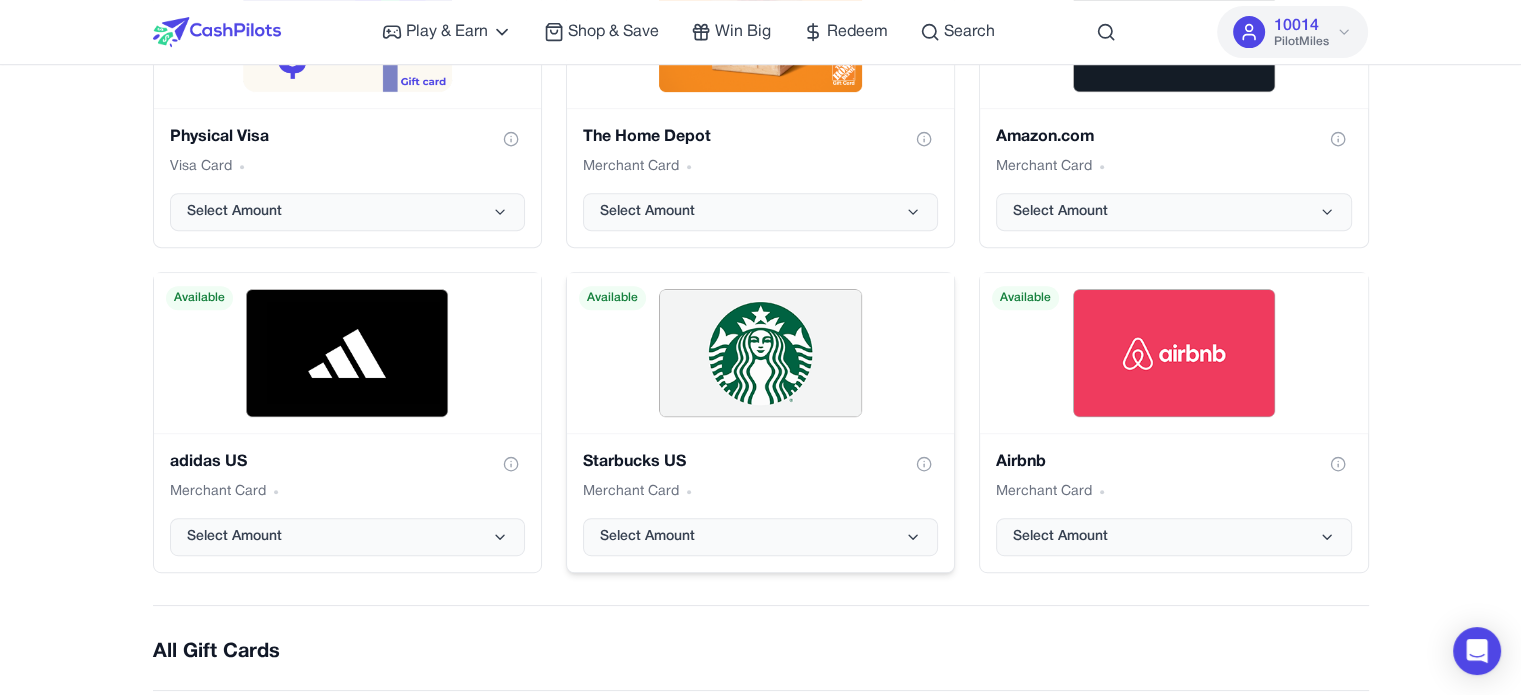 scroll, scrollTop: 900, scrollLeft: 0, axis: vertical 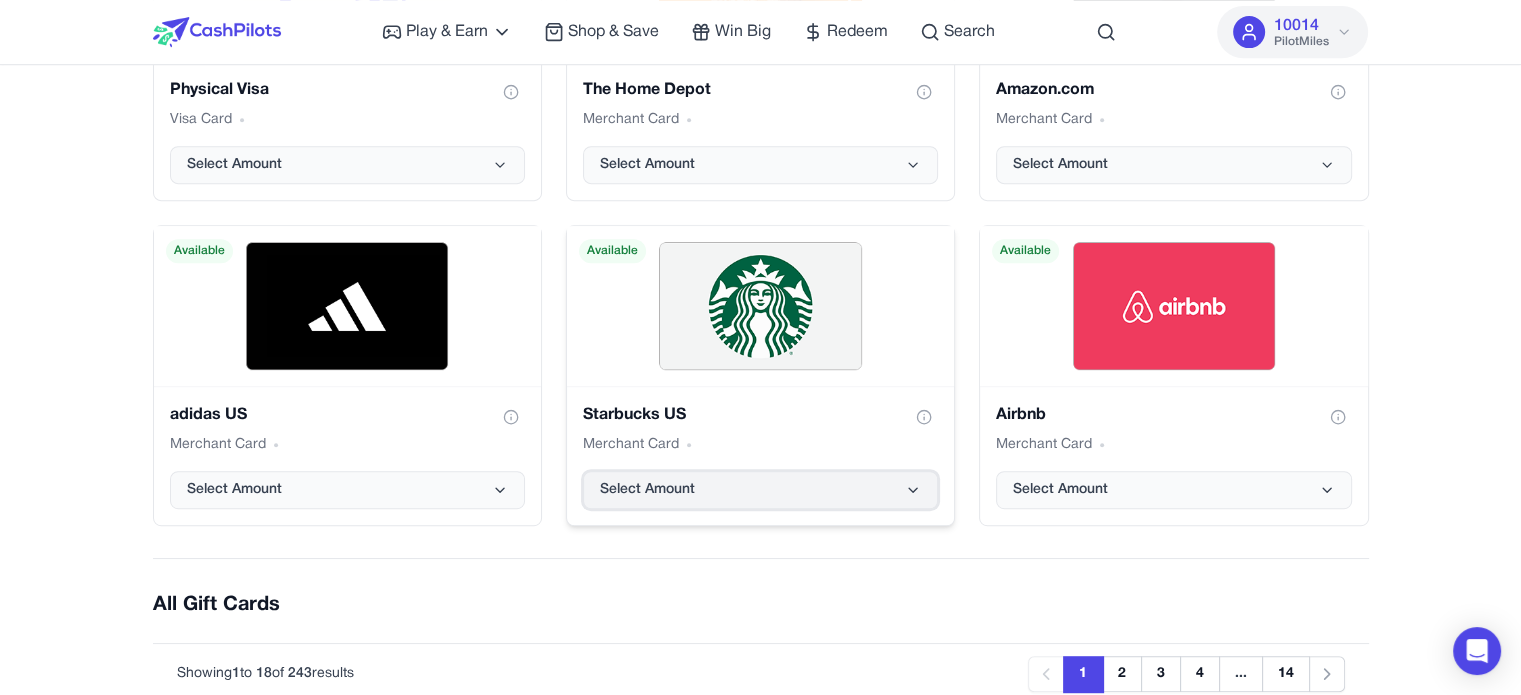 click 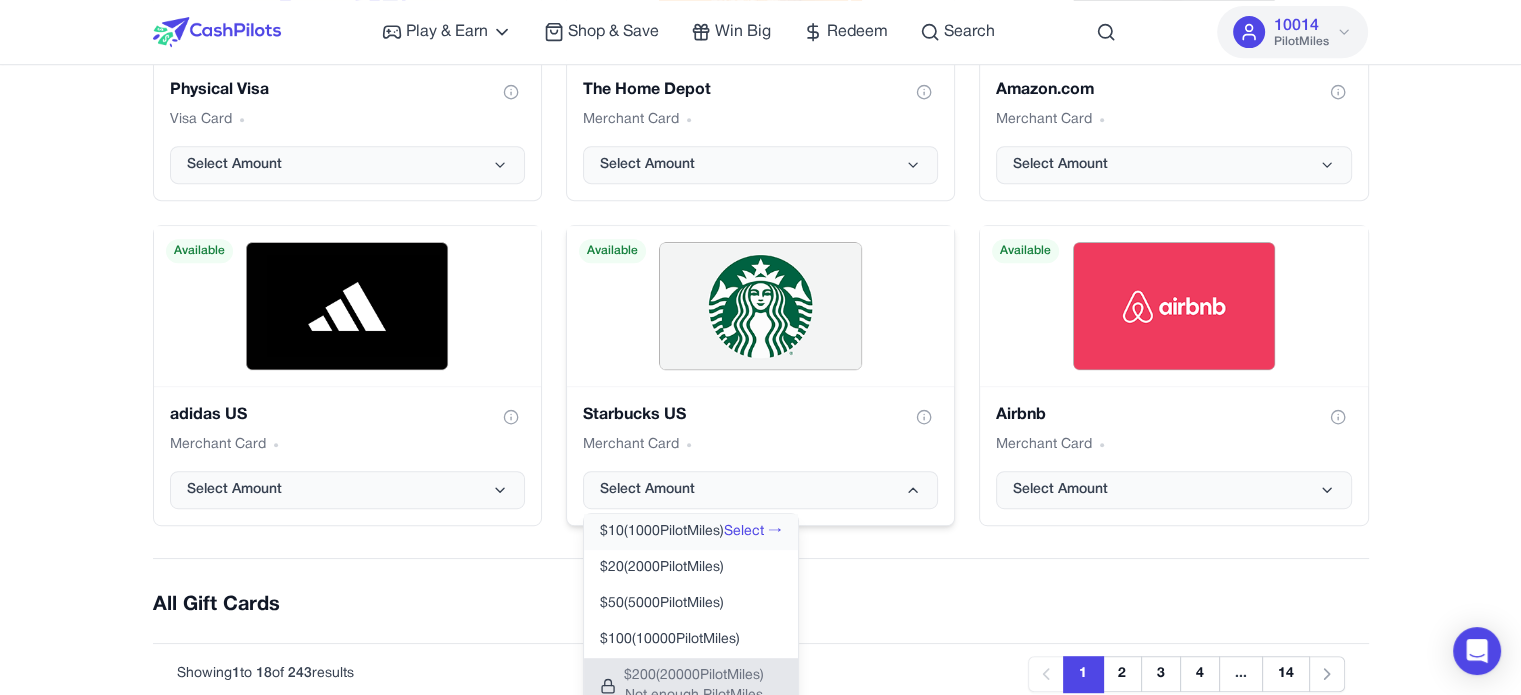 click on "$ 10  ( 1000  PilotMiles)" at bounding box center [662, 532] 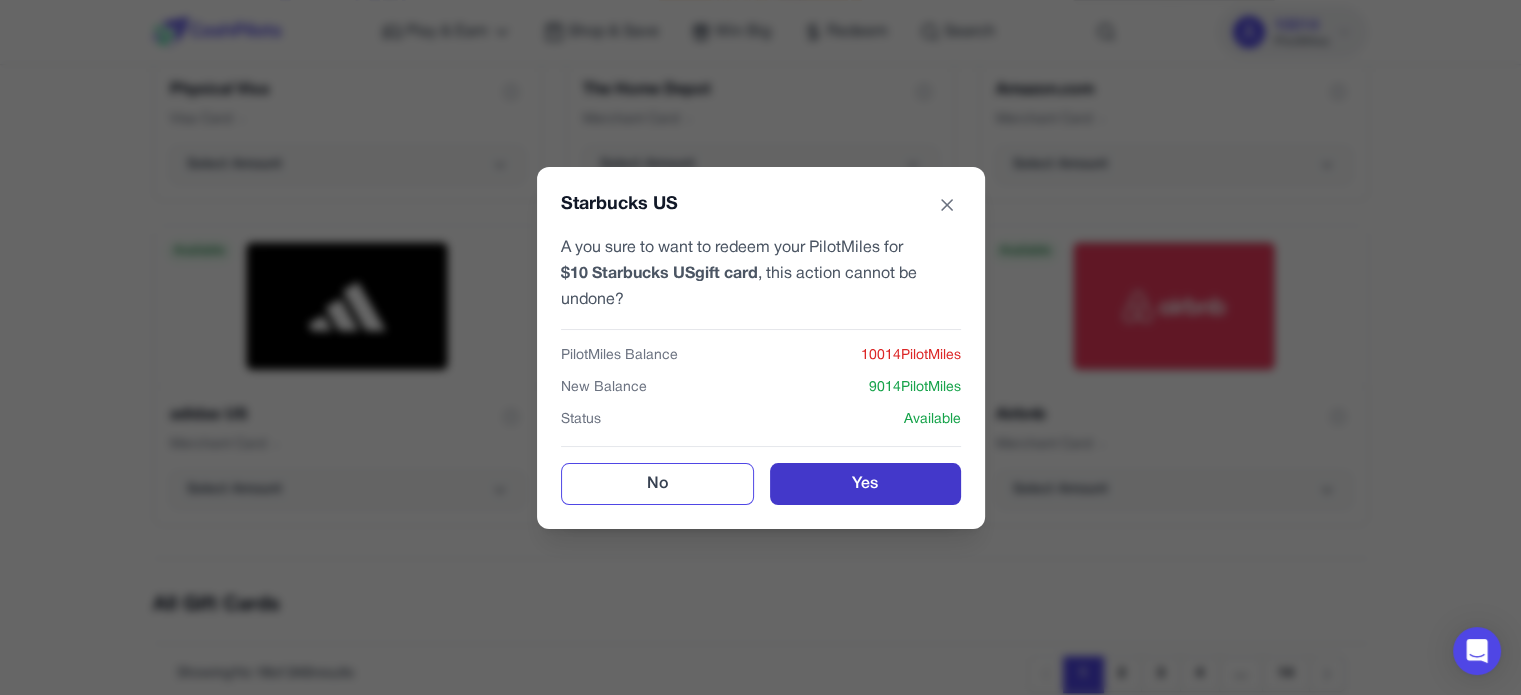 click on "Yes" at bounding box center (865, 484) 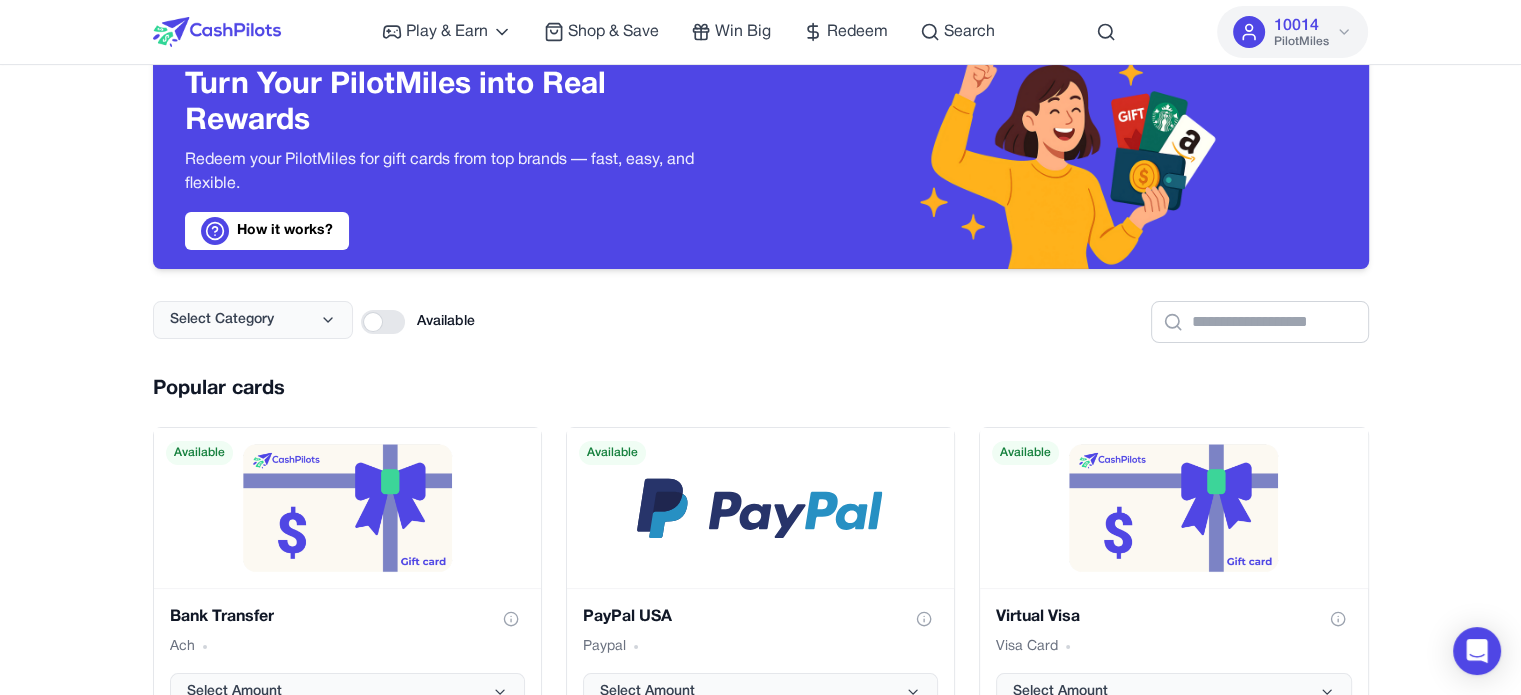 scroll, scrollTop: 0, scrollLeft: 0, axis: both 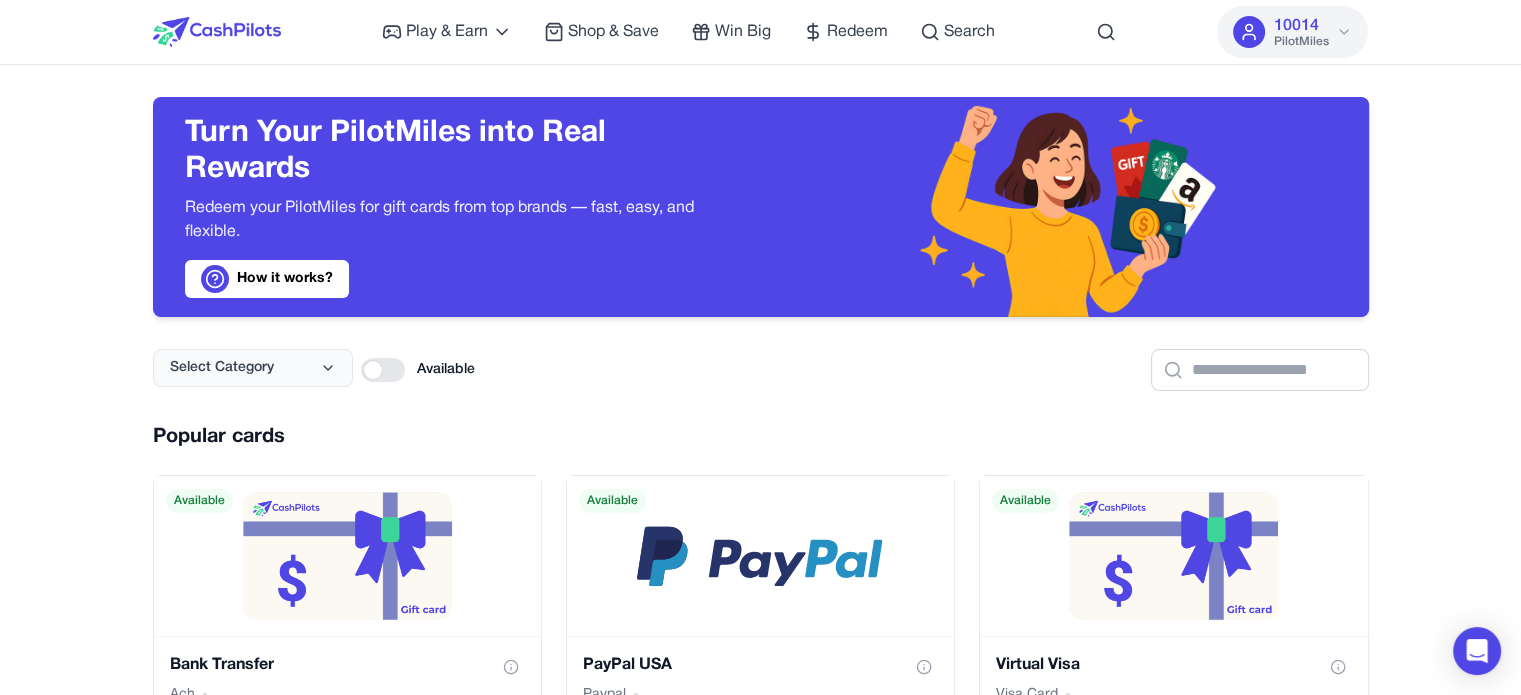 click on "Play & Earn   Play Games Enjoy fun games and earn Try New App Test new app for rewards Answer Surveys Share opinions for PilotMiles Signup & Earn Join service, get rewards Read Articles Learn and earn PilotMiles Shop & Save   Win Big   Redeem   Search   10014 PilotMiles Home Play & Earn Shop & Save Win Big Redeem Search Test 10014 PilotMiles Turn Your PilotMiles into Real Rewards Redeem your PilotMiles for gift cards from top brands — fast, easy, and flexible. How it works? Select Category Available Popular cards Bank Transfer Ach Select Amount Available PayPal USA Paypal Select Amount Available Virtual Visa Visa Card Select Amount Available Physical Visa Visa Card Select Amount Available The Home Depot Merchant Card Select Amount Available Amazon.com Merchant Card Select Amount Available adidas US Merchant Card Select Amount Available Starbucks US Merchant Card Select Amount Available Airbnb Merchant Card Select Amount Available Aplayed cards Starbucks US Merchant Card $ 10  ( 1000  PilotMiles) Resend Next" at bounding box center (760, 2271) 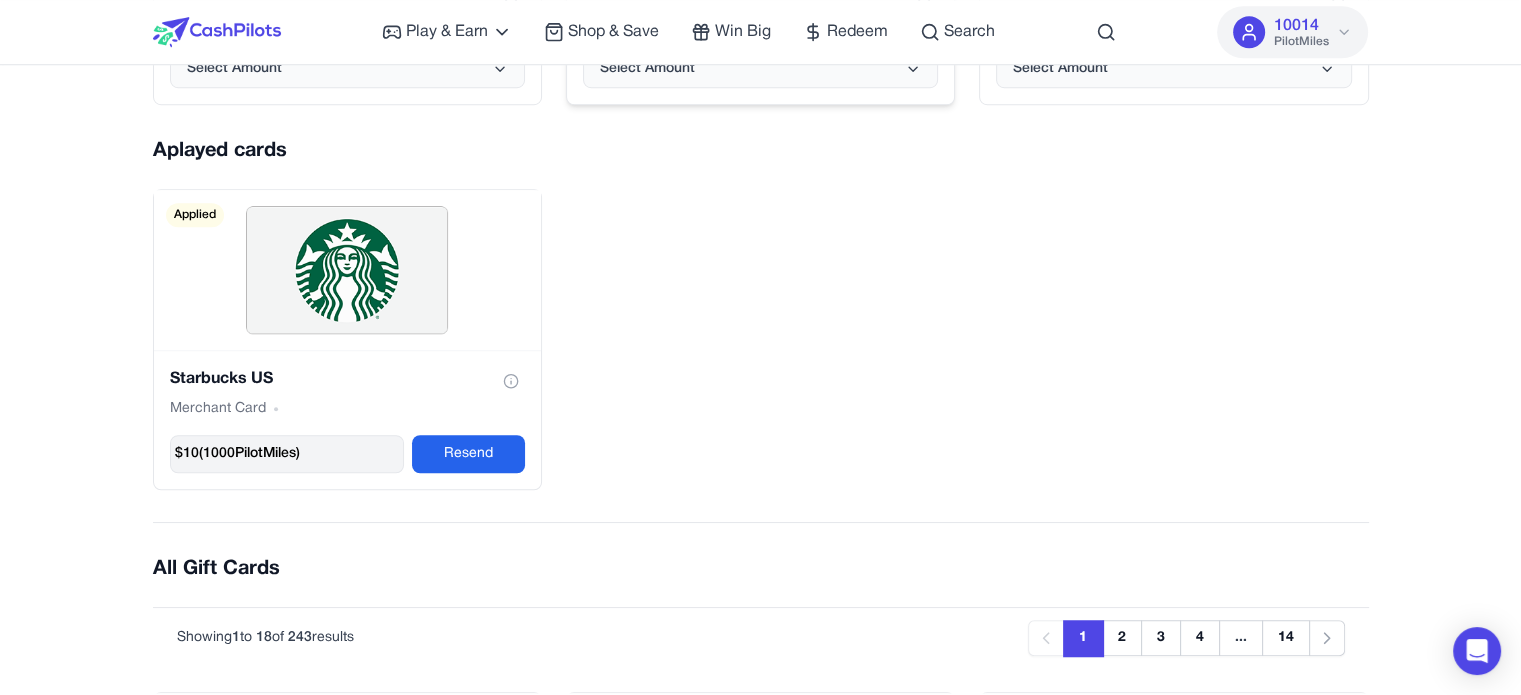 scroll, scrollTop: 1300, scrollLeft: 0, axis: vertical 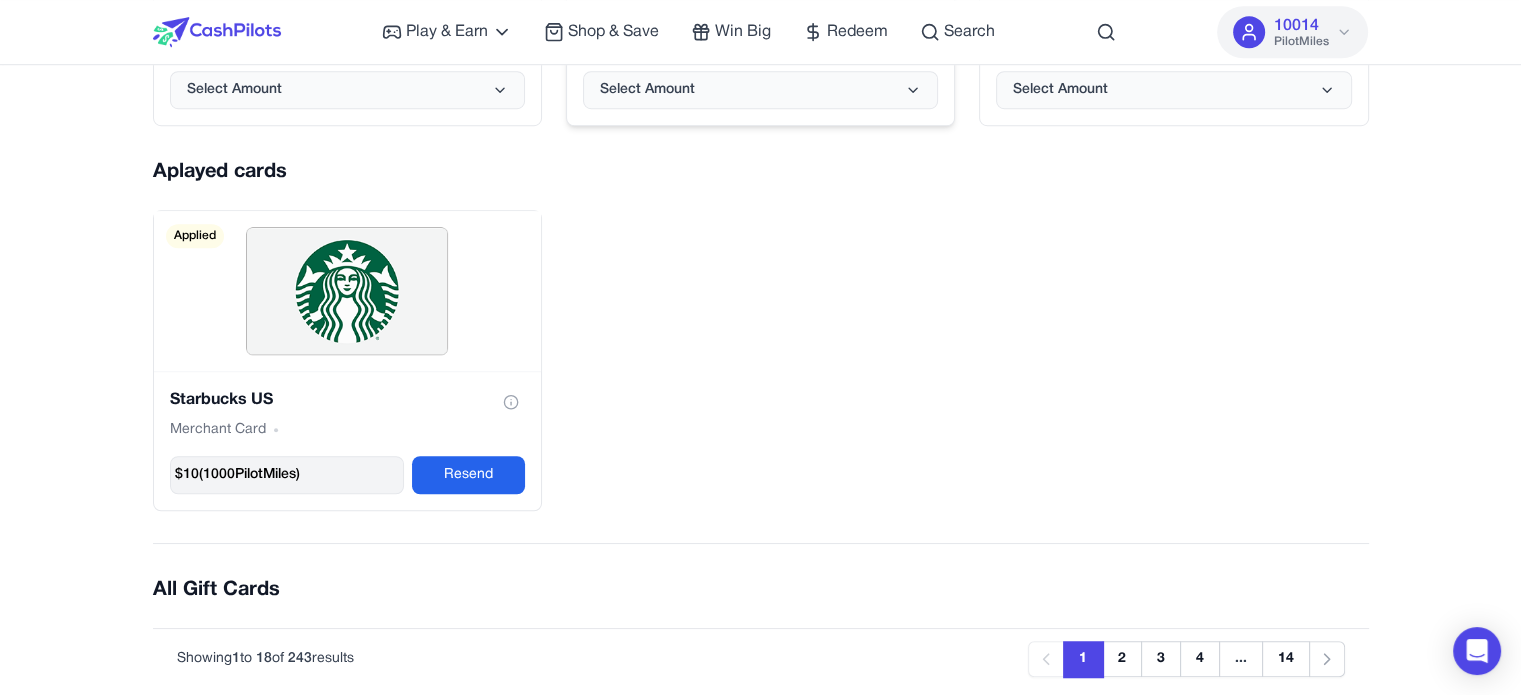 click on "Aplayed cards" at bounding box center [761, 172] 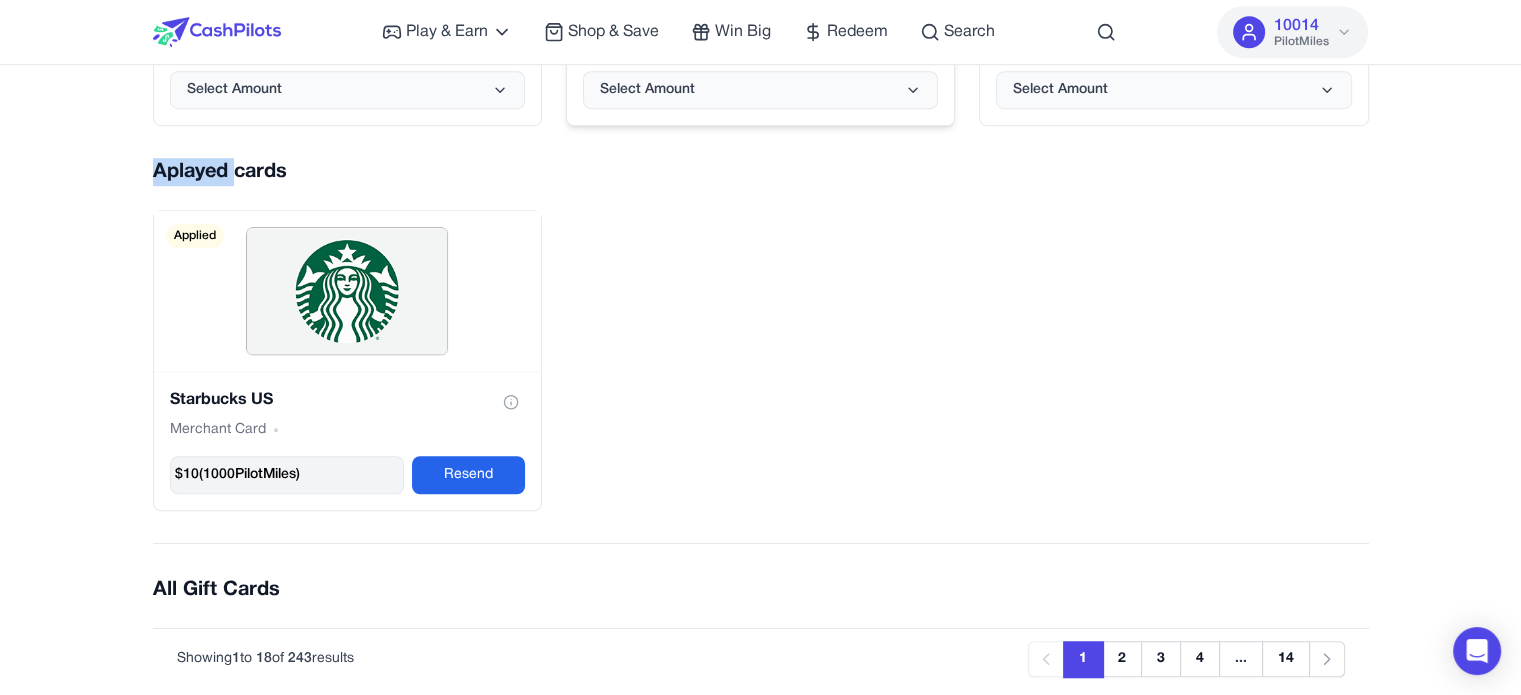 click on "Aplayed cards" at bounding box center (761, 172) 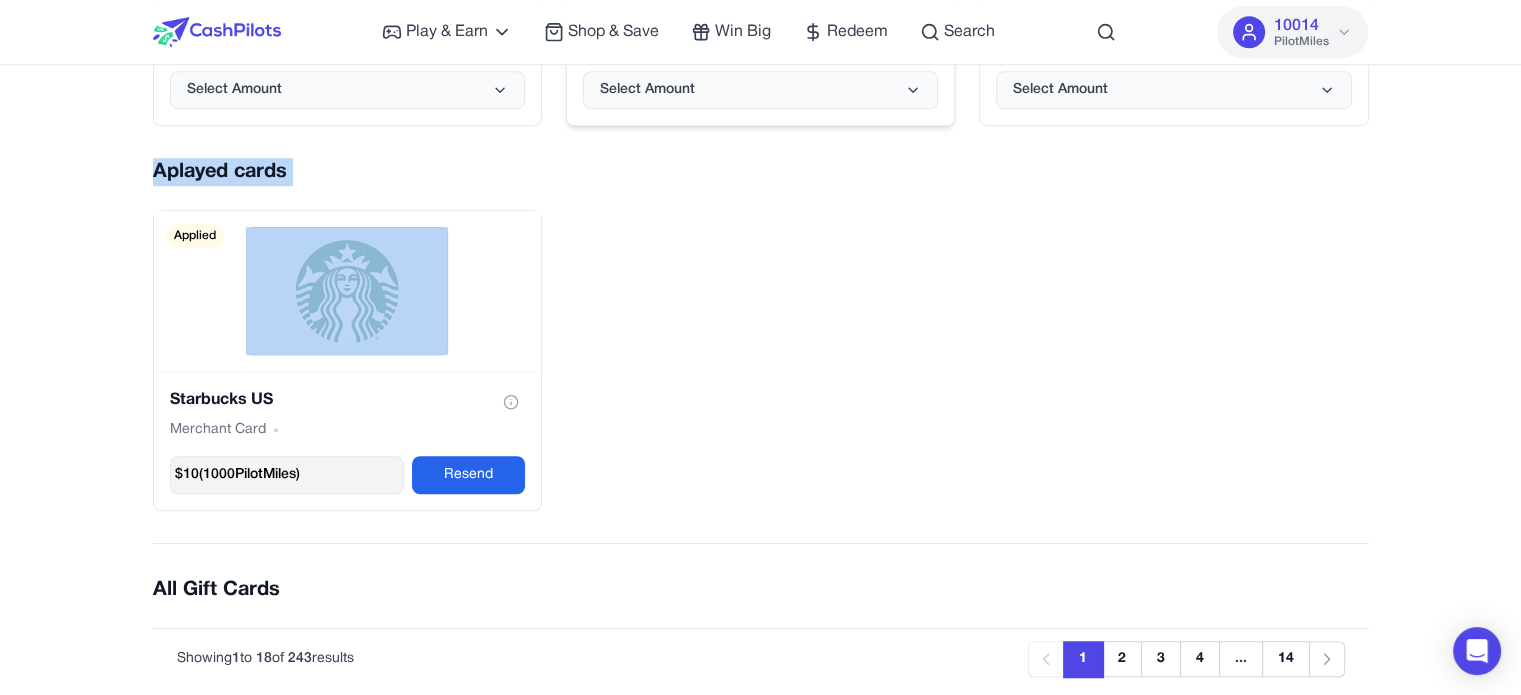 click on "Aplayed cards" at bounding box center [761, 172] 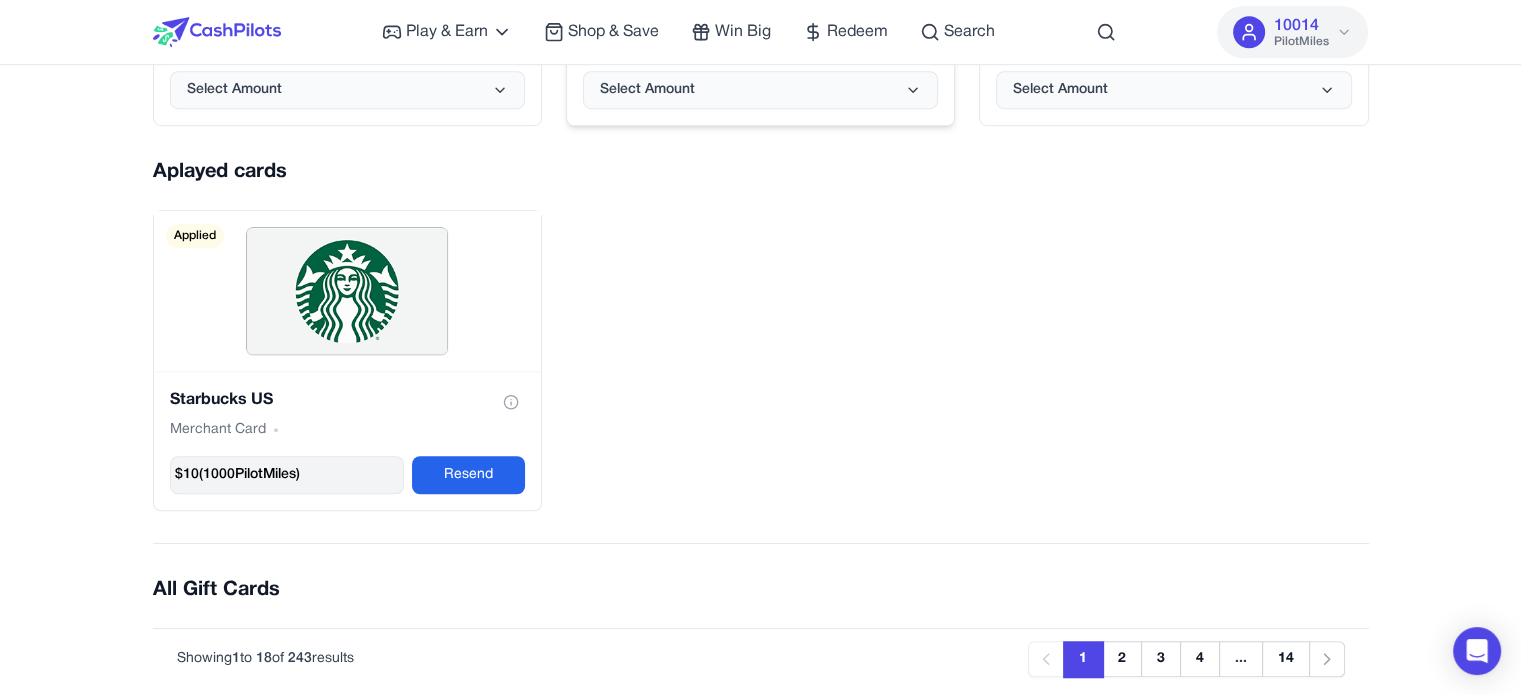 click on "Starbucks US Merchant Card $ 10  ( 1000  PilotMiles) Resend Applied" at bounding box center (761, 360) 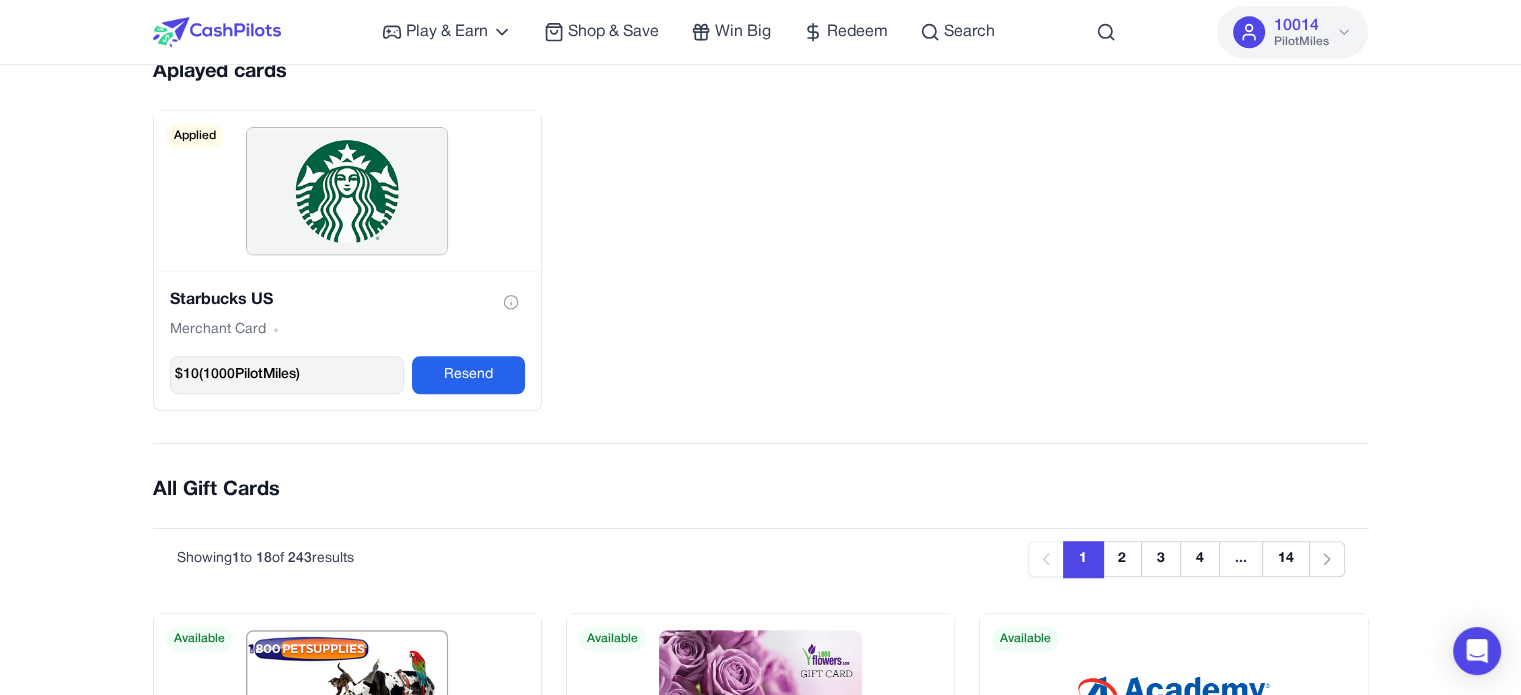 scroll, scrollTop: 1300, scrollLeft: 0, axis: vertical 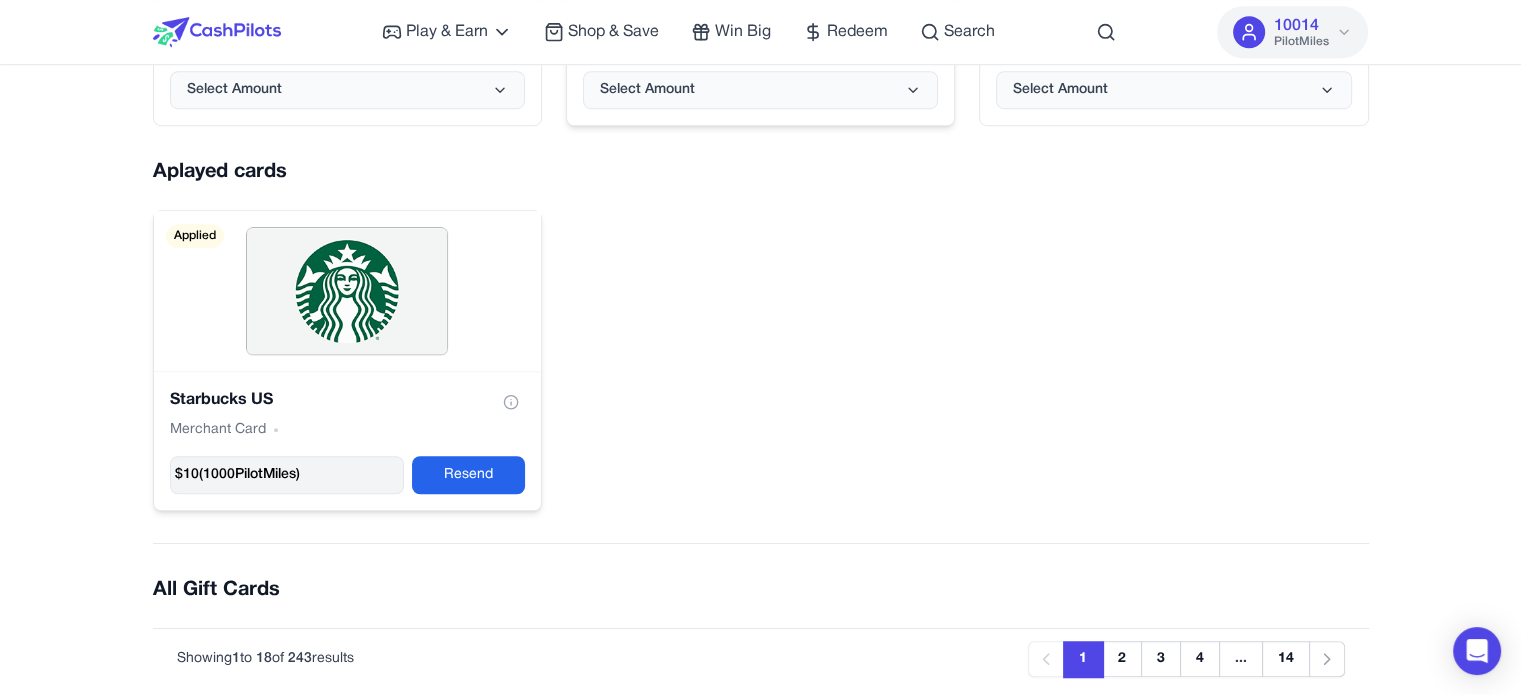 click on "$ 10  ( 1000  PilotMiles)" at bounding box center [237, 475] 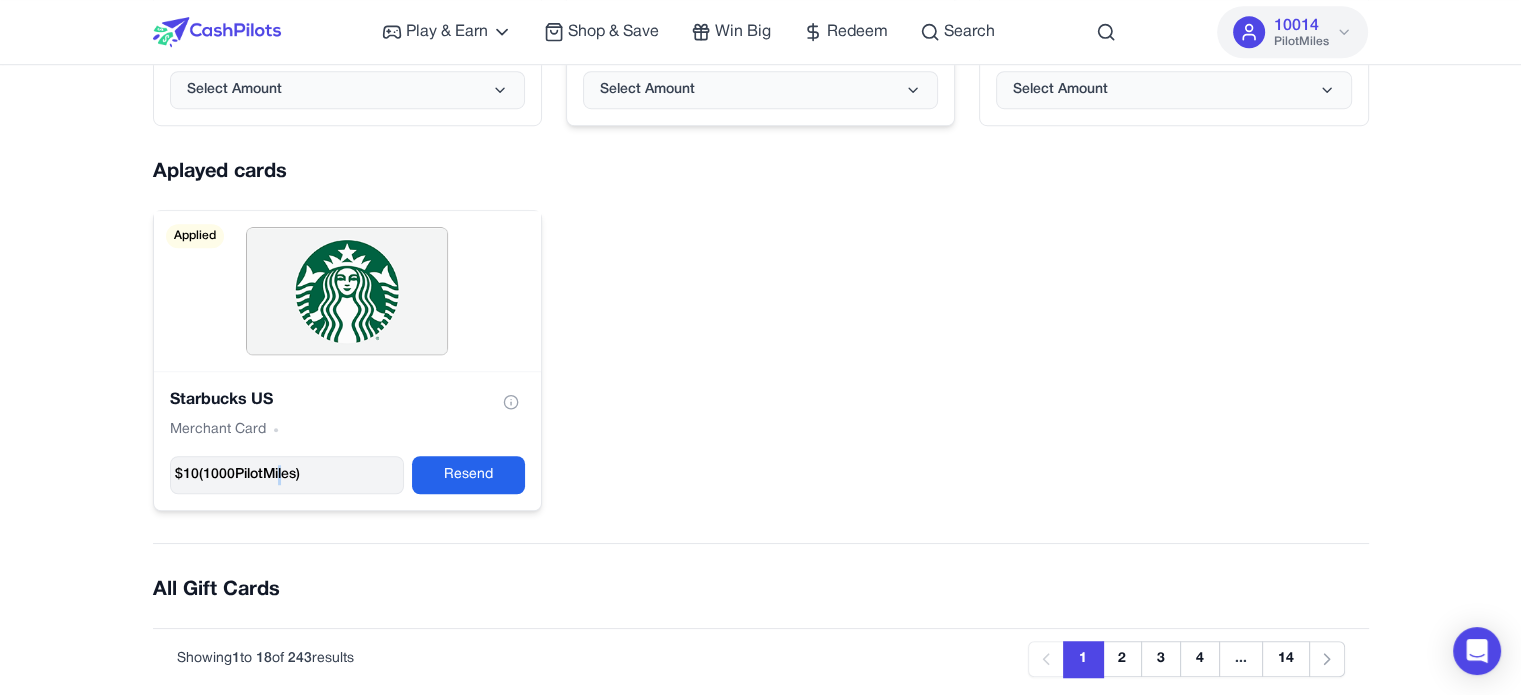 click on "$ 10  ( 1000  PilotMiles)" at bounding box center [237, 475] 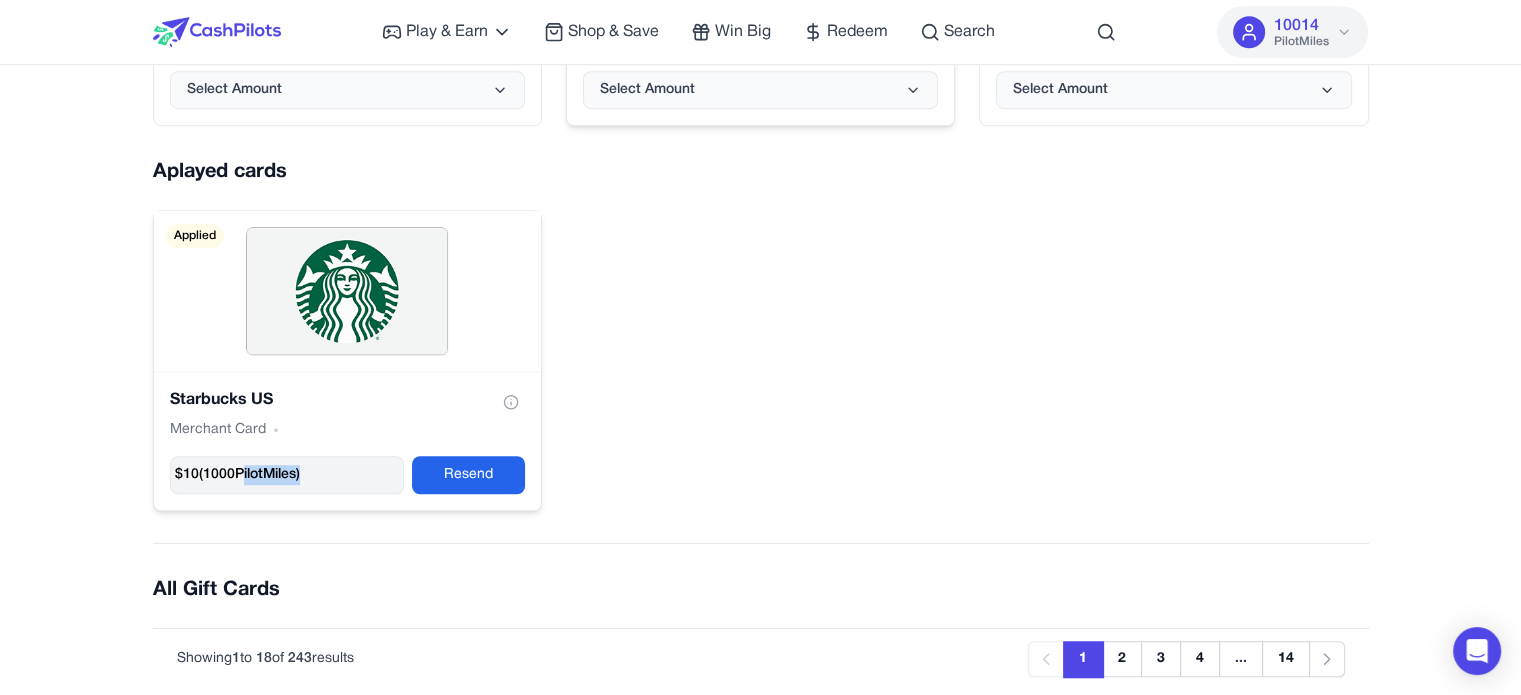 click on "$ 10  ( 1000  PilotMiles)" at bounding box center [237, 475] 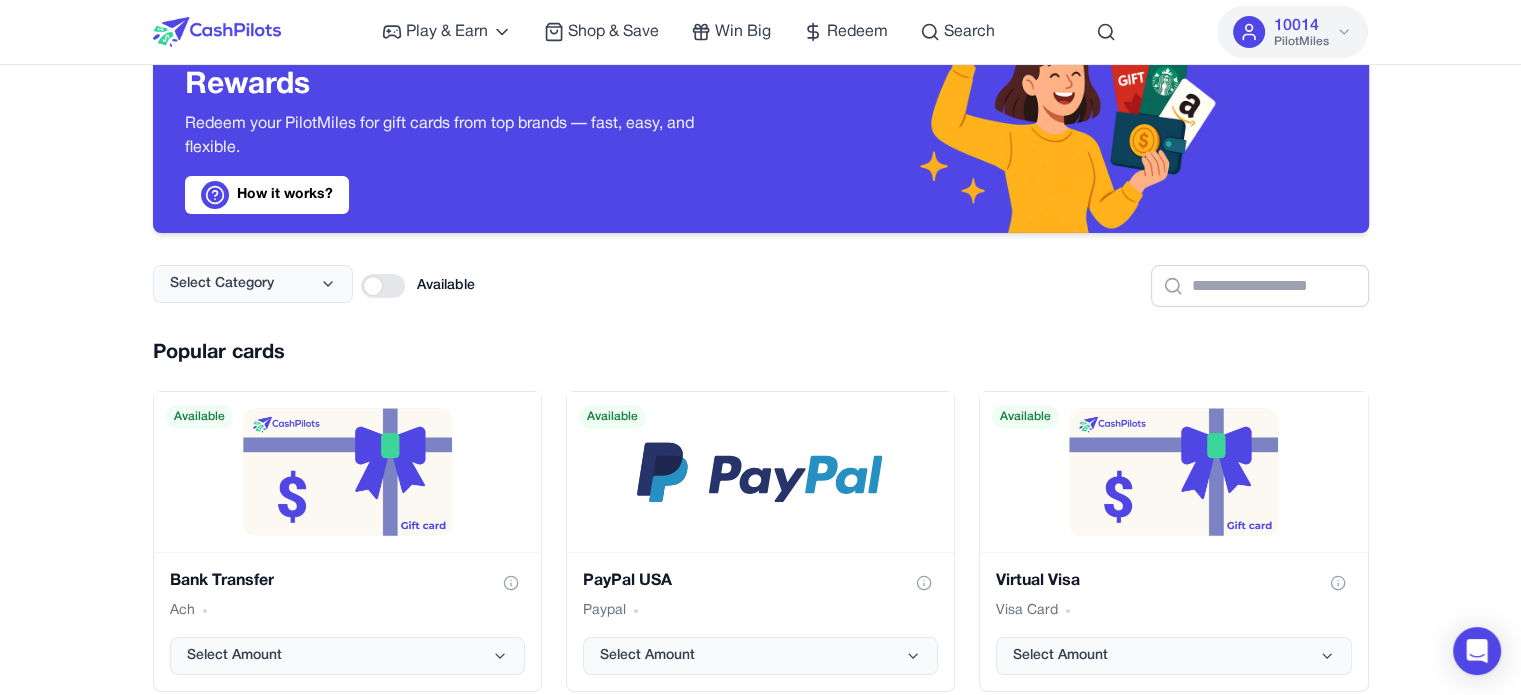 scroll, scrollTop: 300, scrollLeft: 0, axis: vertical 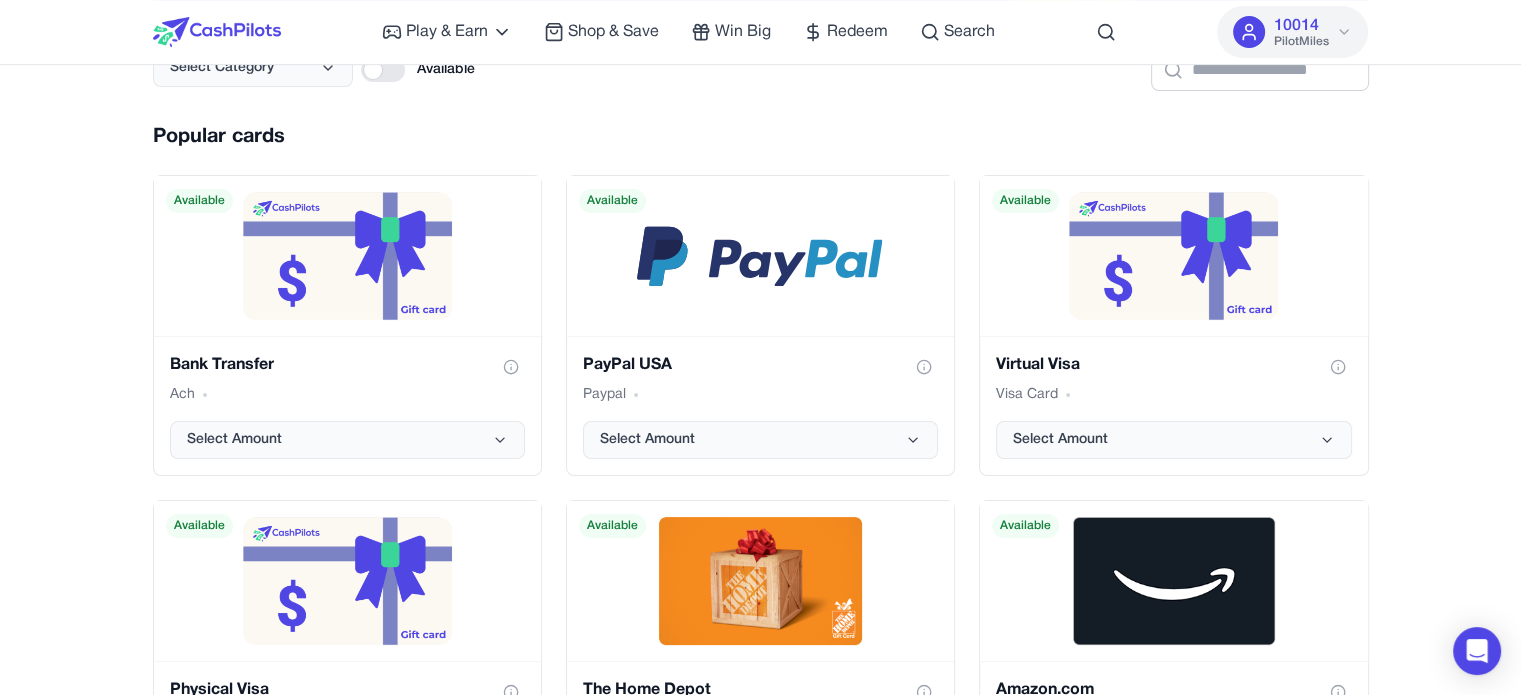 drag, startPoint x: 1415, startPoint y: 292, endPoint x: 1323, endPoint y: 183, distance: 142.6359 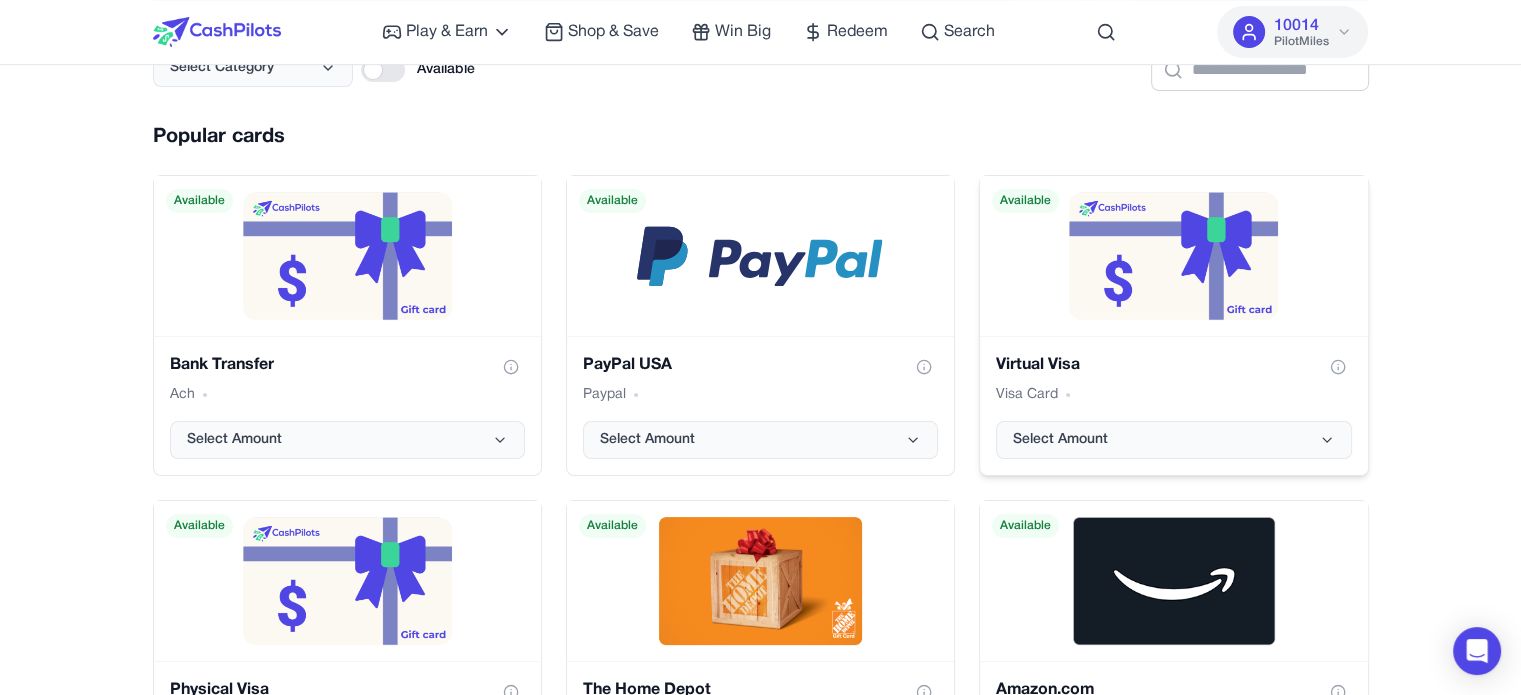 click on "Play & Earn   Play Games Enjoy fun games and earn Try New App Test new app for rewards Answer Surveys Share opinions for PilotMiles Signup & Earn Join service, get rewards Read Articles Learn and earn PilotMiles Shop & Save   Win Big   Redeem   Search   10014 PilotMiles Home Play & Earn Shop & Save Win Big Redeem Search Test 10014 PilotMiles Turn Your PilotMiles into Real Rewards Redeem your PilotMiles for gift cards from top brands — fast, easy, and flexible. How it works? Select Category Available Popular cards Bank Transfer Ach Select Amount Available PayPal USA Paypal Select Amount Available Virtual Visa Visa Card Select Amount Available Physical Visa Visa Card Select Amount Available The Home Depot Merchant Card Select Amount Available Amazon.com Merchant Card Select Amount Available adidas US Merchant Card Select Amount Available Starbucks US Merchant Card Select Amount Available Airbnb Merchant Card Select Amount Available Aplayed cards Starbucks US Merchant Card $ 10  ( 1000  PilotMiles) Resend Next" at bounding box center [760, 1971] 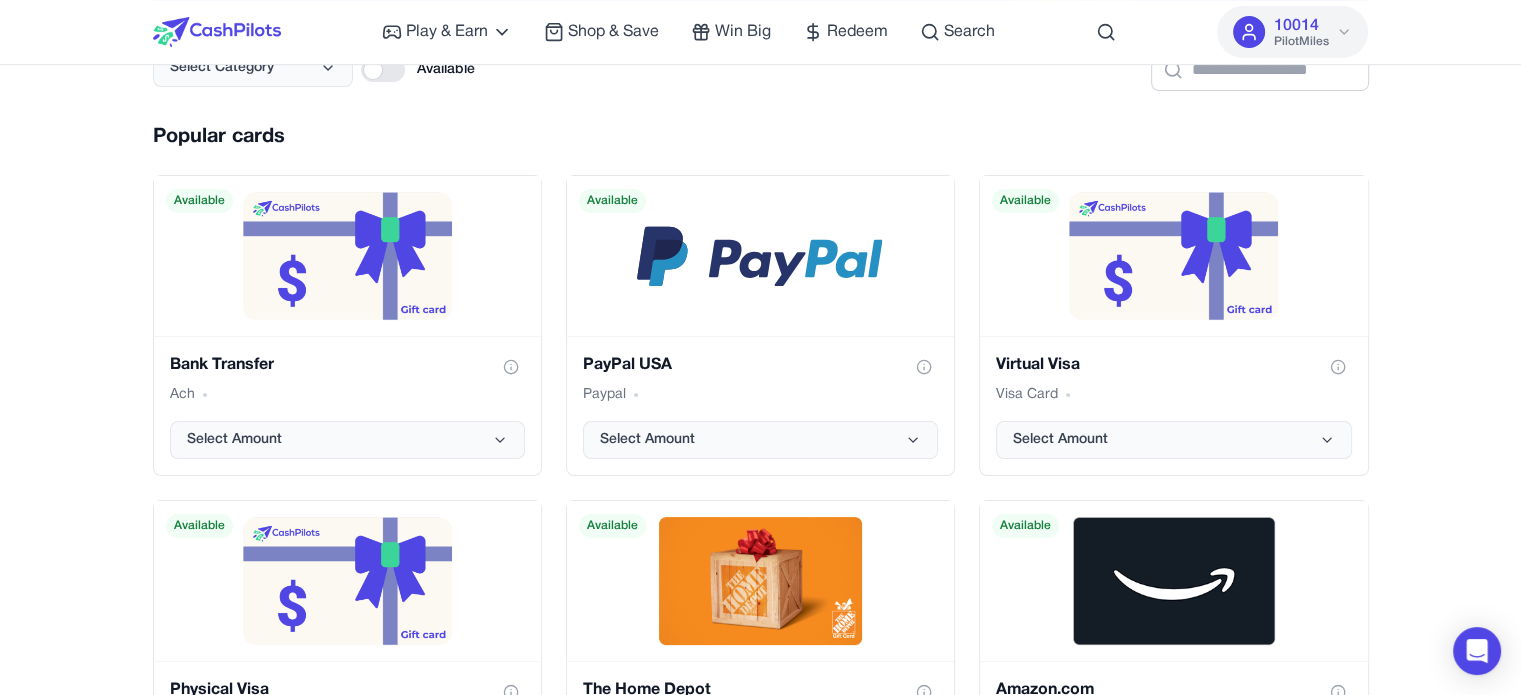 click on "Popular cards" at bounding box center [761, 137] 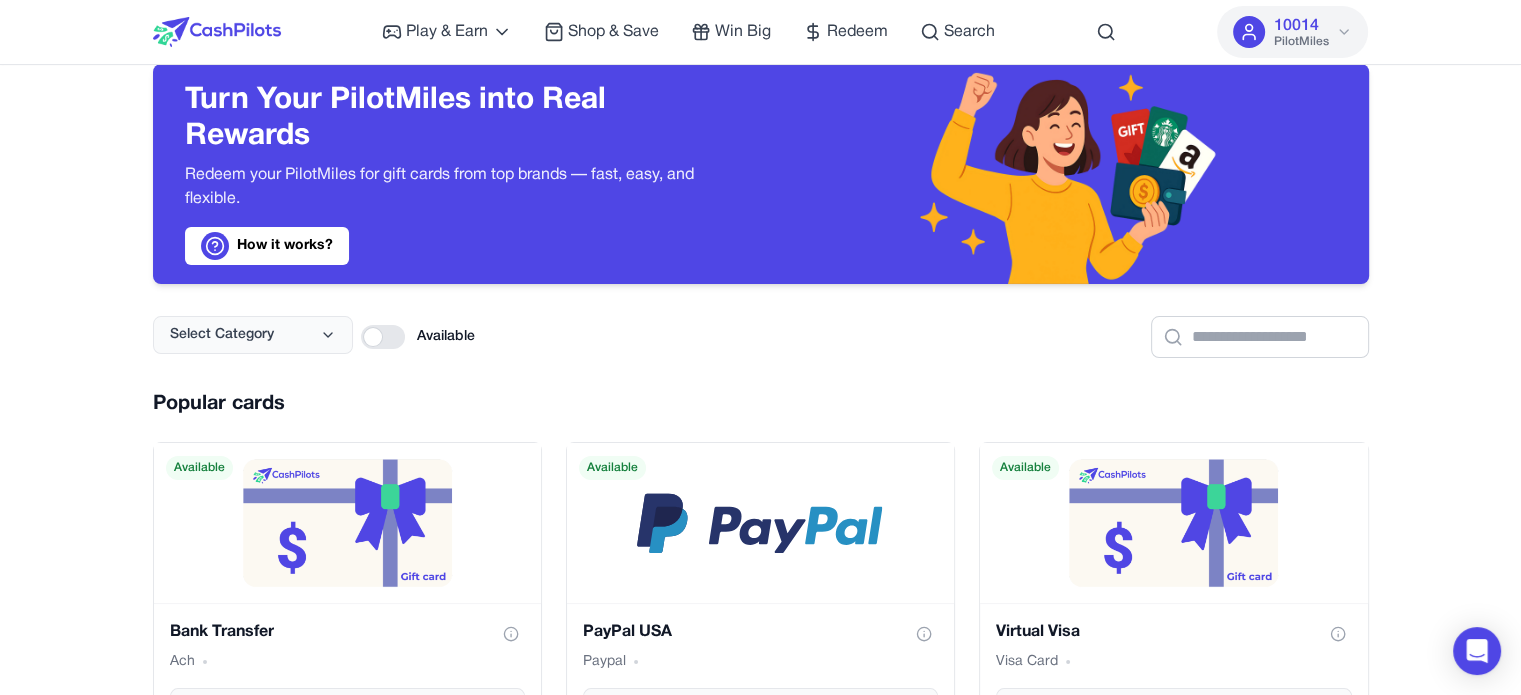 scroll, scrollTop: 0, scrollLeft: 0, axis: both 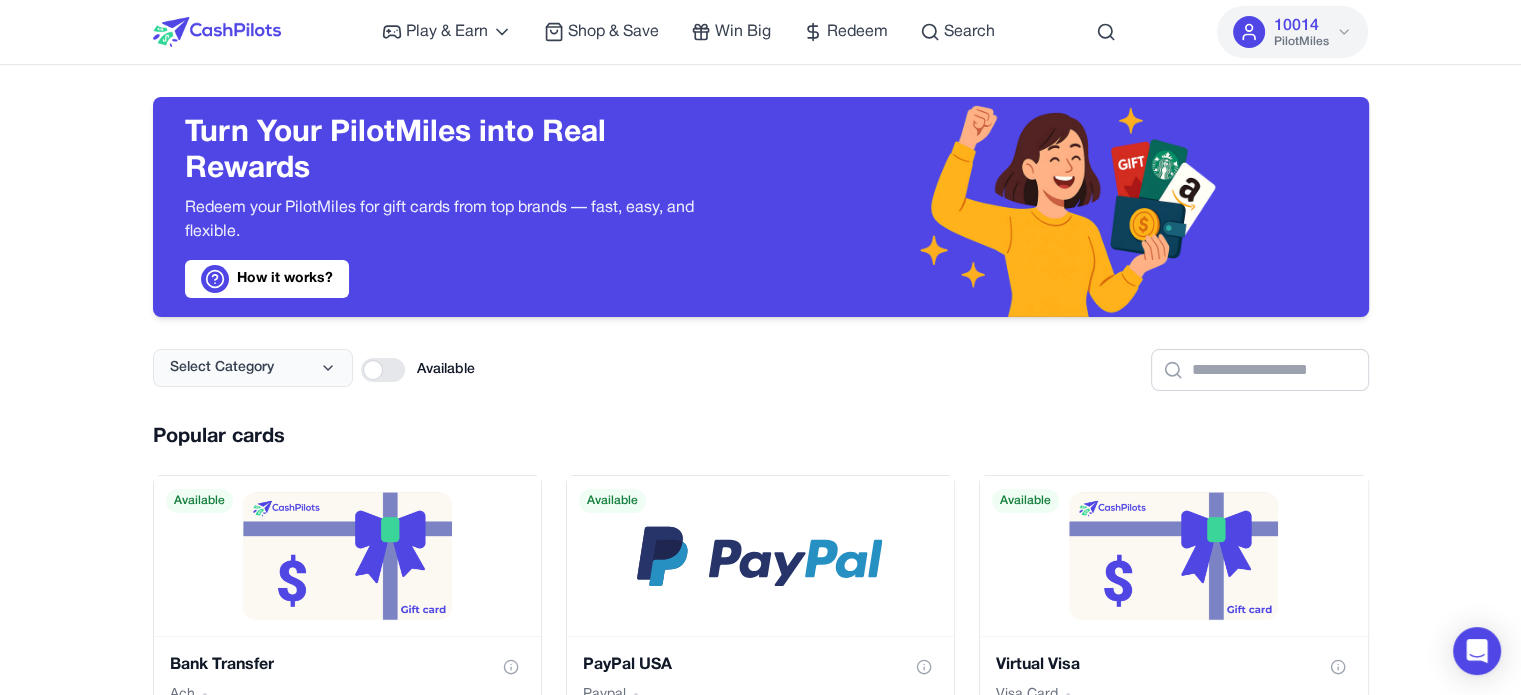 click on "10014 PilotMiles" at bounding box center (1300, 32) 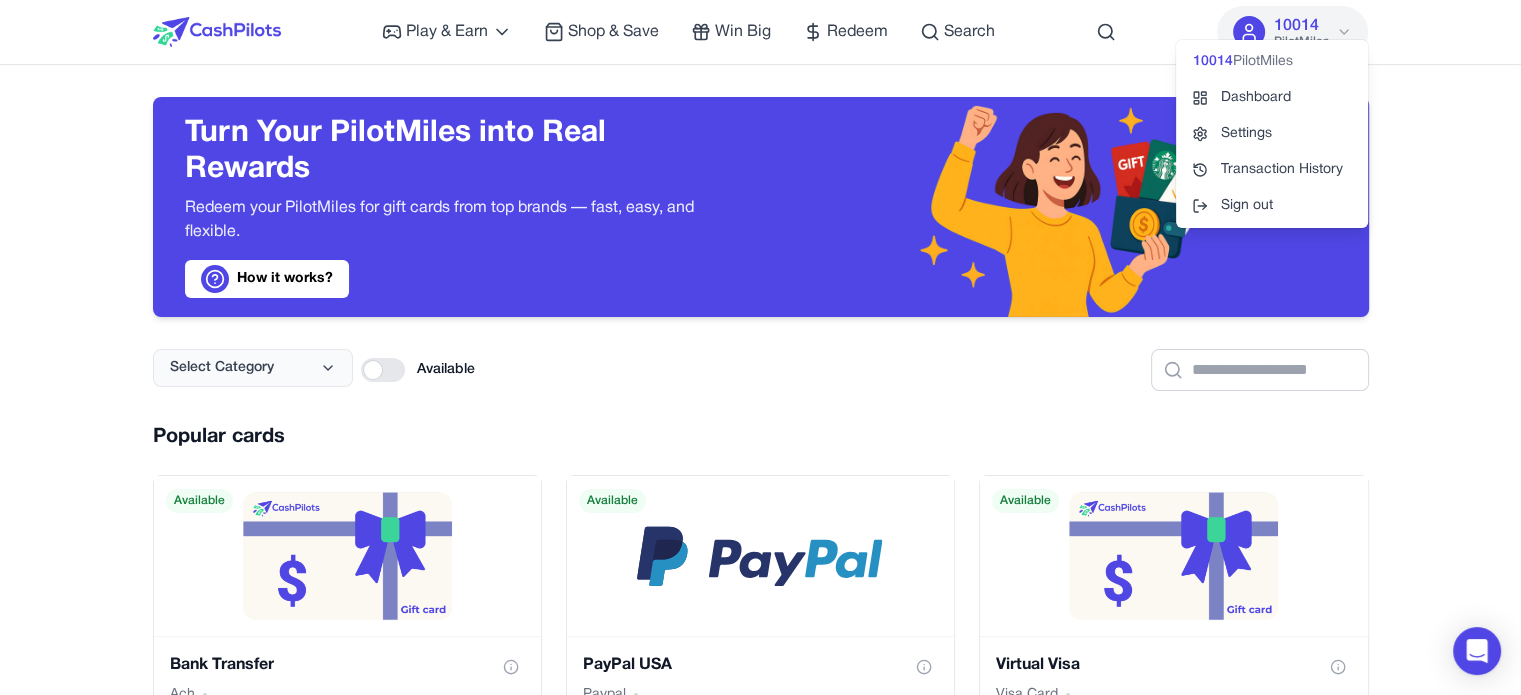 click 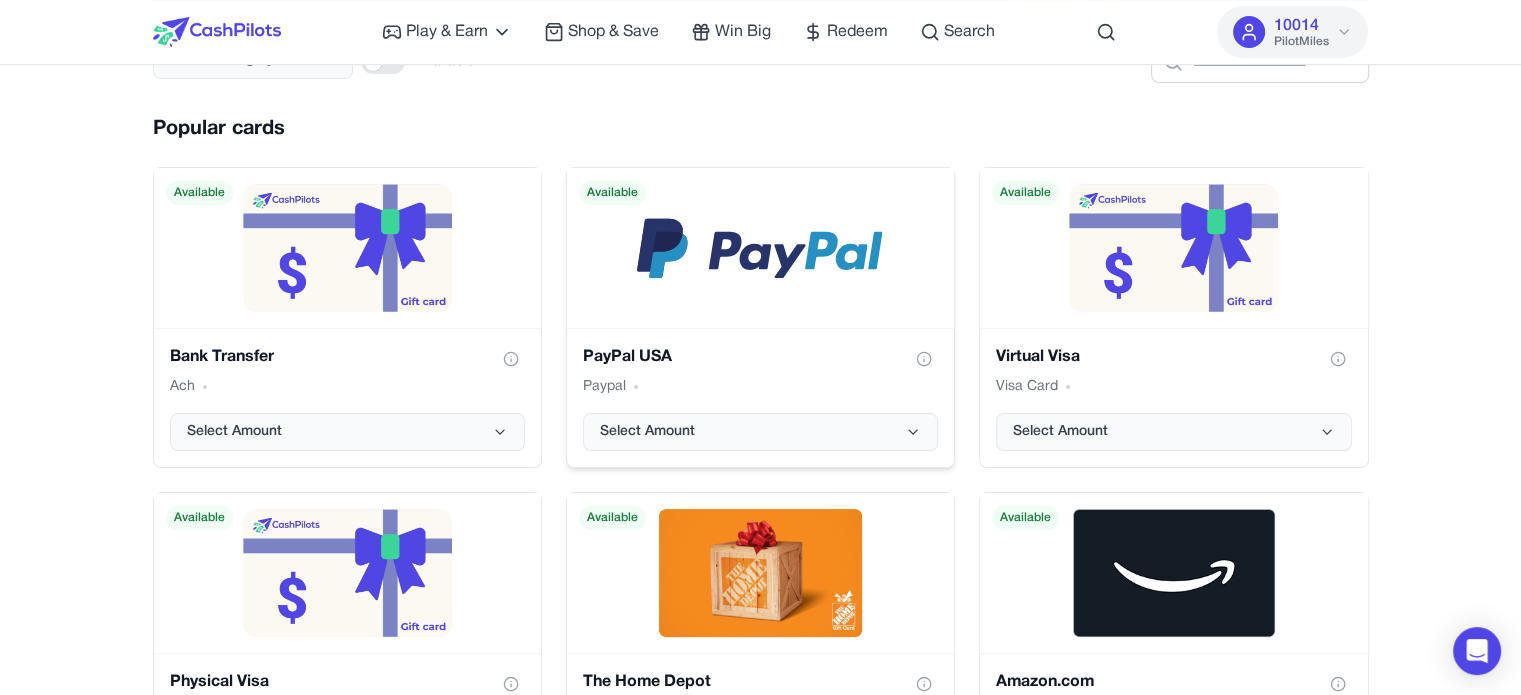 scroll, scrollTop: 200, scrollLeft: 0, axis: vertical 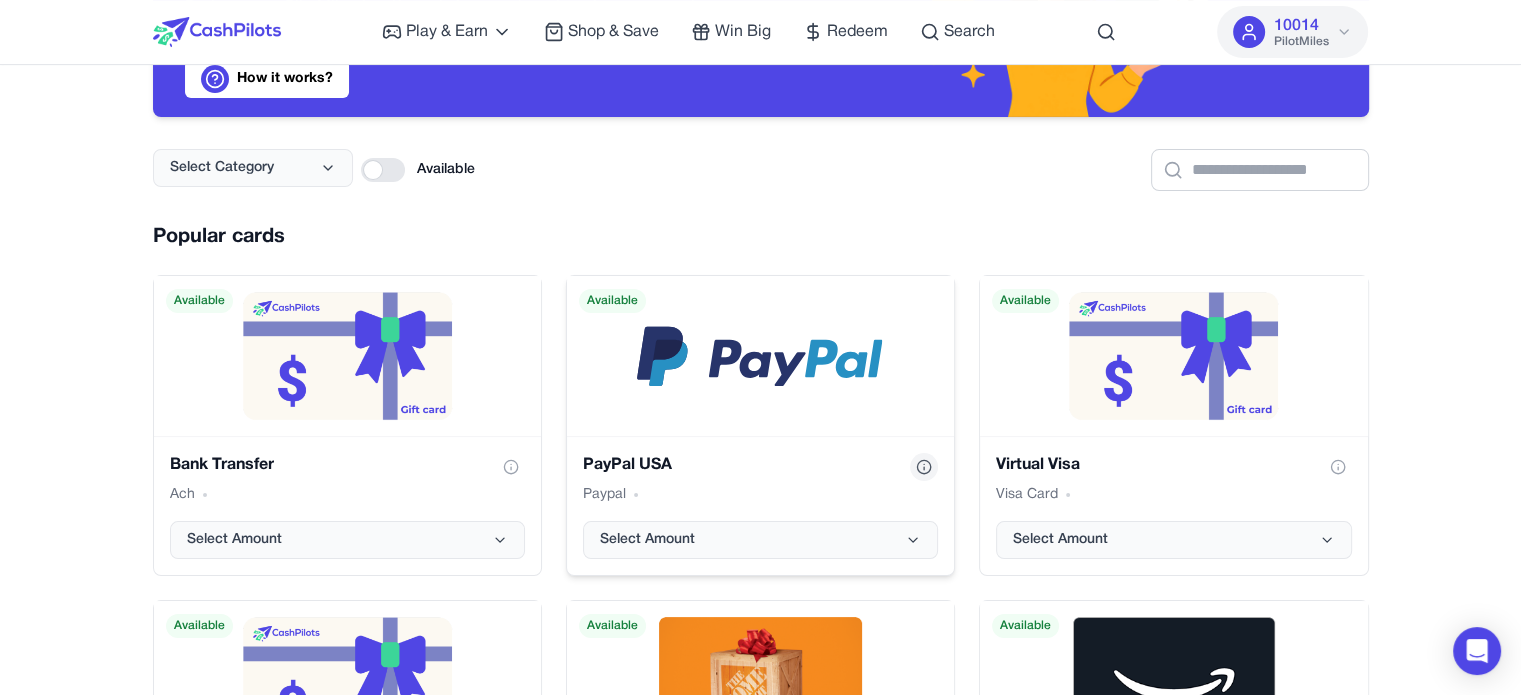 click 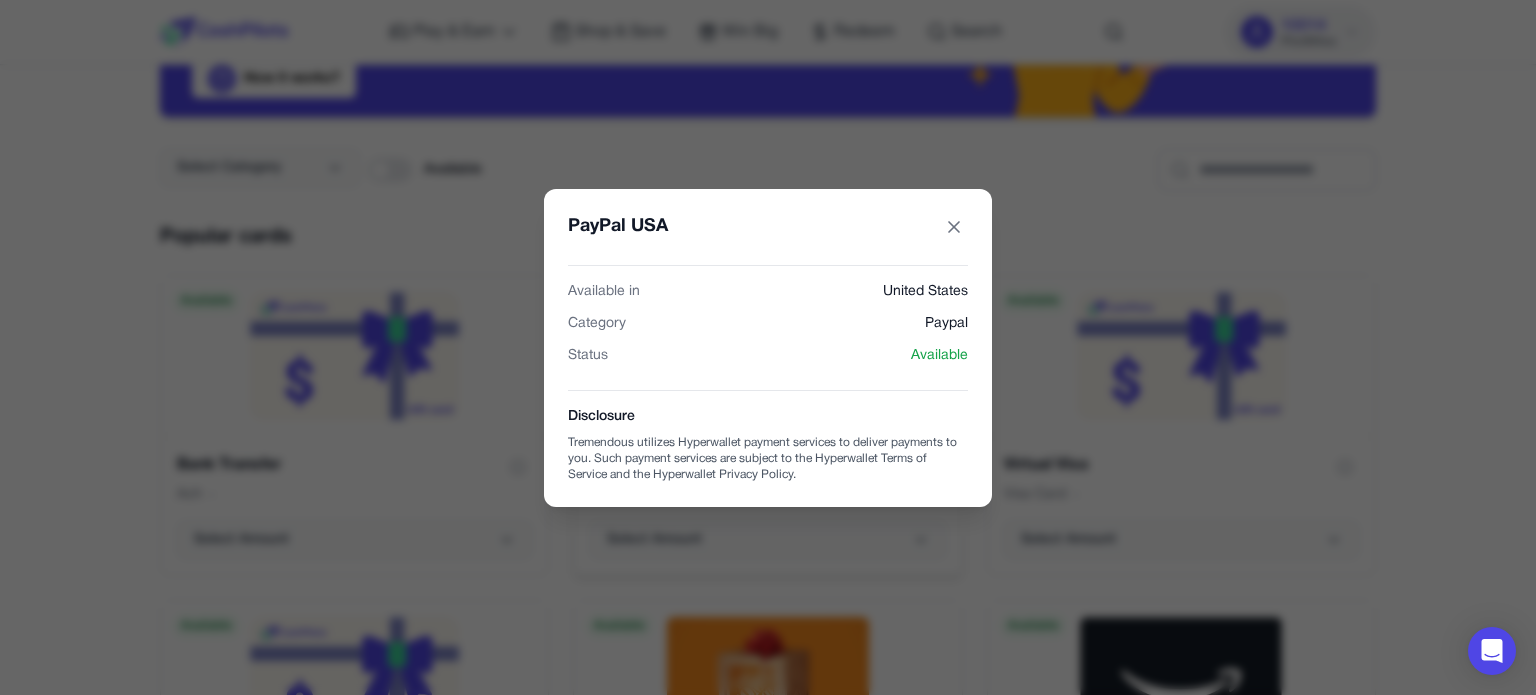 click on "Tremendous utilizes Hyperwallet payment services to deliver payments
to you. Such payment services are subject to the Hyperwallet Terms of
Service and the Hyperwallet Privacy Policy." at bounding box center (768, 459) 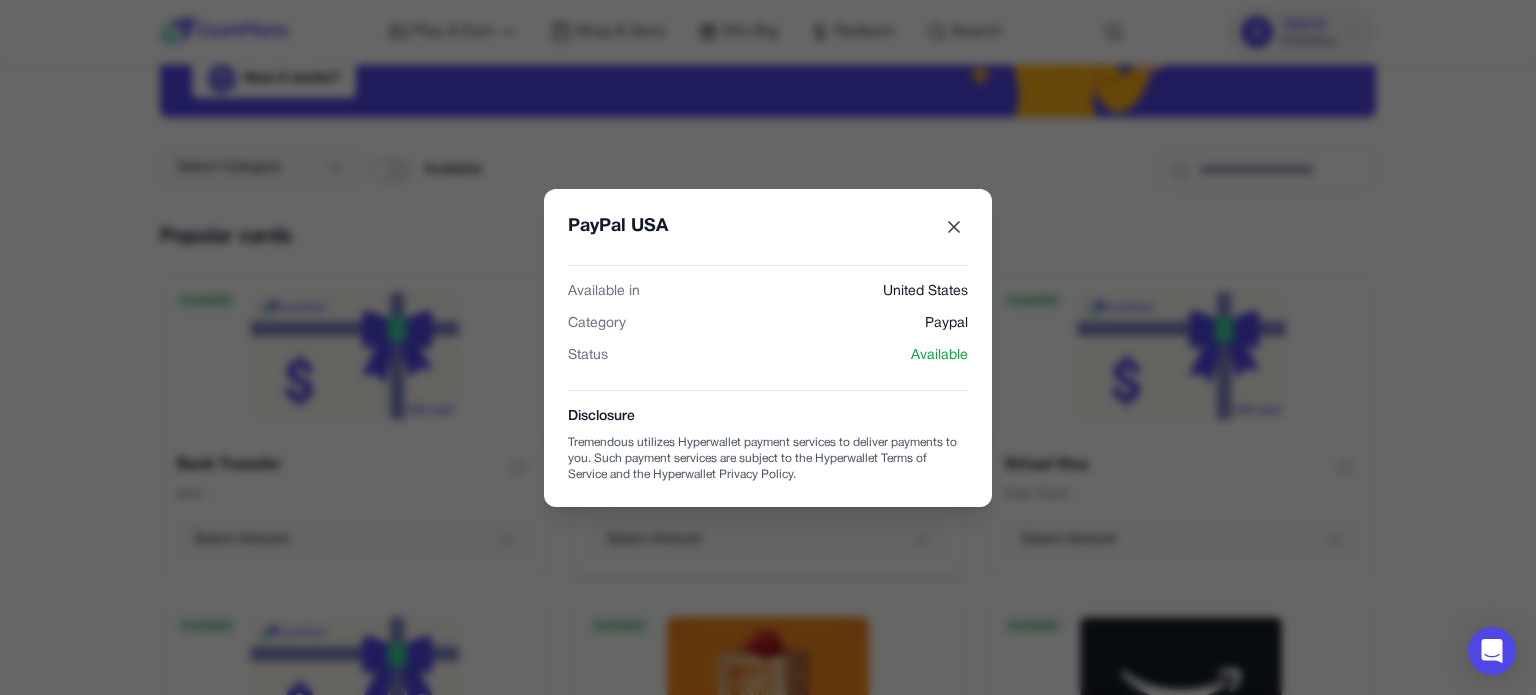 click 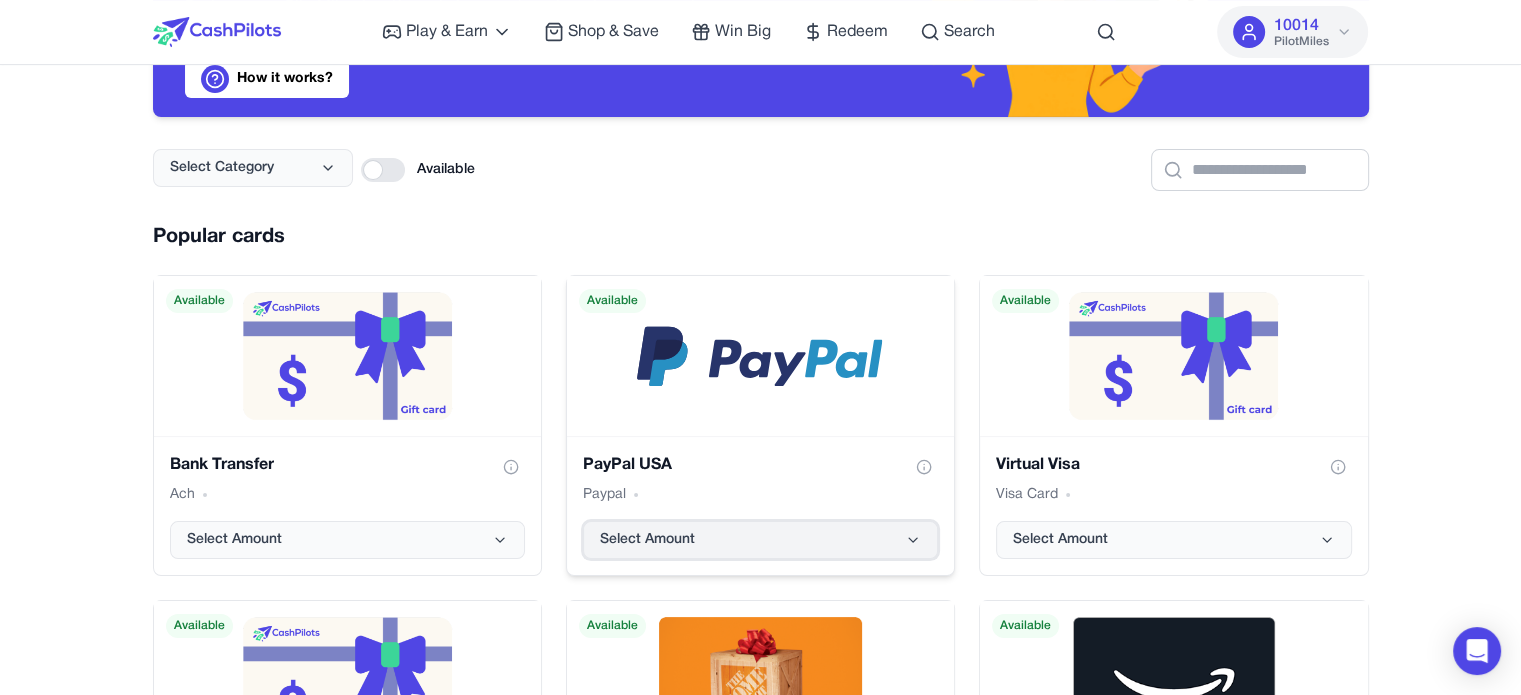 click on "Select Amount" at bounding box center (760, 540) 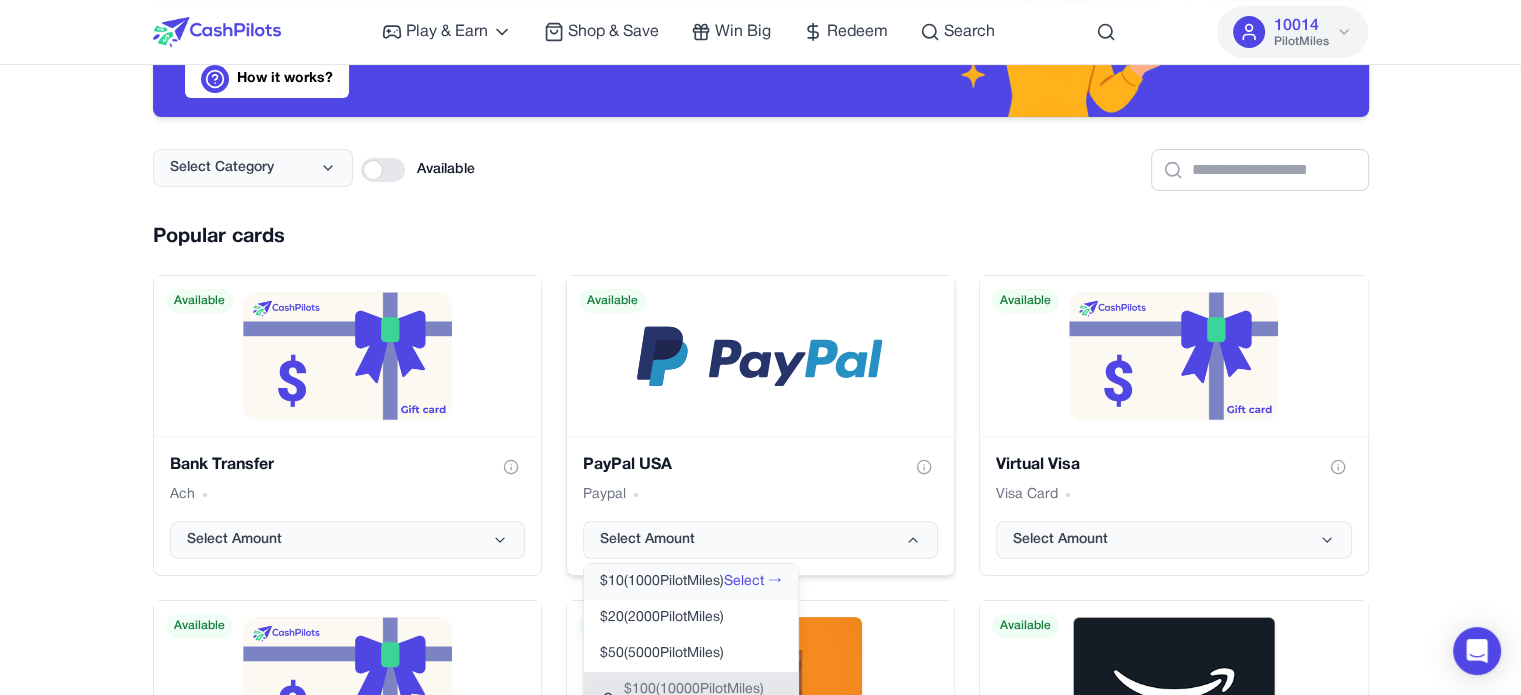 click on "$ 10  ( 1000  PilotMiles)" at bounding box center (662, 582) 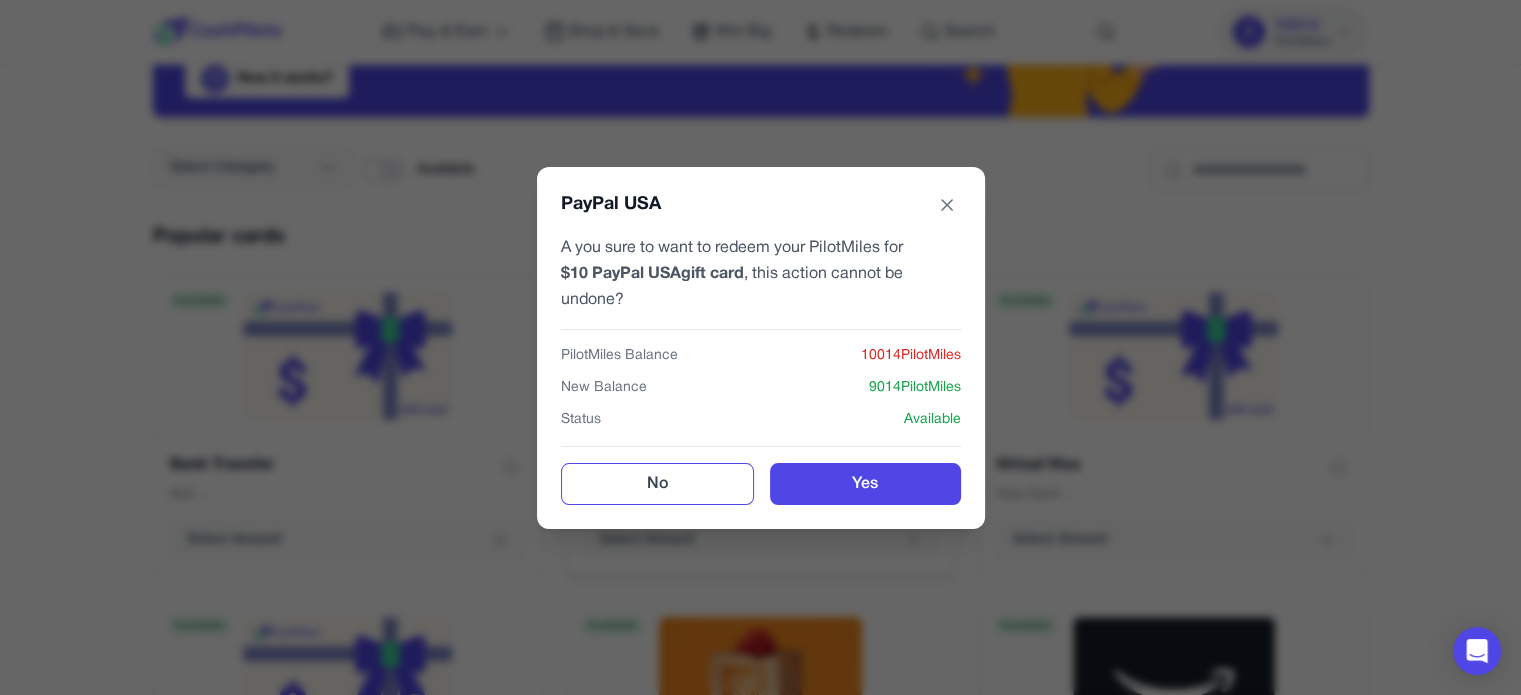 click on "PayPal USA A you sure to want to redeem your PilotMiles for $ 10   PayPal USA  gift card , this action cannot be undone? PilotMiles Balance 10014  PilotMiles New Balance 9014  PilotMiles Status Available No Yes" at bounding box center [760, 347] 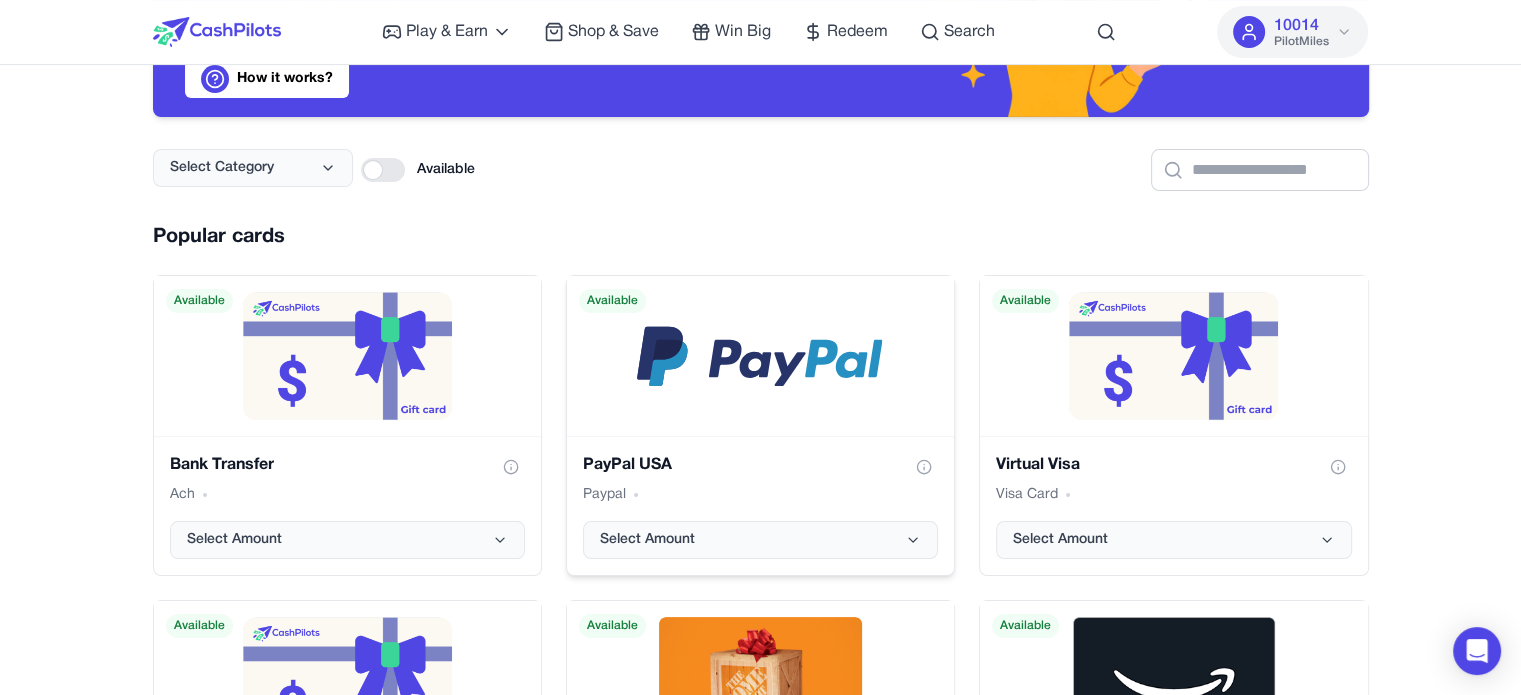 click on "Select Category Available" at bounding box center (761, 154) 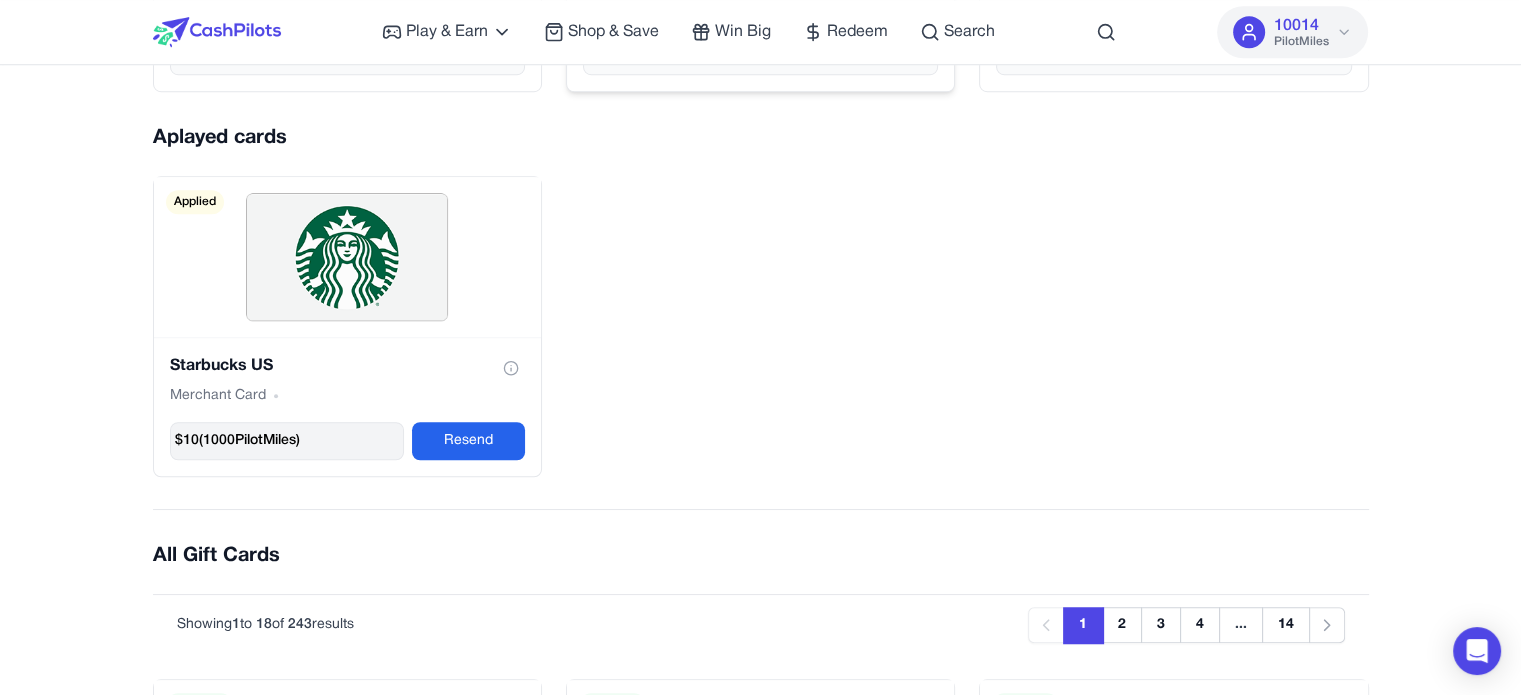 scroll, scrollTop: 1300, scrollLeft: 0, axis: vertical 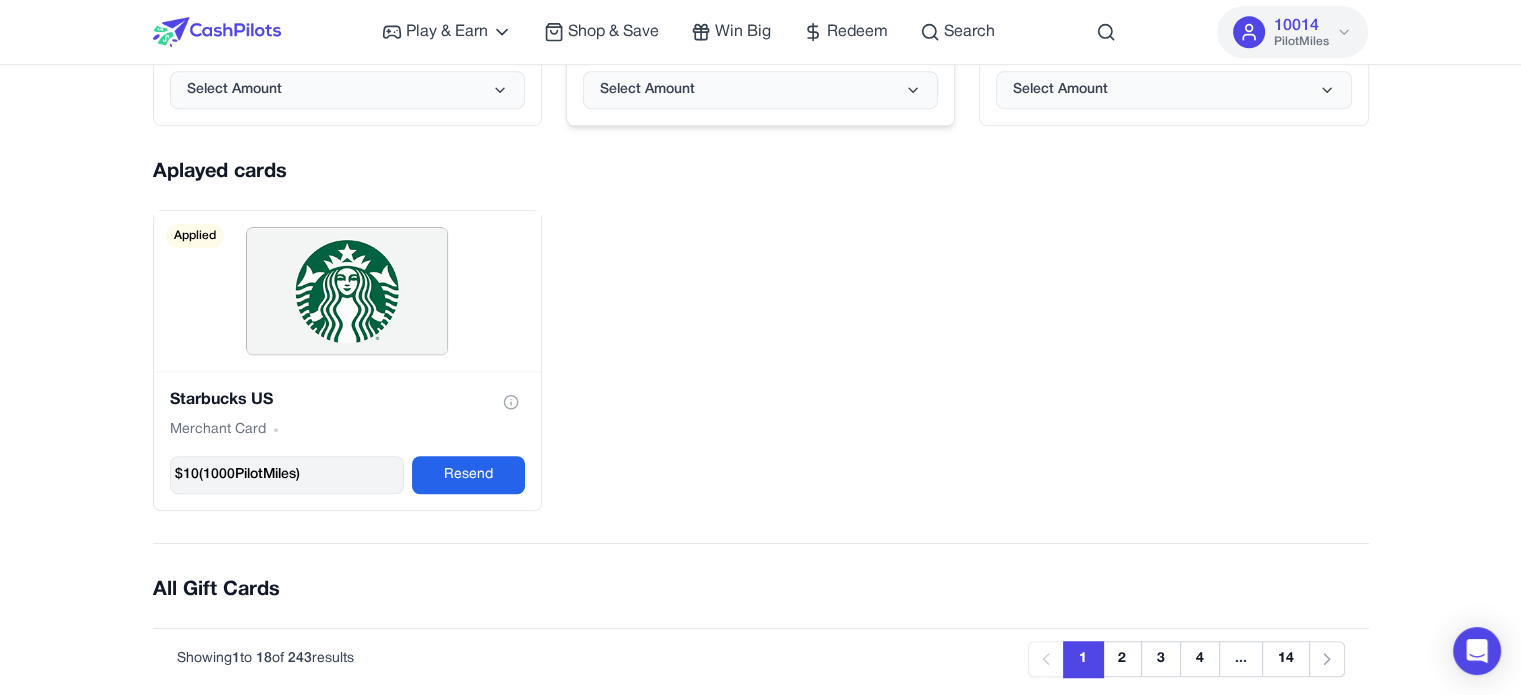 click on "Starbucks US Merchant Card $ 10  ( 1000  PilotMiles) Resend Applied" at bounding box center (761, 360) 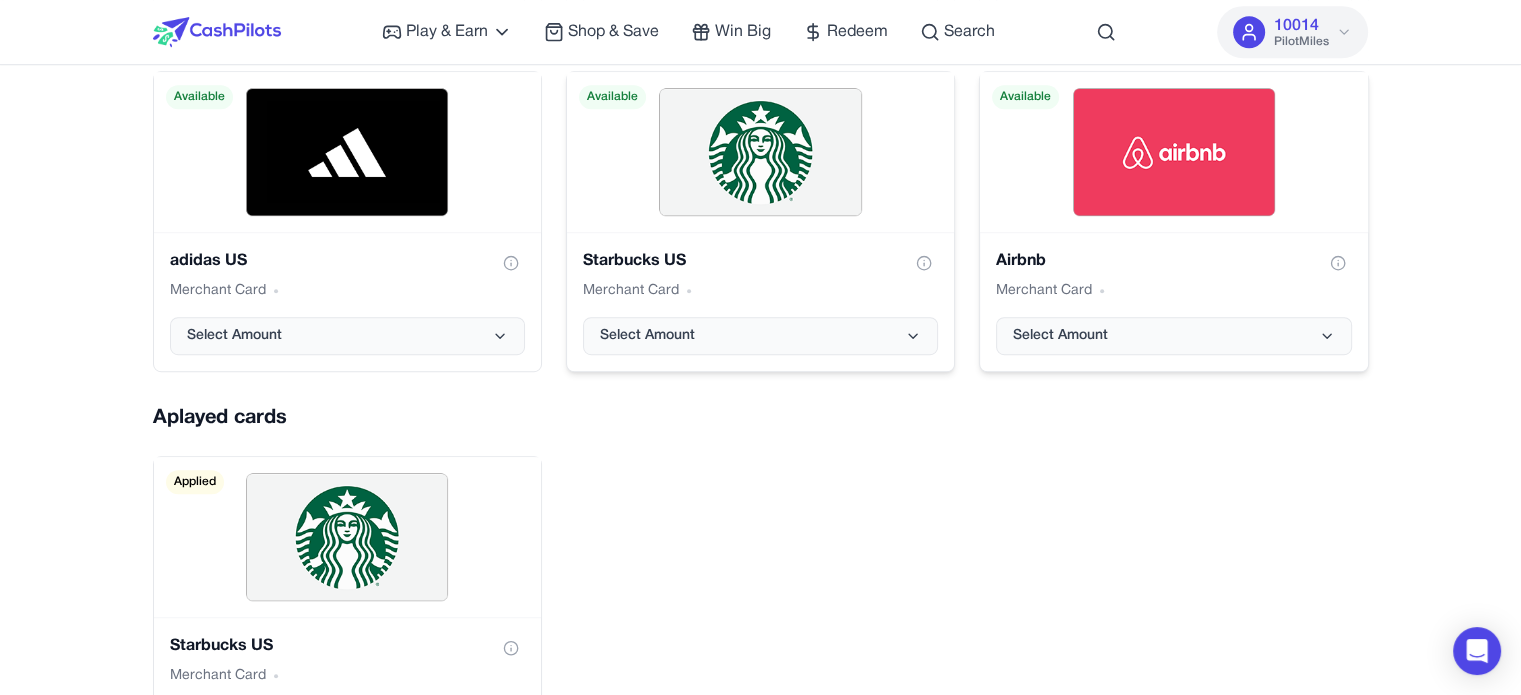 scroll, scrollTop: 1200, scrollLeft: 0, axis: vertical 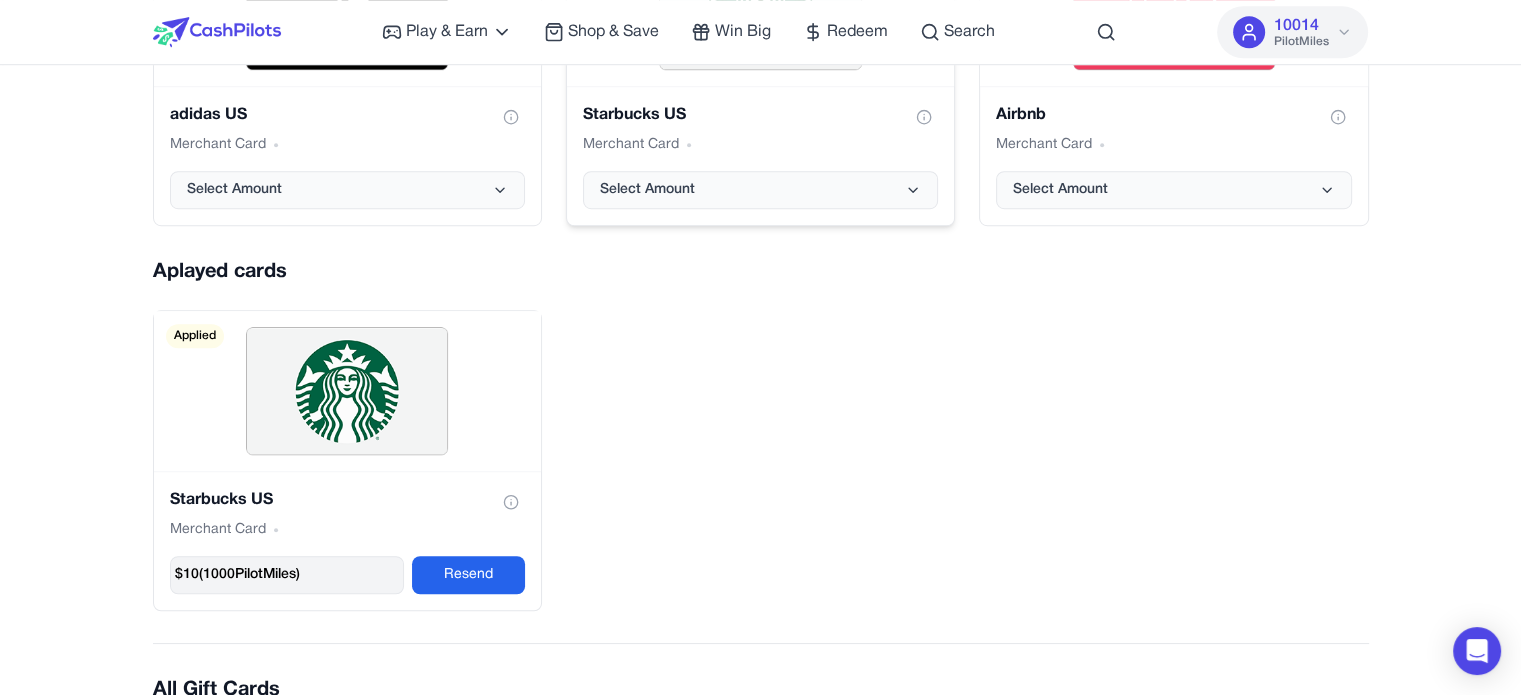 click on "Starbucks US Merchant Card $ 10  ( 1000  PilotMiles) Resend Applied" at bounding box center (761, 460) 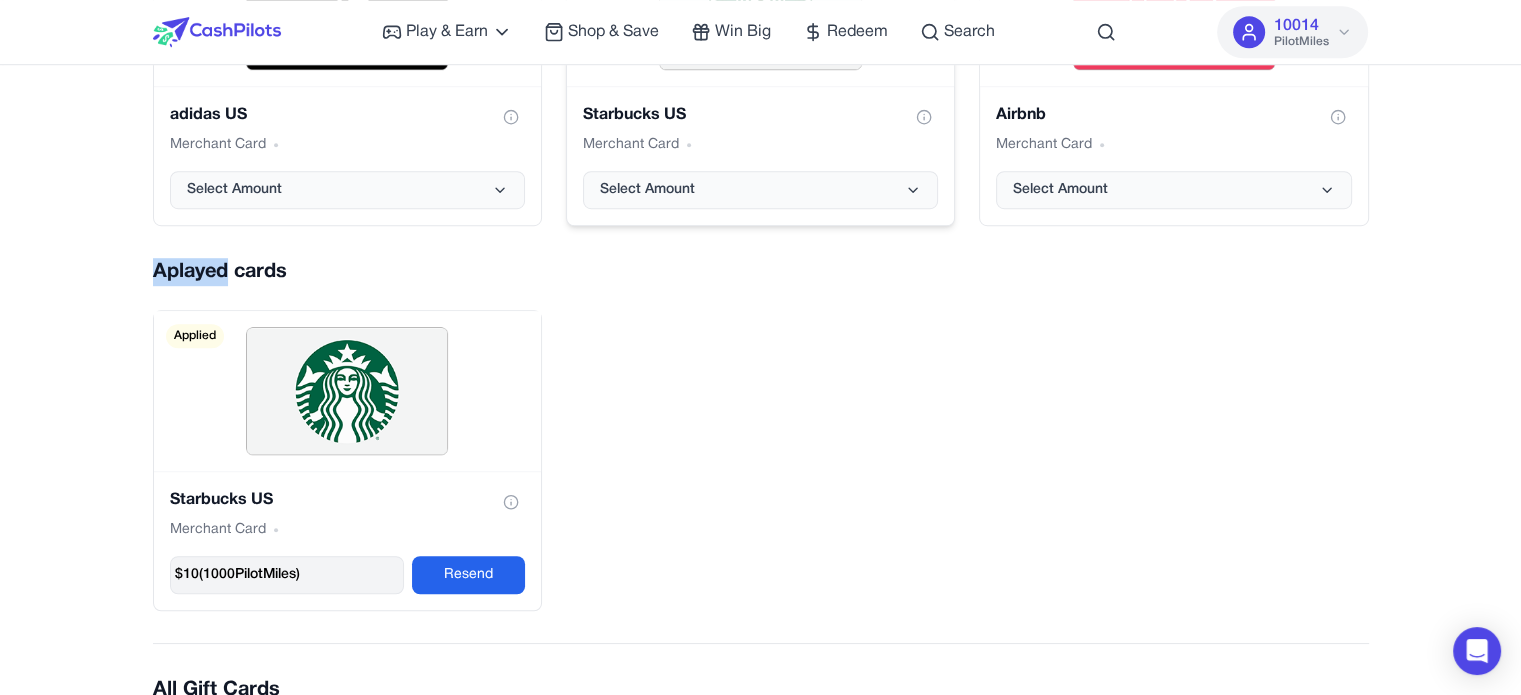click on "Aplayed cards" at bounding box center [761, 272] 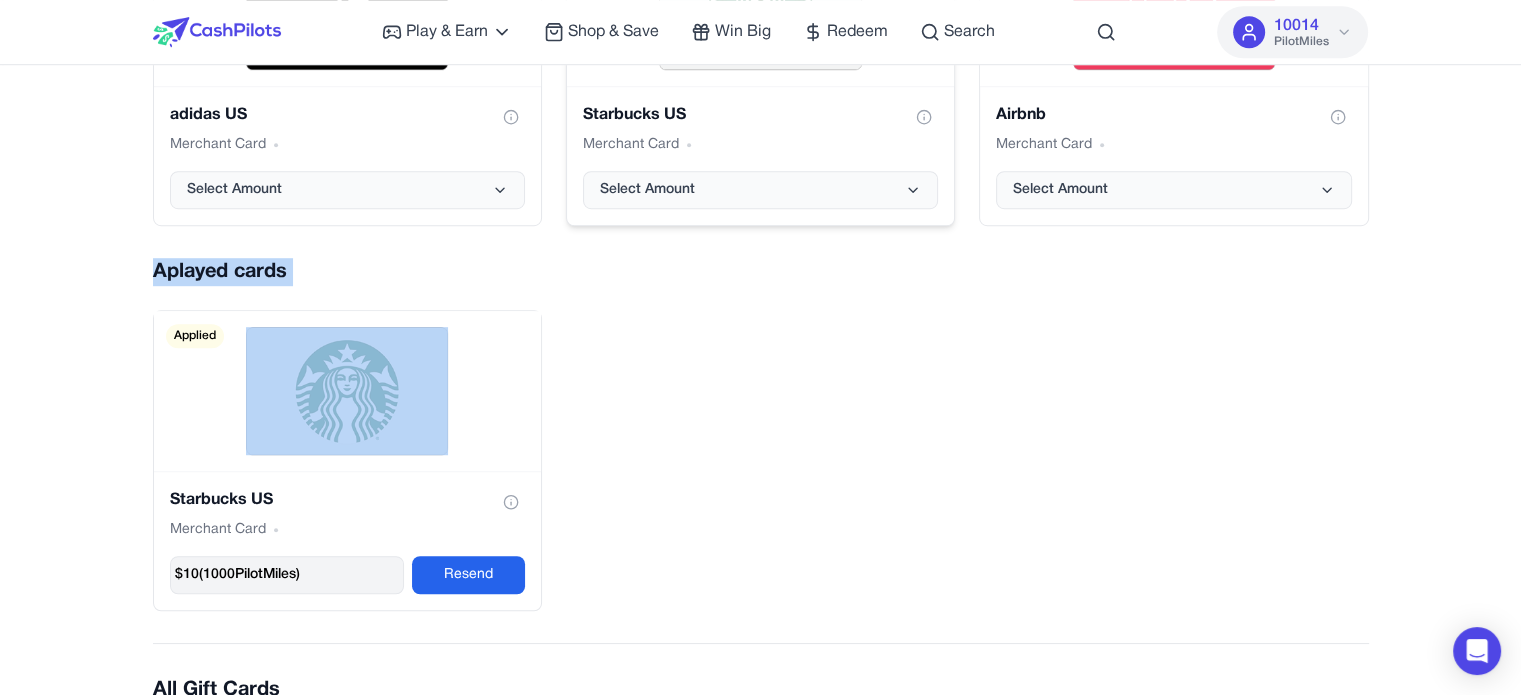 click on "Aplayed cards" at bounding box center [761, 272] 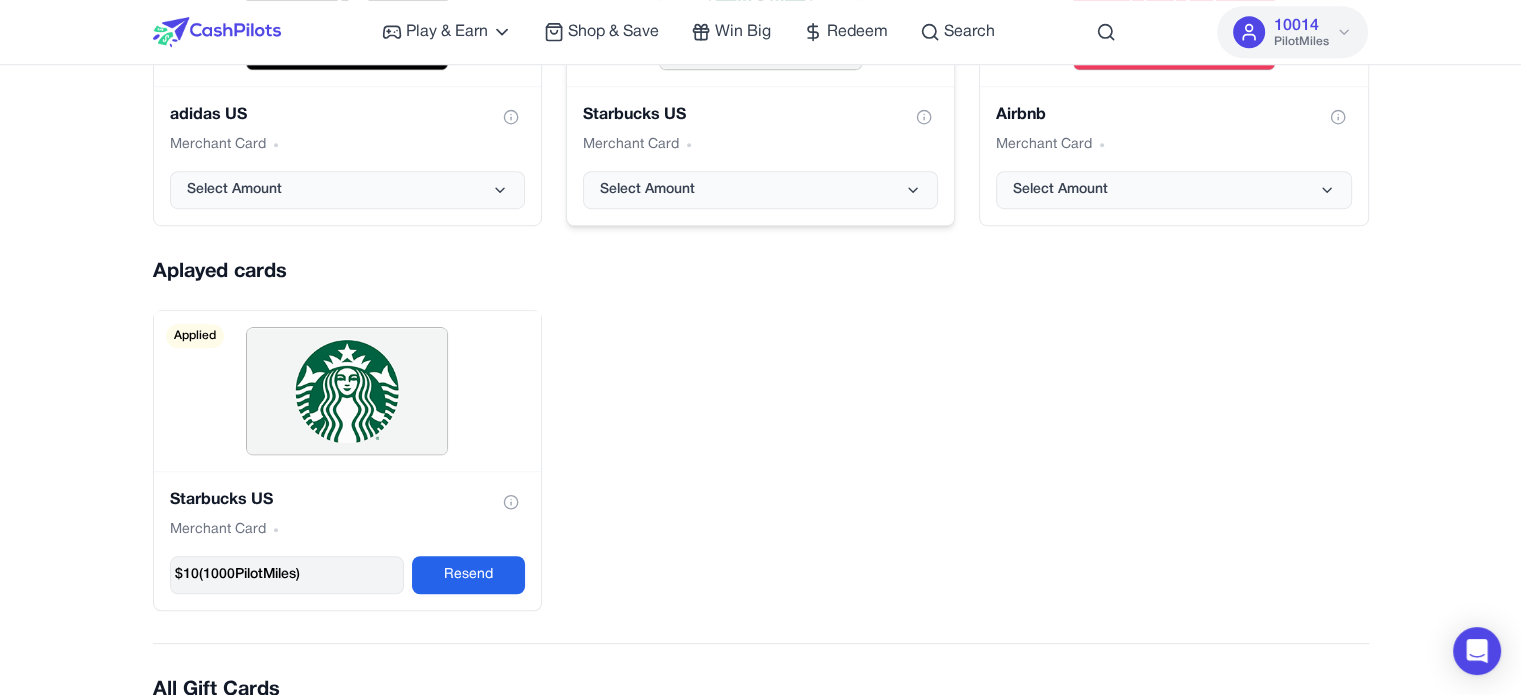 click on "Popular cards Bank Transfer Ach Select Amount Available PayPal USA Paypal Select Amount Available Virtual Visa Visa Card Select Amount Available Physical Visa Visa Card Select Amount Available The Home Depot Merchant Card Select Amount Available Amazon.com Merchant Card Select Amount Available adidas US Merchant Card Select Amount Available Starbucks US Merchant Card Select Amount Available Airbnb Merchant Card Select Amount Available Aplayed cards Starbucks US Merchant Card $ 10  ( 1000  PilotMiles) Resend Applied All Gift Cards Previous Next Showing  1  to   18  of   243  results Previous 1 2 3 4 ... 14 Next 1-800-PetSupplies Merchant Card Select Amount Available 1800Flowers US Merchant Card Select Amount Available Academy Sports & Outdoors US Merchant Card Select Amount Available adidas US Merchant Card Select Amount Available Advance Auto Parts Merchant Card Select Amount Available Airbnb Merchant Card Select Amount Available Albertson's/Safeway US Merchant Card Select Amount Available Merchant Card Next" at bounding box center (761, 1023) 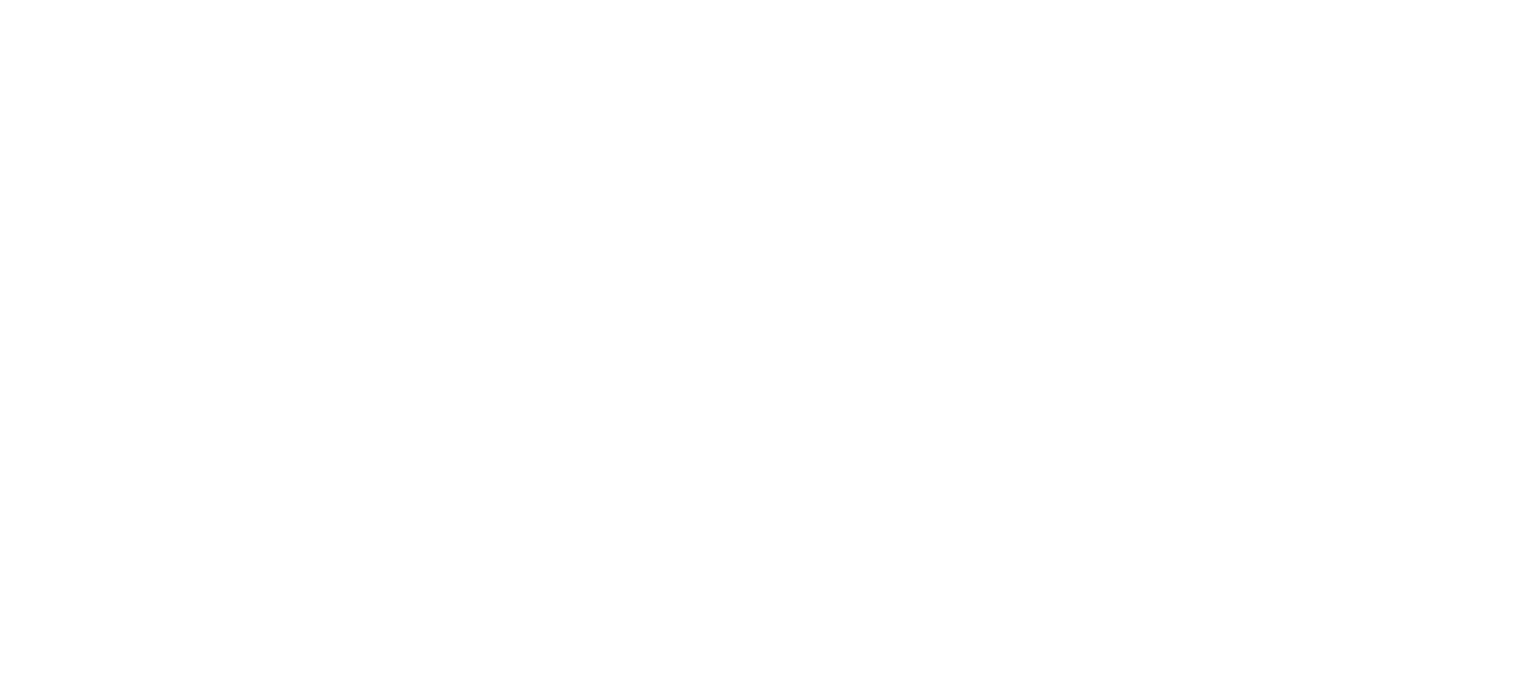 scroll, scrollTop: 0, scrollLeft: 0, axis: both 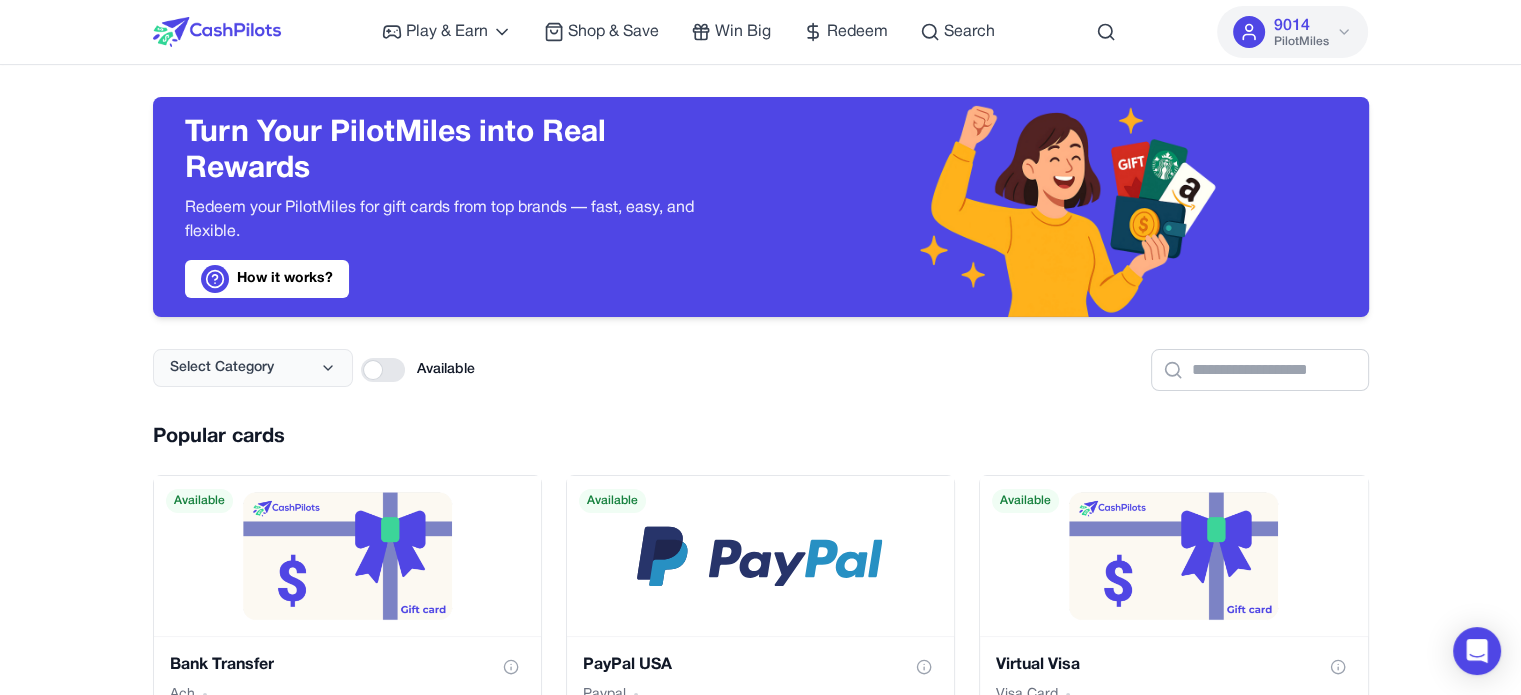 click on "Play & Earn   Play Games Enjoy fun games and earn Try New App Test new app for rewards Answer Surveys Share opinions for PilotMiles Signup & Earn Join service, get rewards Read Articles Learn and earn PilotMiles Shop & Save   Win Big   Redeem   Search   9014 PilotMiles Home Play & Earn Shop & Save Win Big Redeem Search Test 9014 PilotMiles Turn Your PilotMiles into Real Rewards Redeem your PilotMiles for gift cards from top brands — fast, easy, and flexible. How it works? Select Category Available Popular cards Bank Transfer Ach Select Amount Available PayPal USA Paypal Select Amount Available Virtual Visa Visa Card Select Amount Available Physical Visa Visa Card Select Amount Available The Home Depot Merchant Card Select Amount Available Amazon.com Merchant Card Select Amount Available adidas US Merchant Card Select Amount Available Starbucks US Merchant Card Select Amount Available Airbnb Merchant Card Select Amount Available Aplayed cards Starbucks US Merchant Card $ 10  ( 1000  PilotMiles) Resend Next 1" at bounding box center [760, 2271] 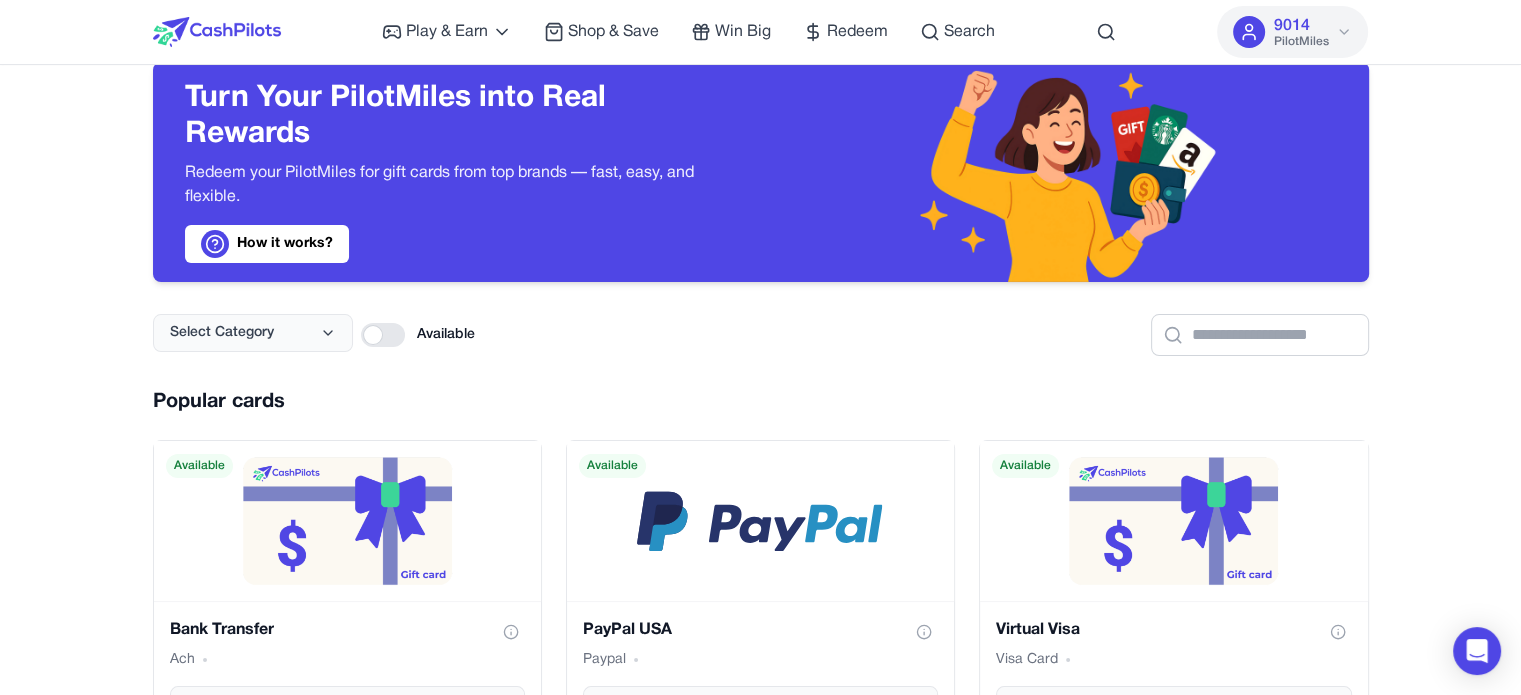 scroll, scrollTop: 0, scrollLeft: 0, axis: both 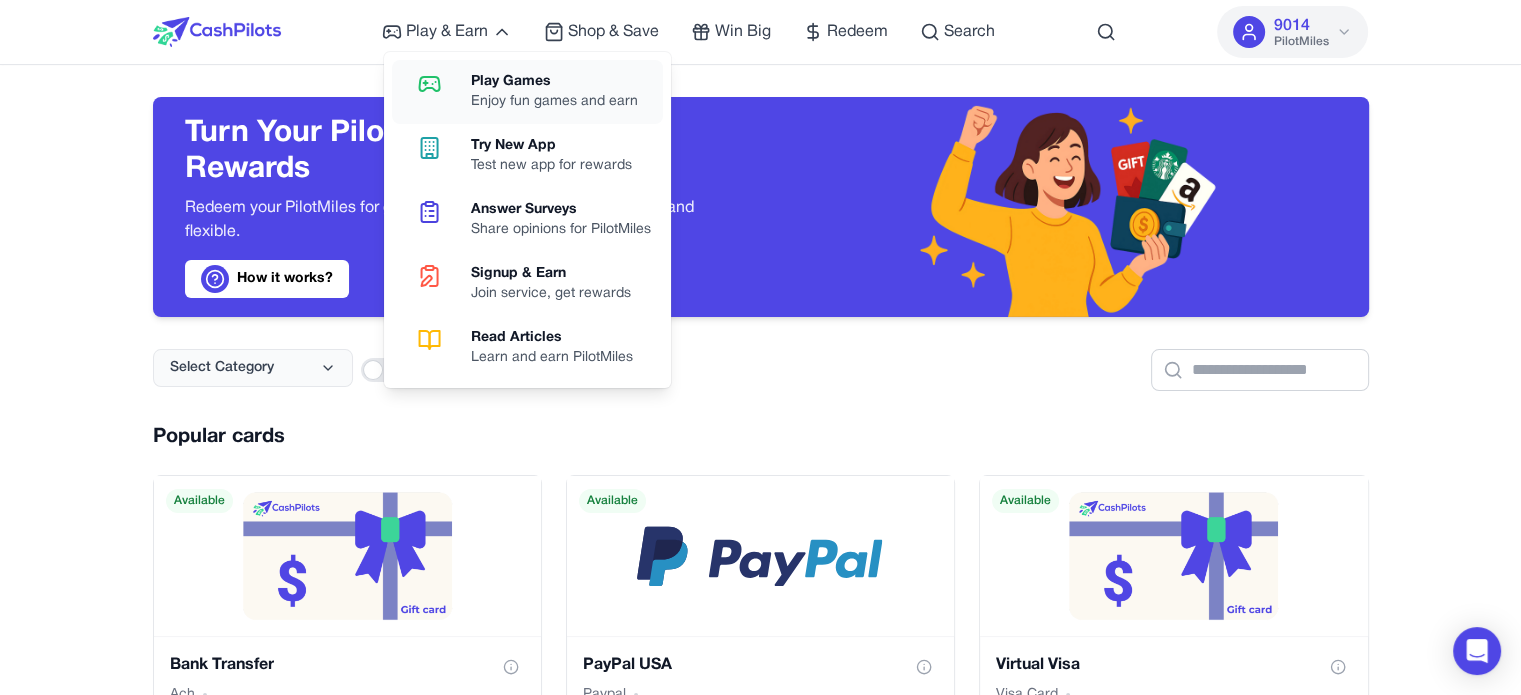 click on "Play Games" at bounding box center (554, 82) 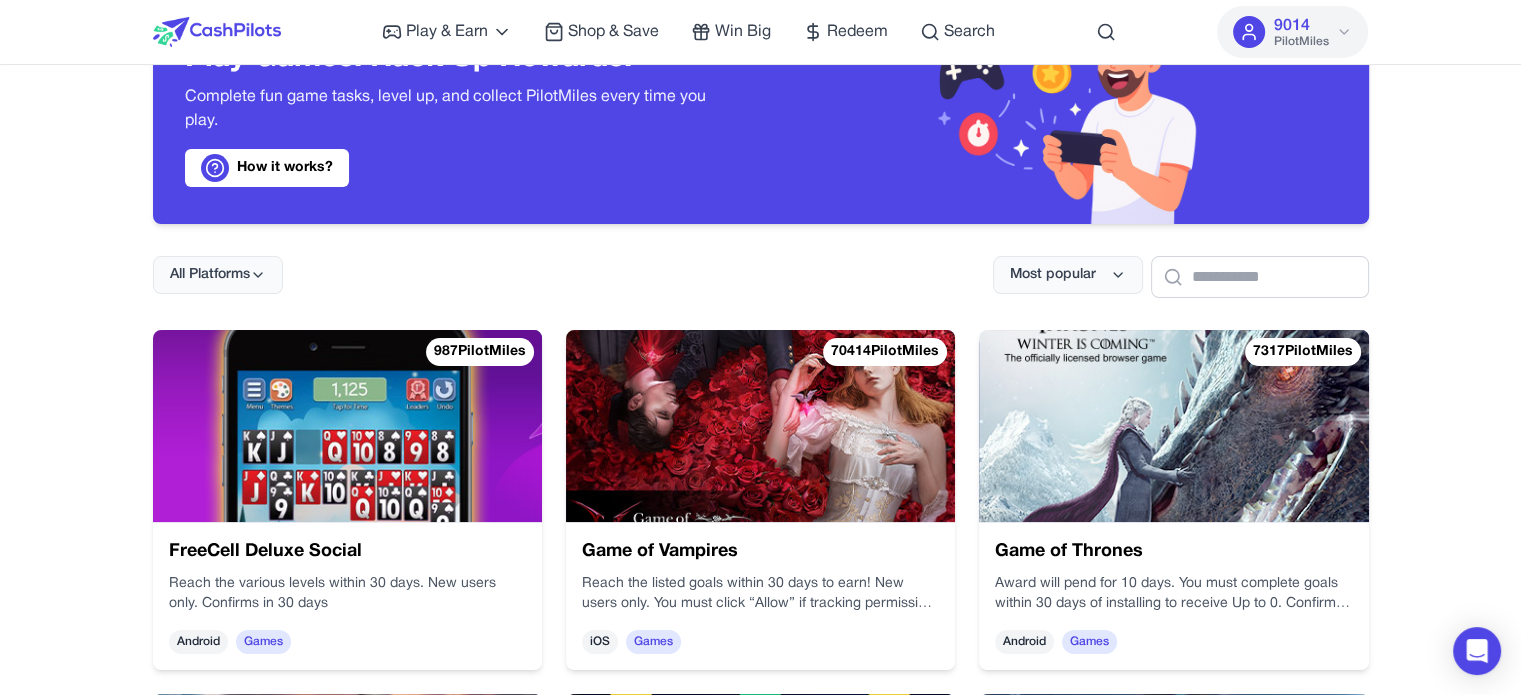 scroll, scrollTop: 200, scrollLeft: 0, axis: vertical 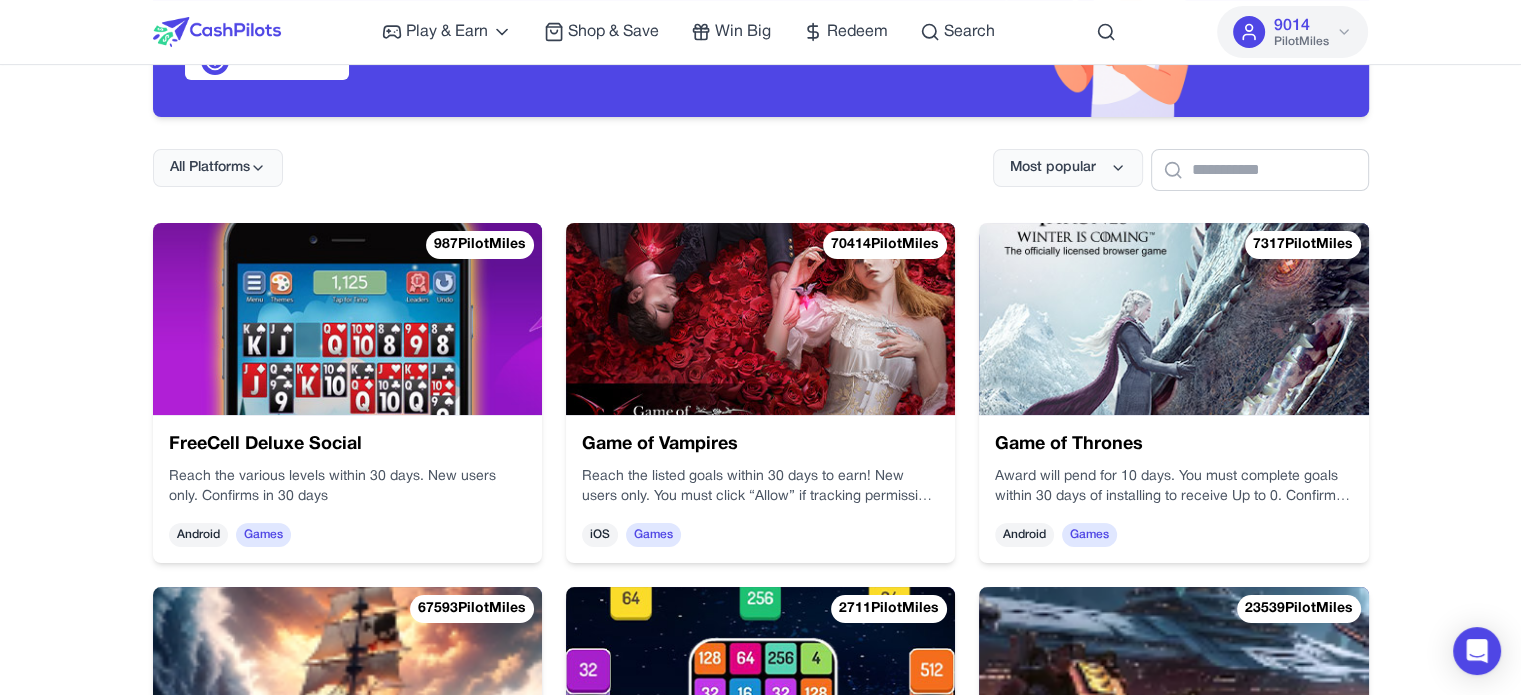 click at bounding box center (347, 319) 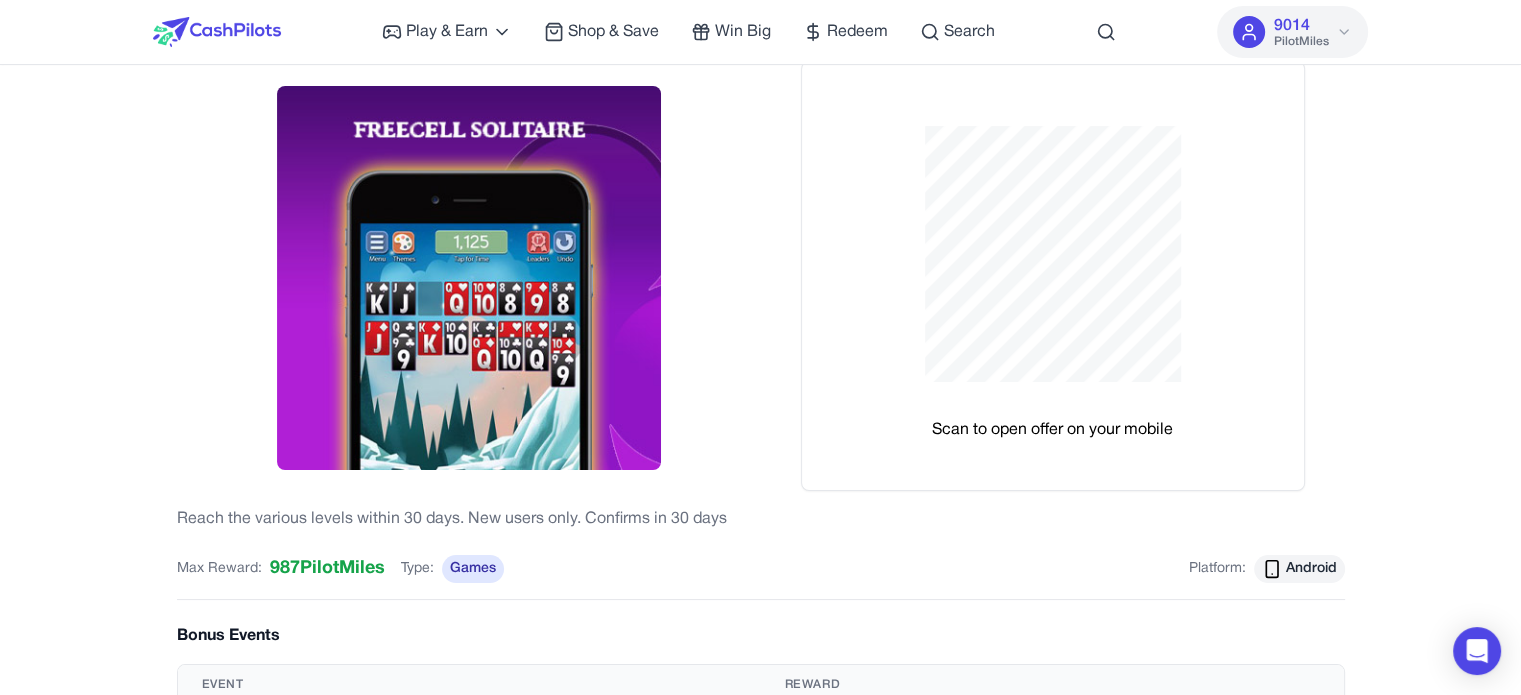 scroll, scrollTop: 0, scrollLeft: 0, axis: both 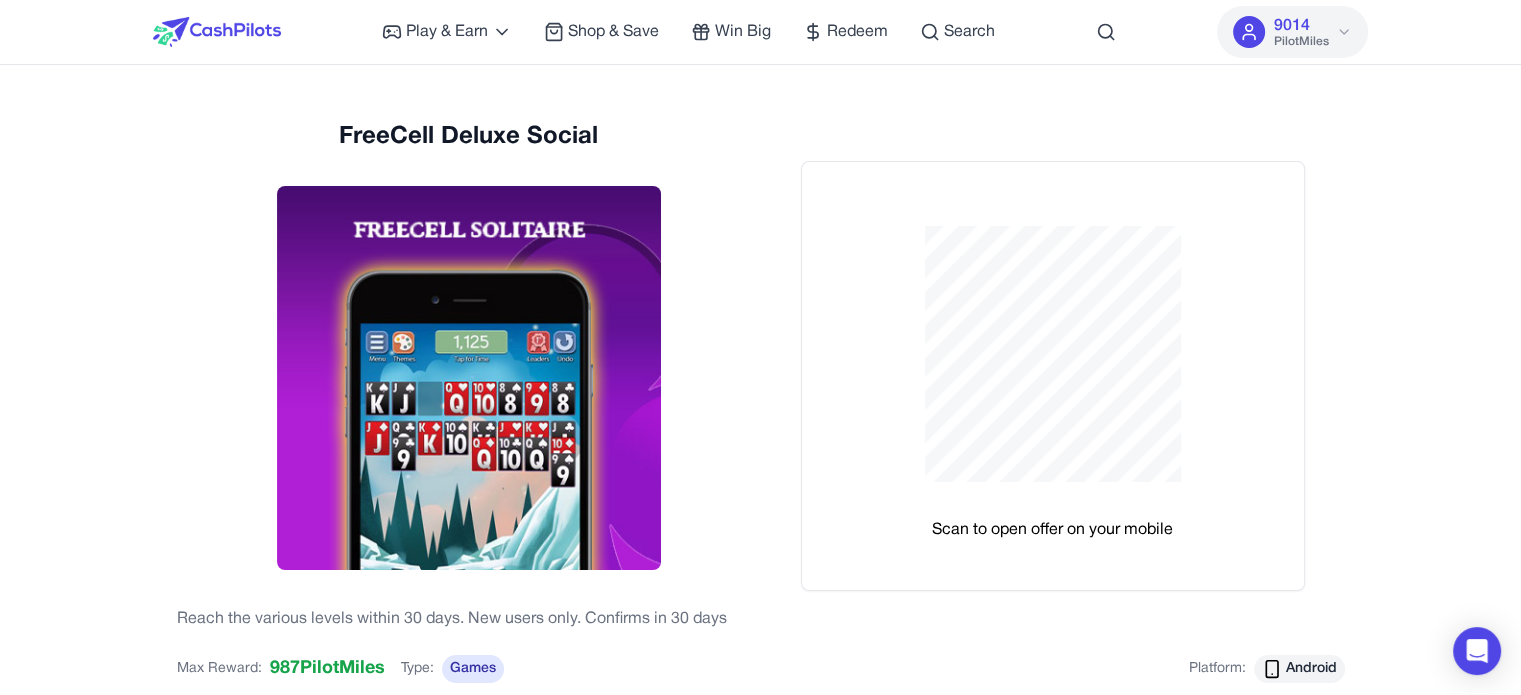 click on "FreeCell Deluxe Social" at bounding box center [469, 137] 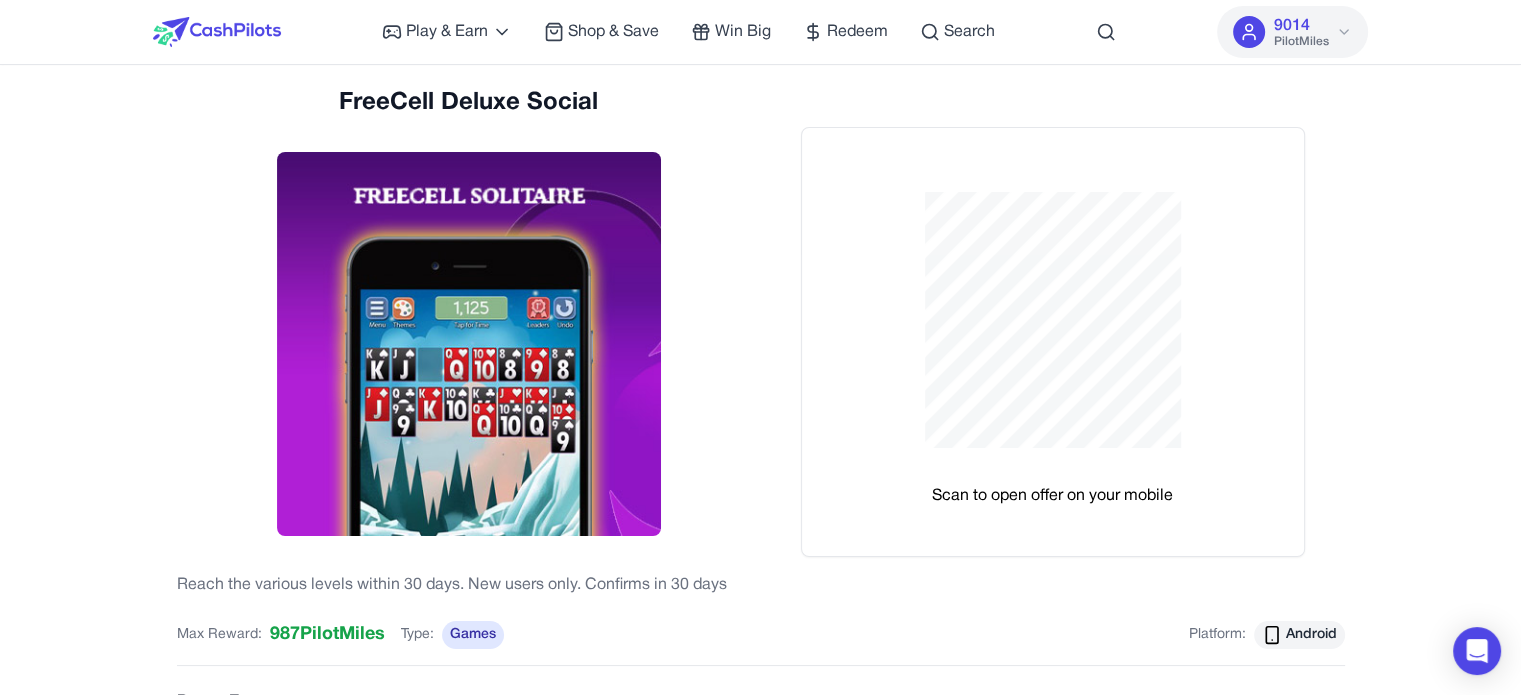 scroll, scrollTop: 0, scrollLeft: 0, axis: both 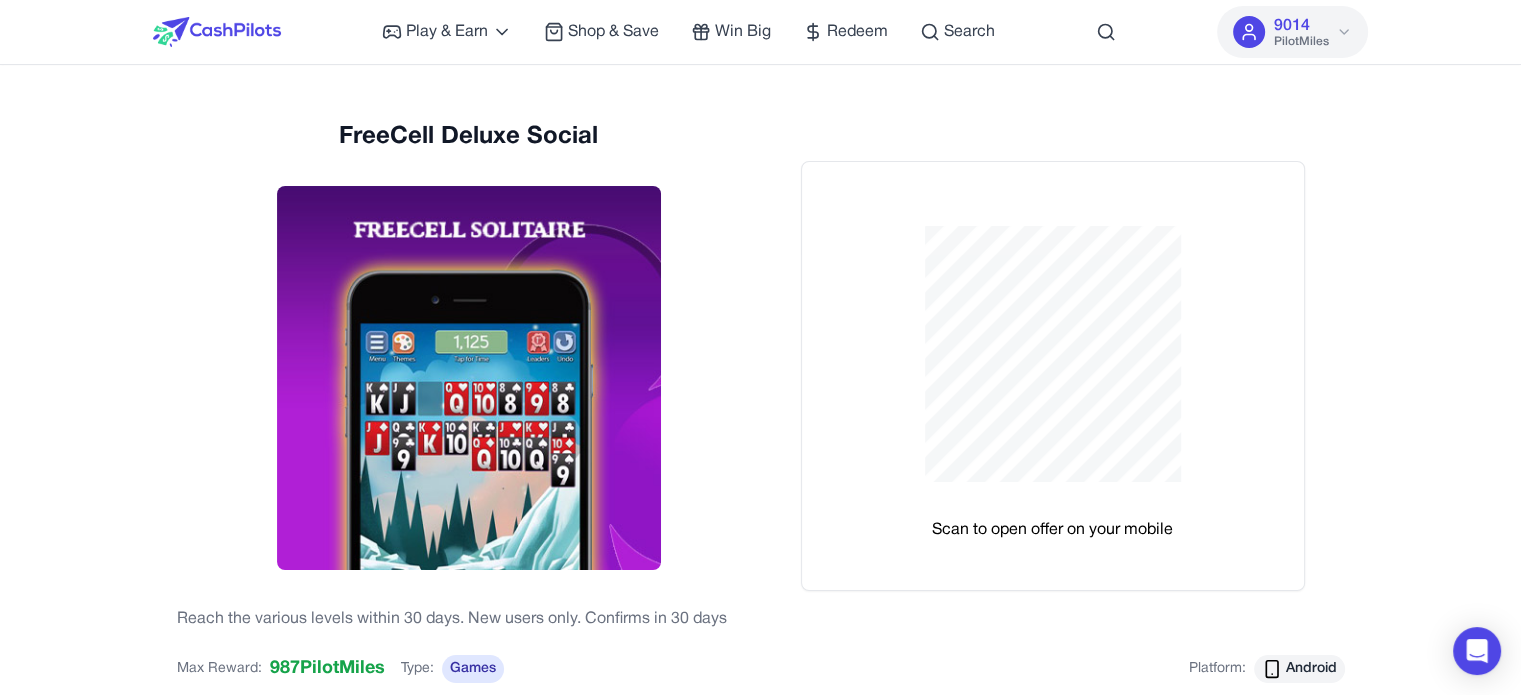 click on "FreeCell Deluxe Social Reach the various levels within 30 days.  New users only. Confirms in 30 days" at bounding box center [469, 376] 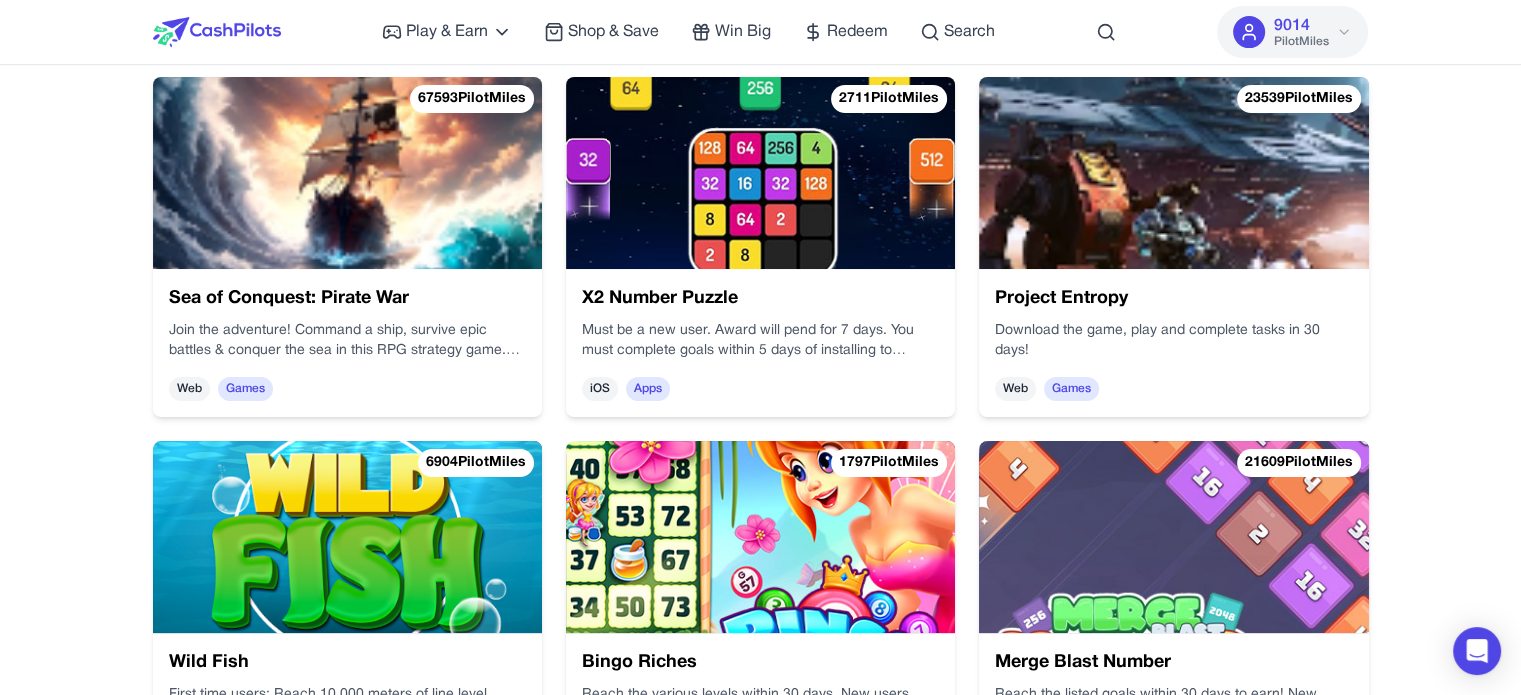 scroll, scrollTop: 825, scrollLeft: 0, axis: vertical 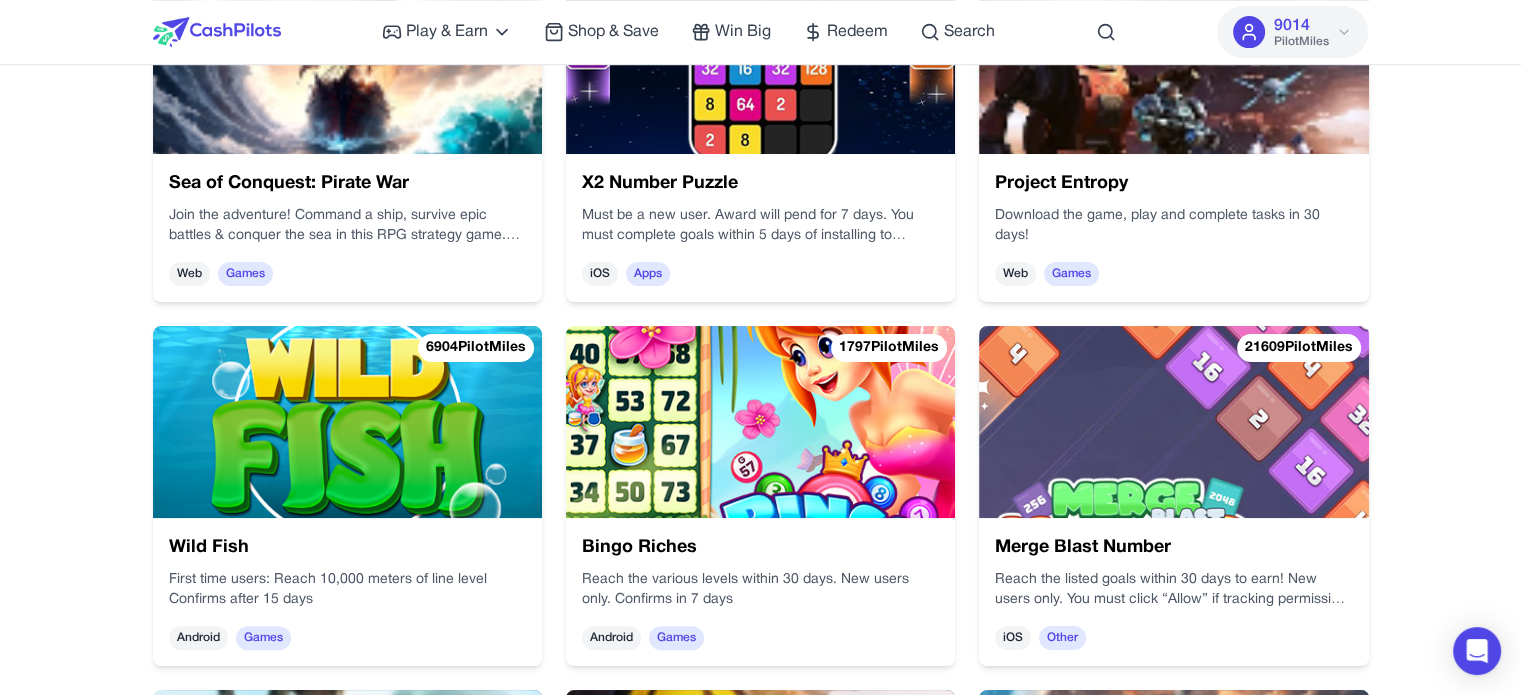 click at bounding box center (1173, 422) 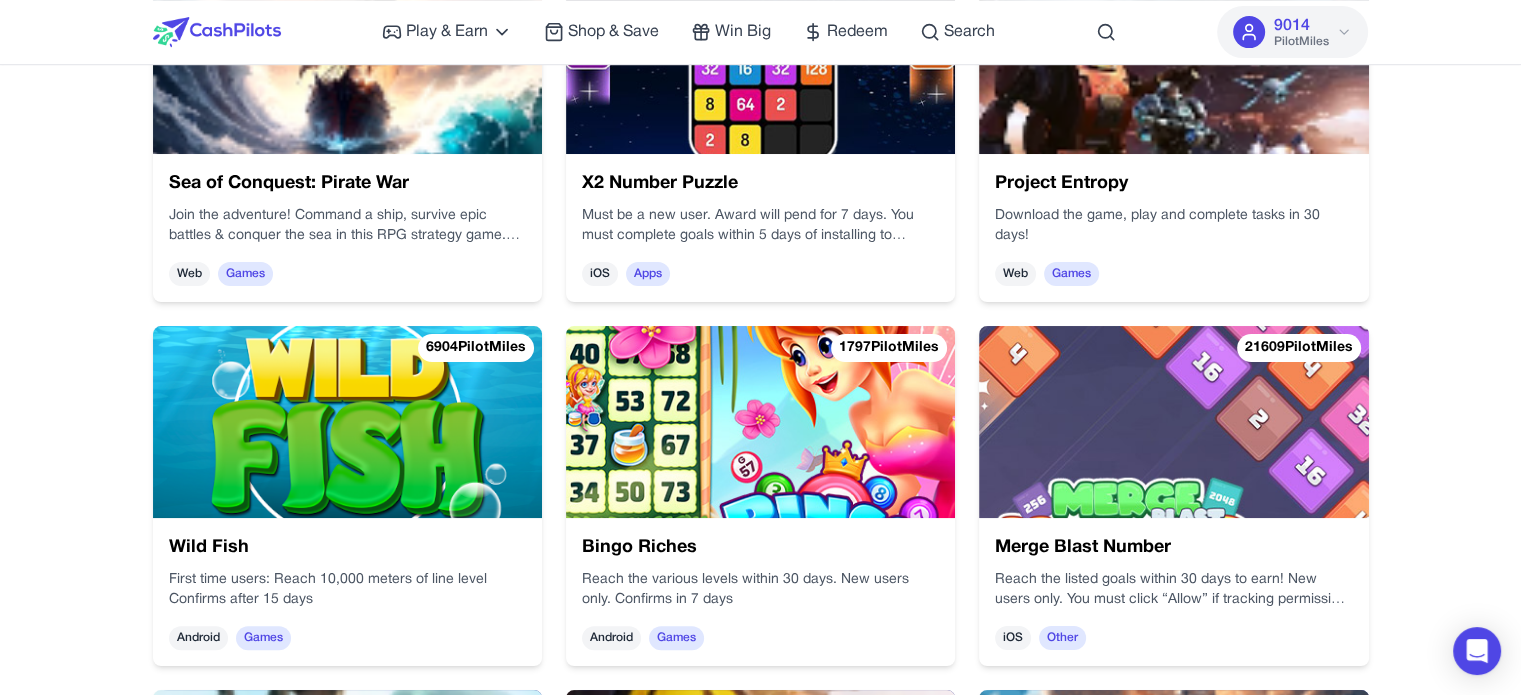 scroll, scrollTop: 0, scrollLeft: 0, axis: both 